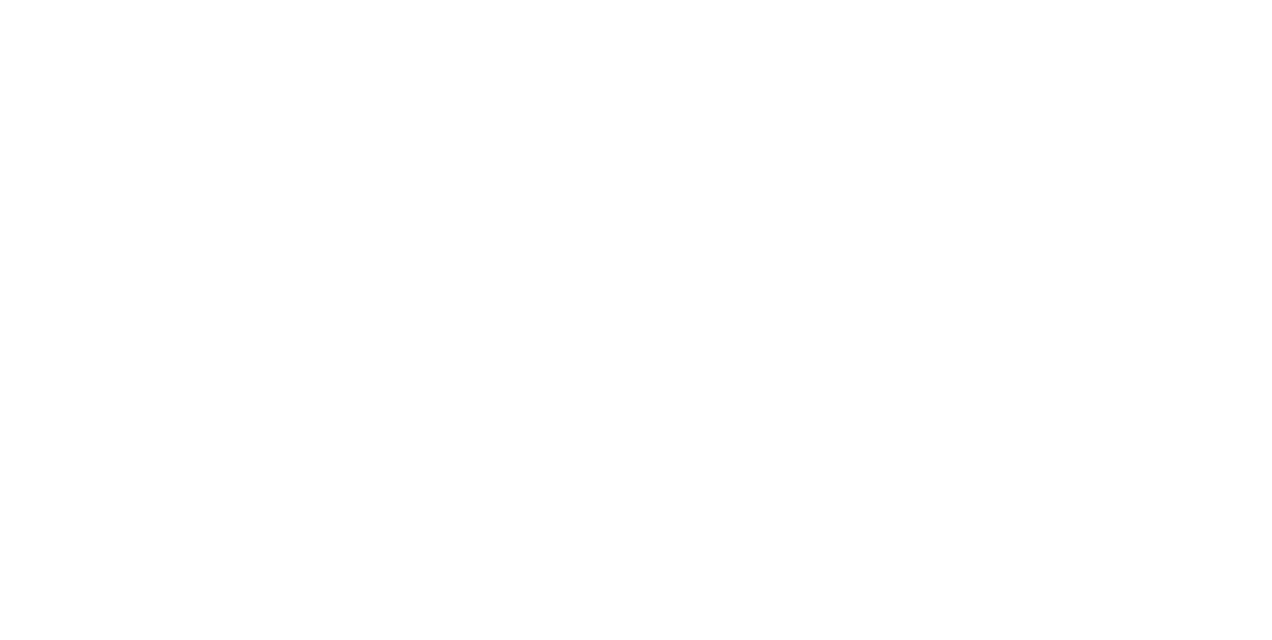 scroll, scrollTop: 0, scrollLeft: 0, axis: both 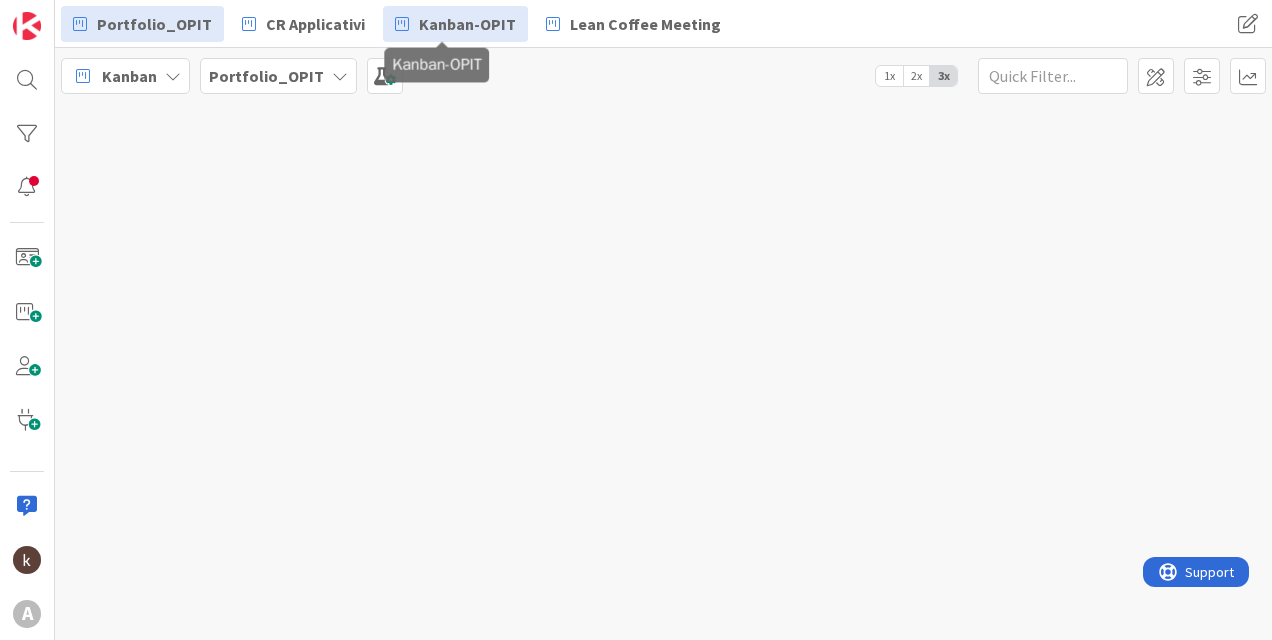 click on "Kanban-OPIT" at bounding box center [467, 24] 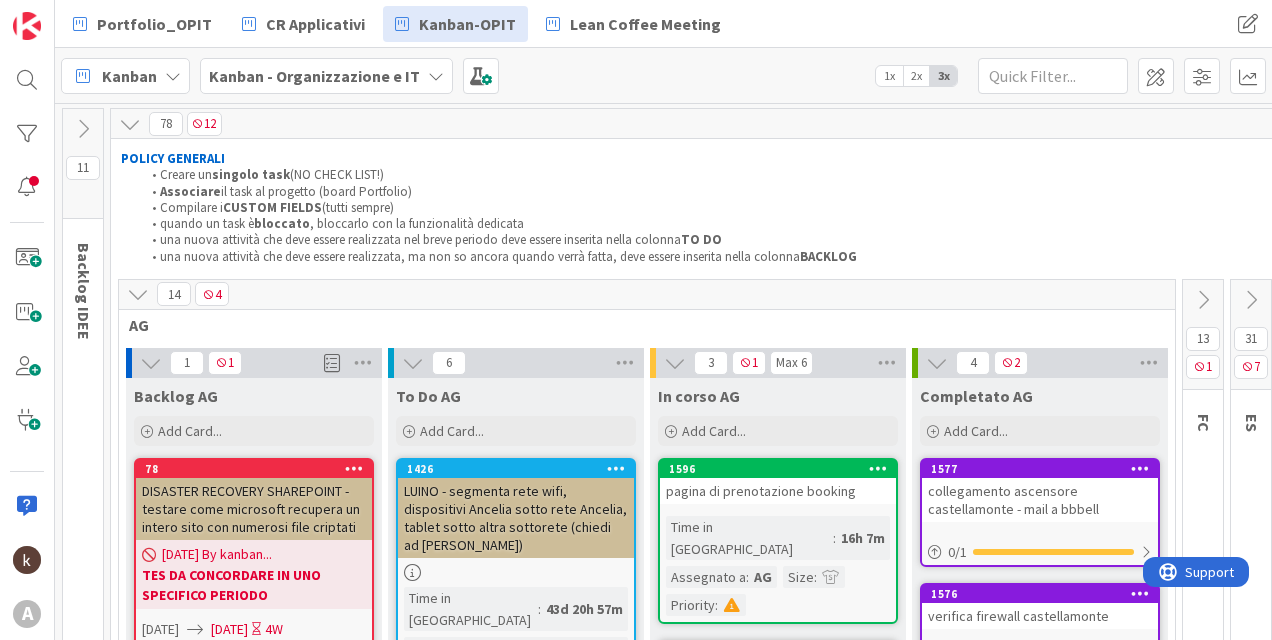 scroll, scrollTop: 0, scrollLeft: 0, axis: both 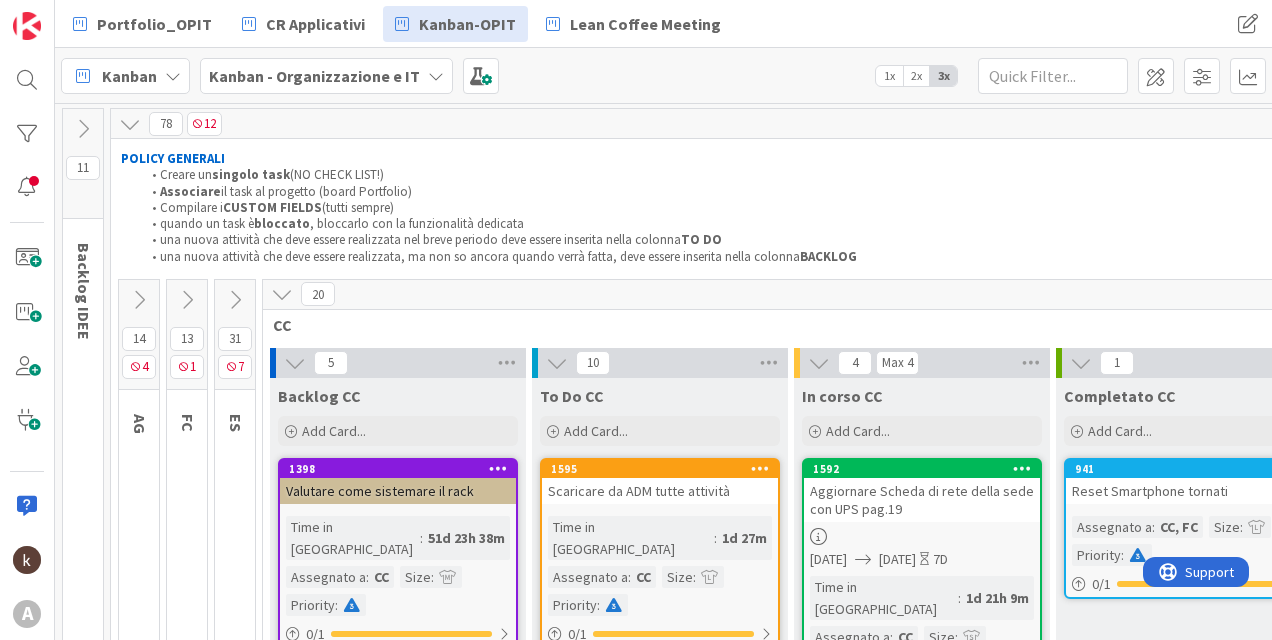 click at bounding box center (282, 294) 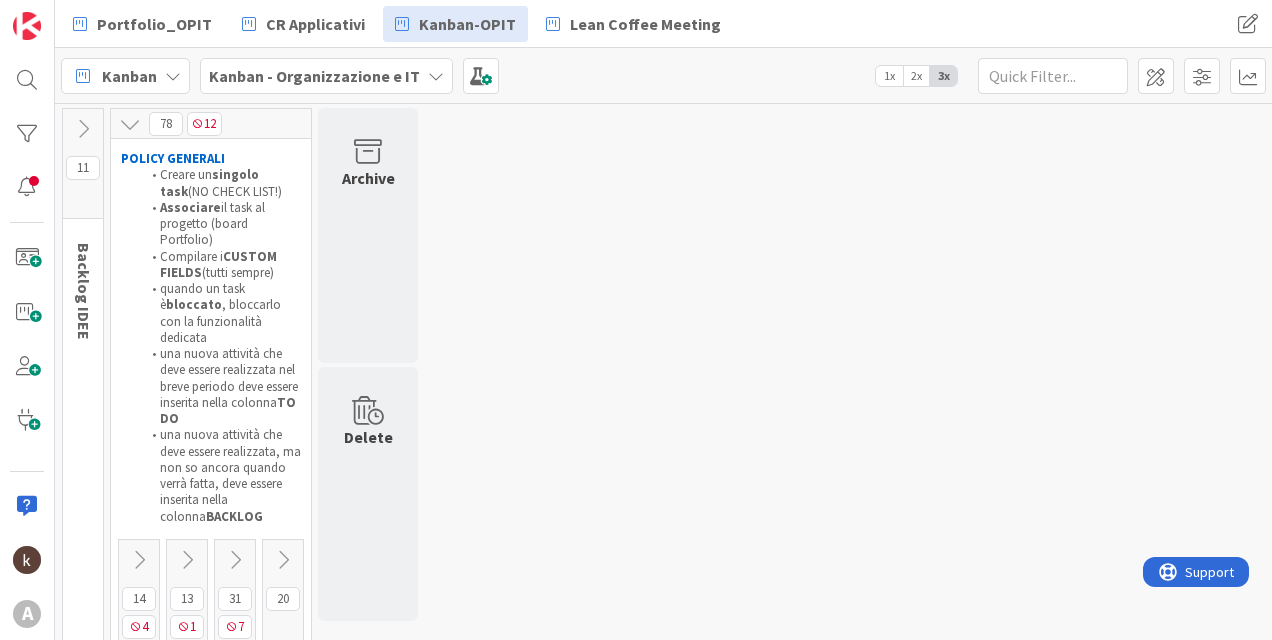 click at bounding box center (235, 560) 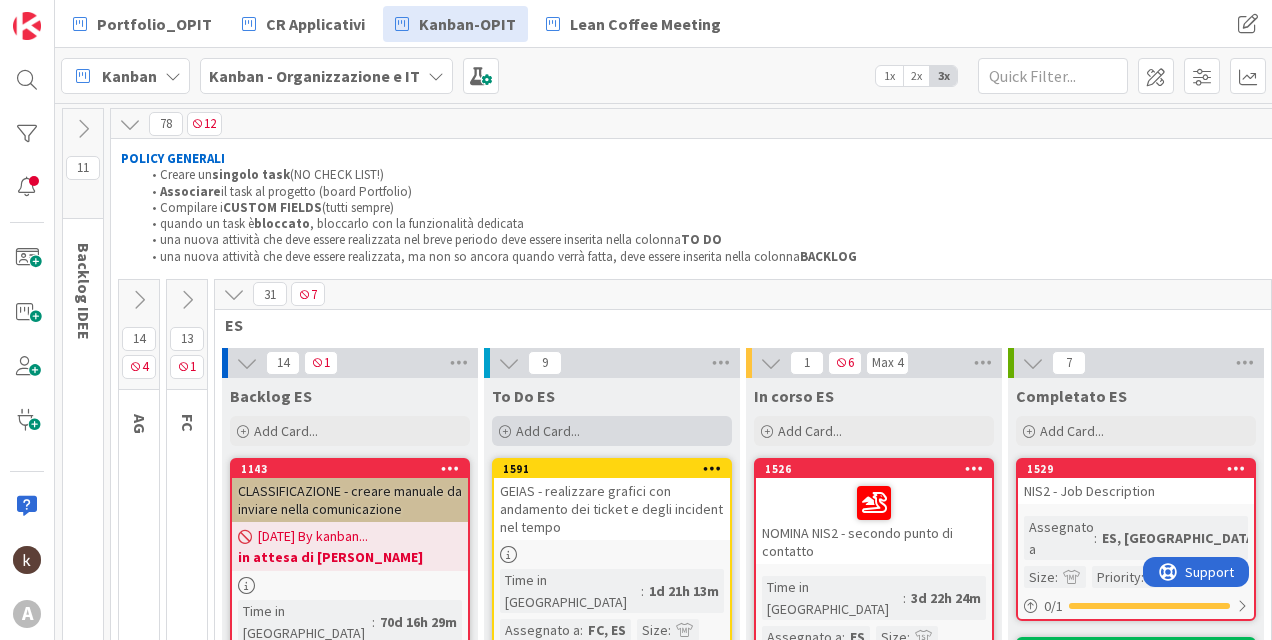 click on "Add Card..." at bounding box center (612, 431) 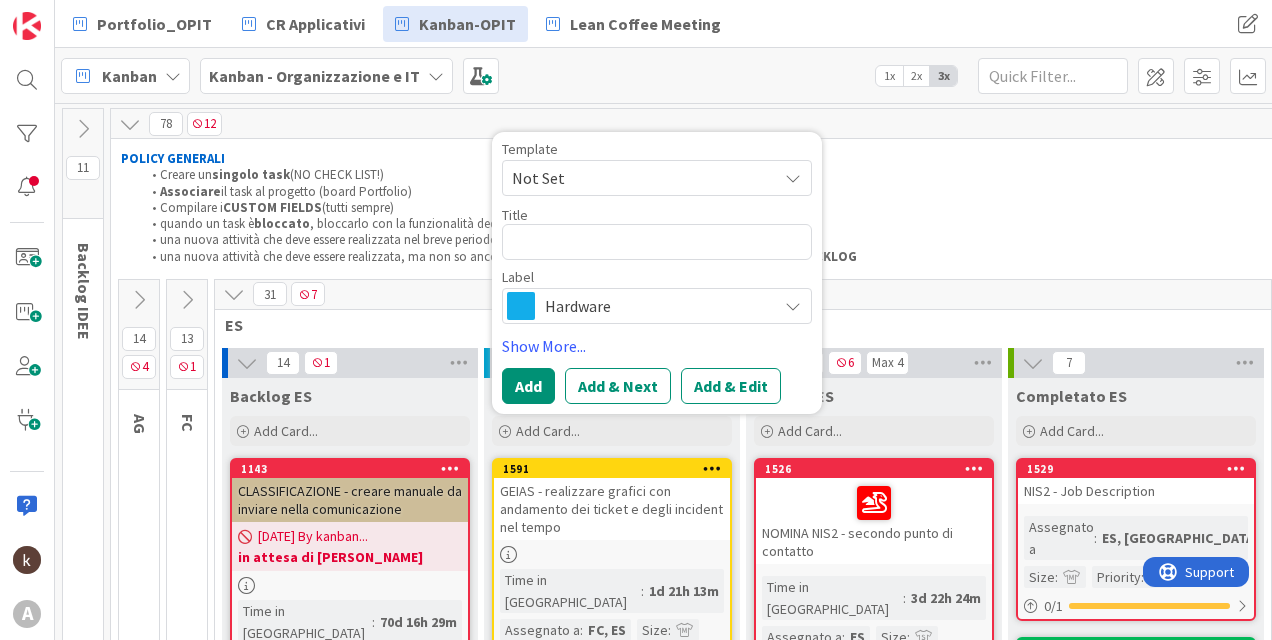 click on "Hardware" at bounding box center (656, 306) 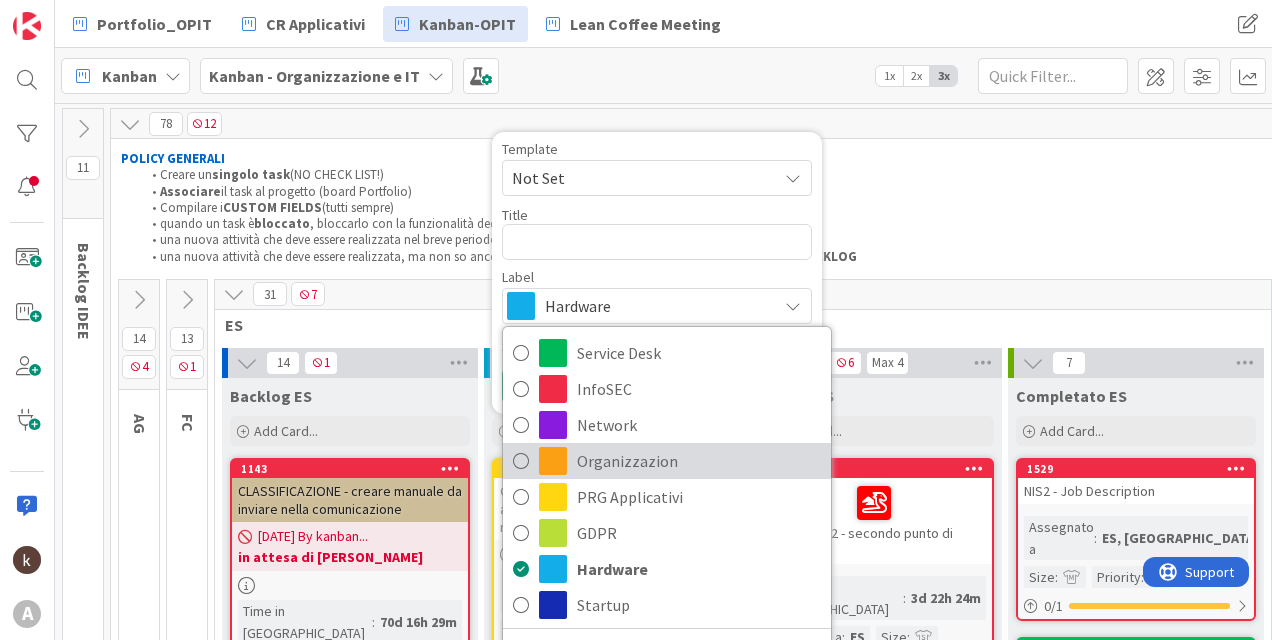 click on "Organizzazion" at bounding box center [699, 461] 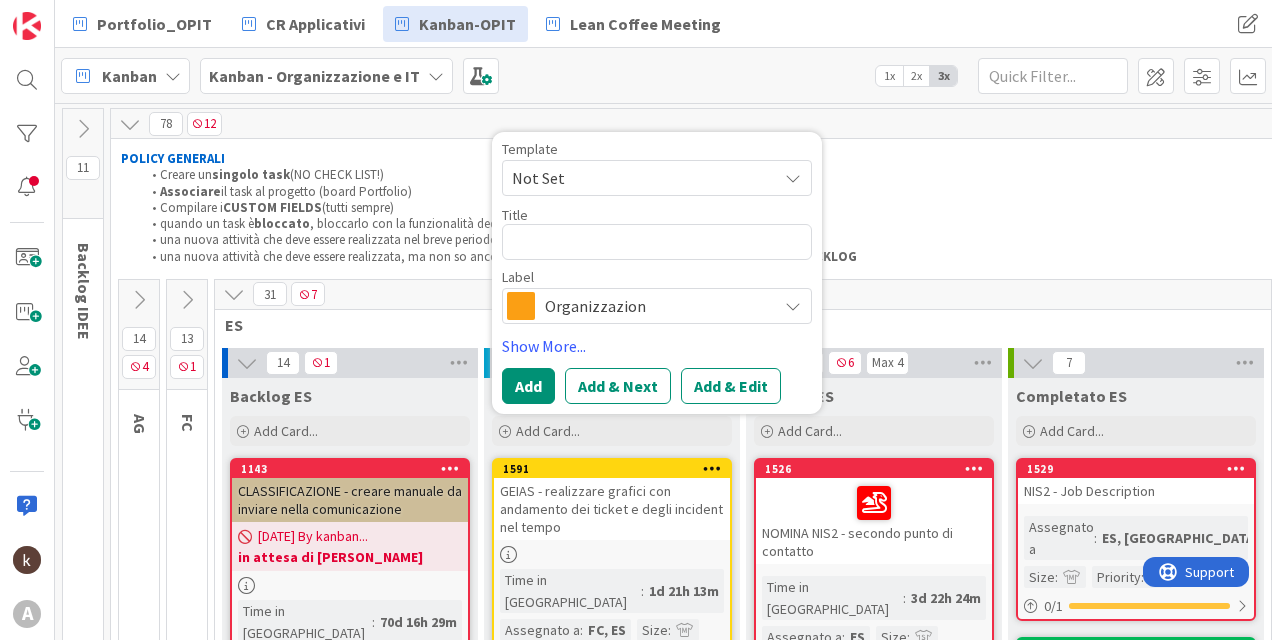 click on "Organizzazion" at bounding box center (656, 306) 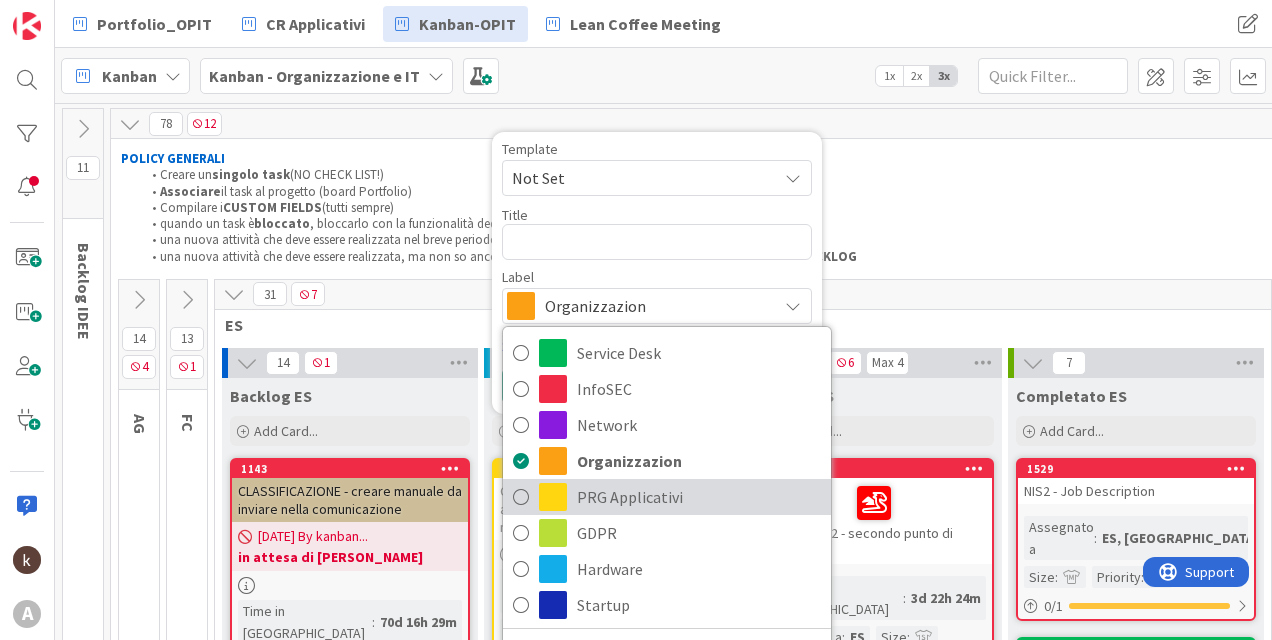 click on "PRG Applicativi" at bounding box center (699, 497) 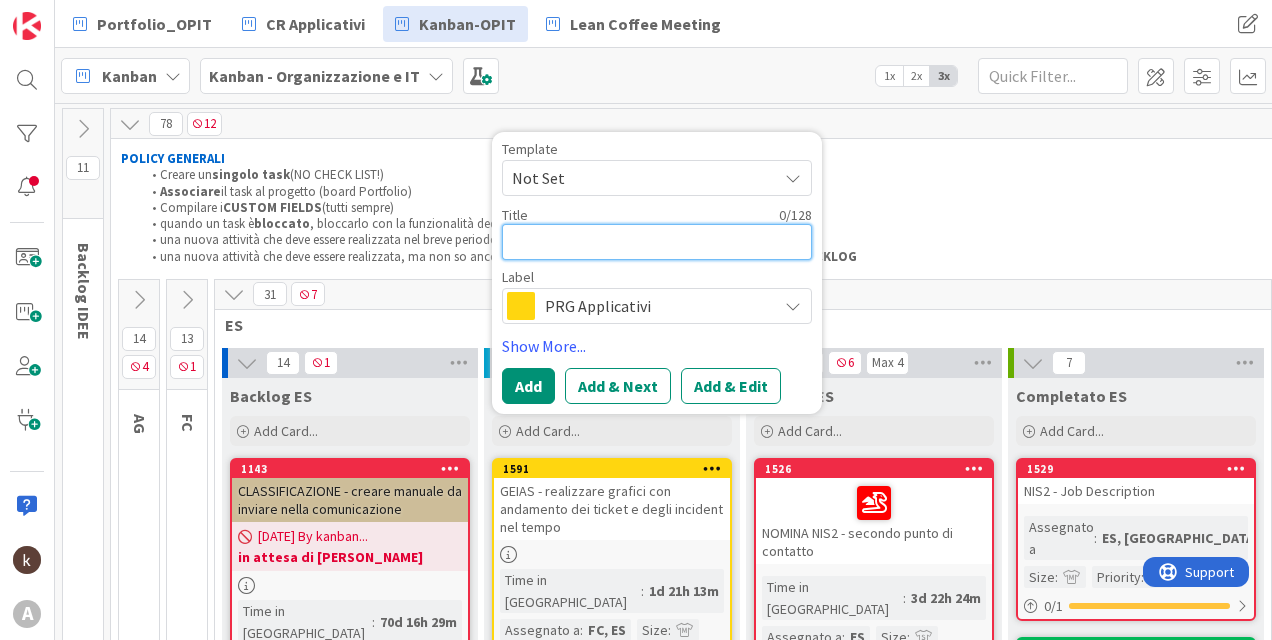 click at bounding box center (657, 242) 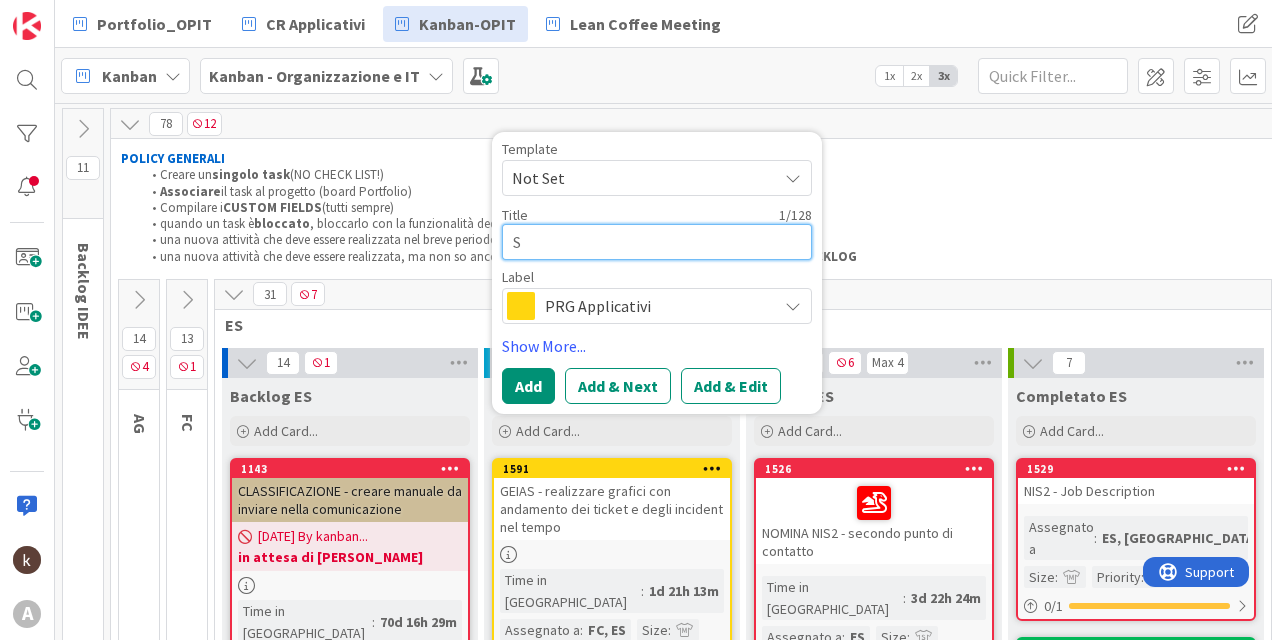 type on "x" 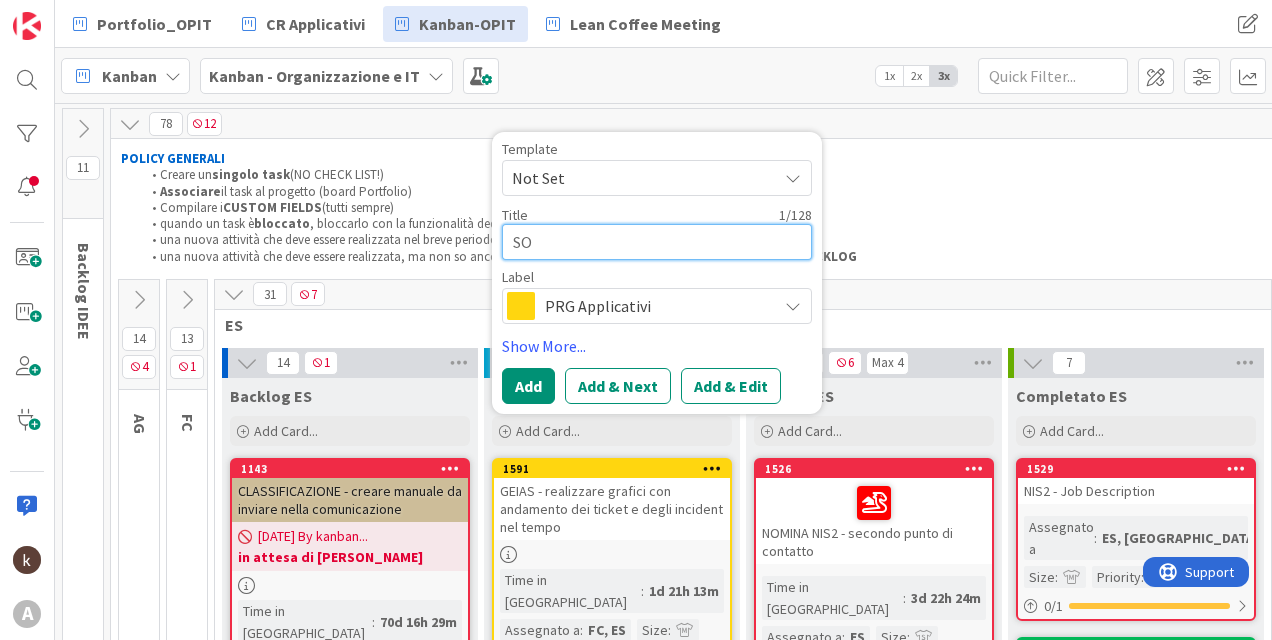type on "x" 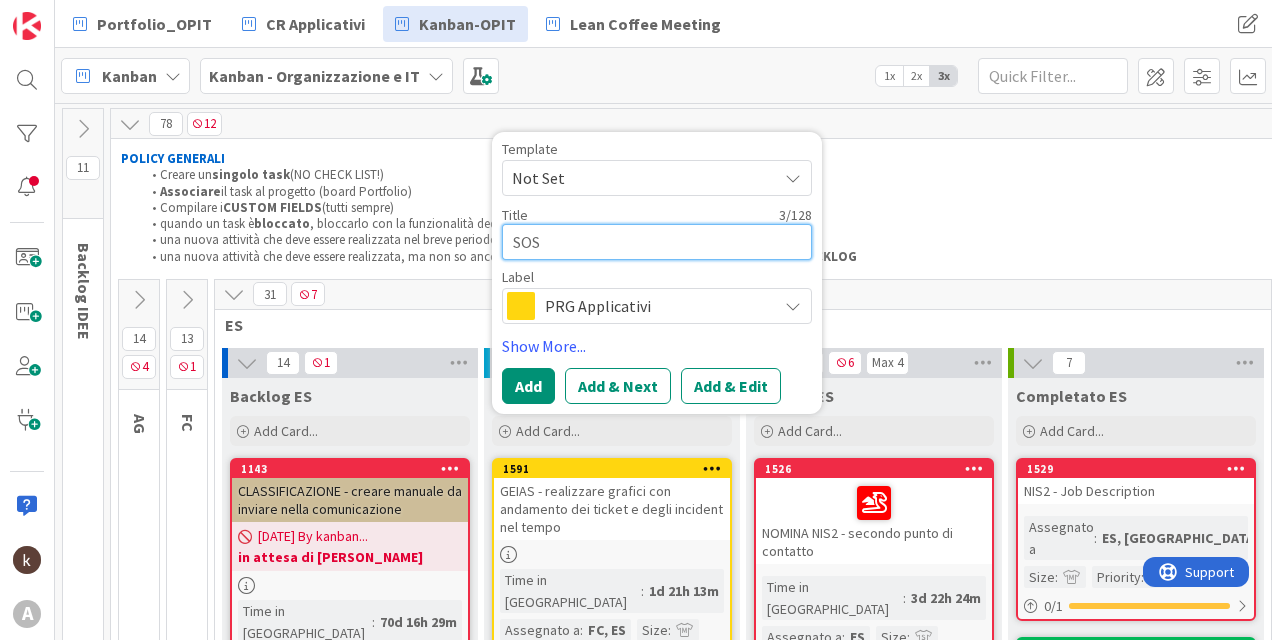 type on "x" 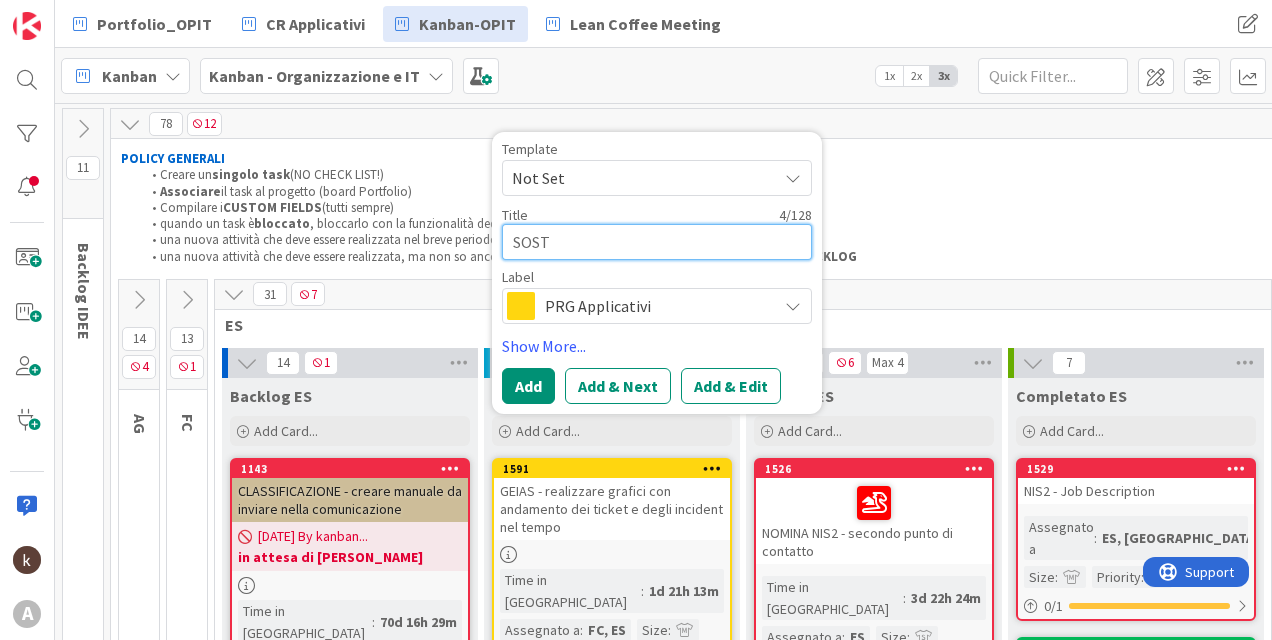 type on "x" 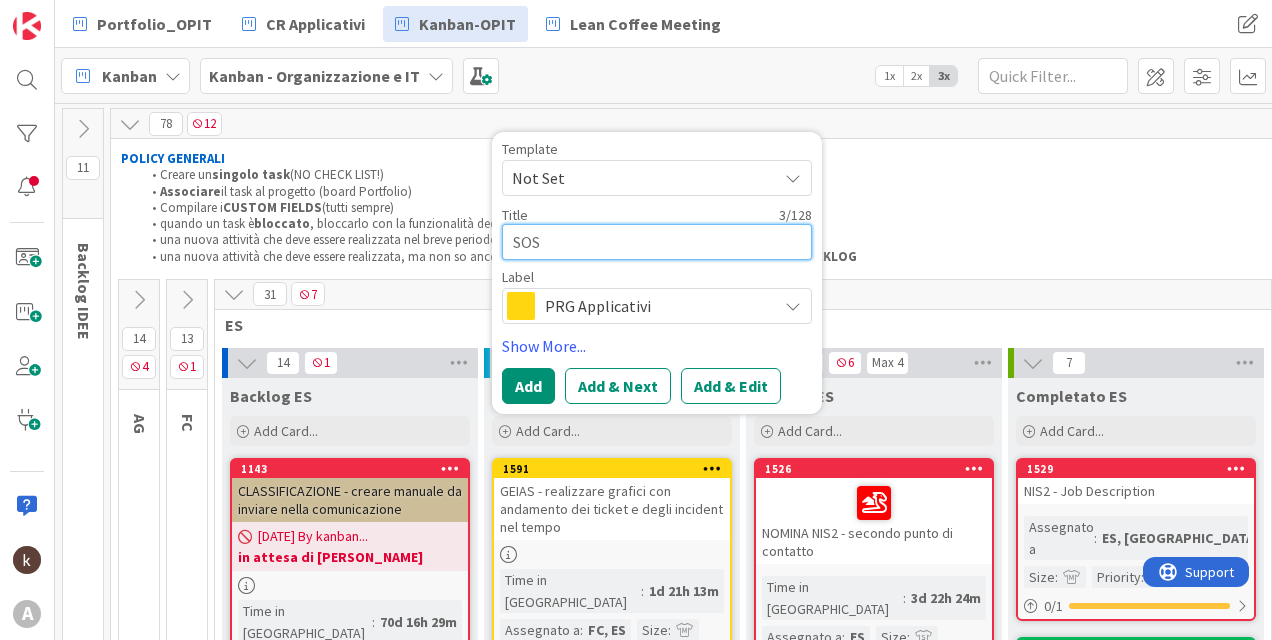 type on "x" 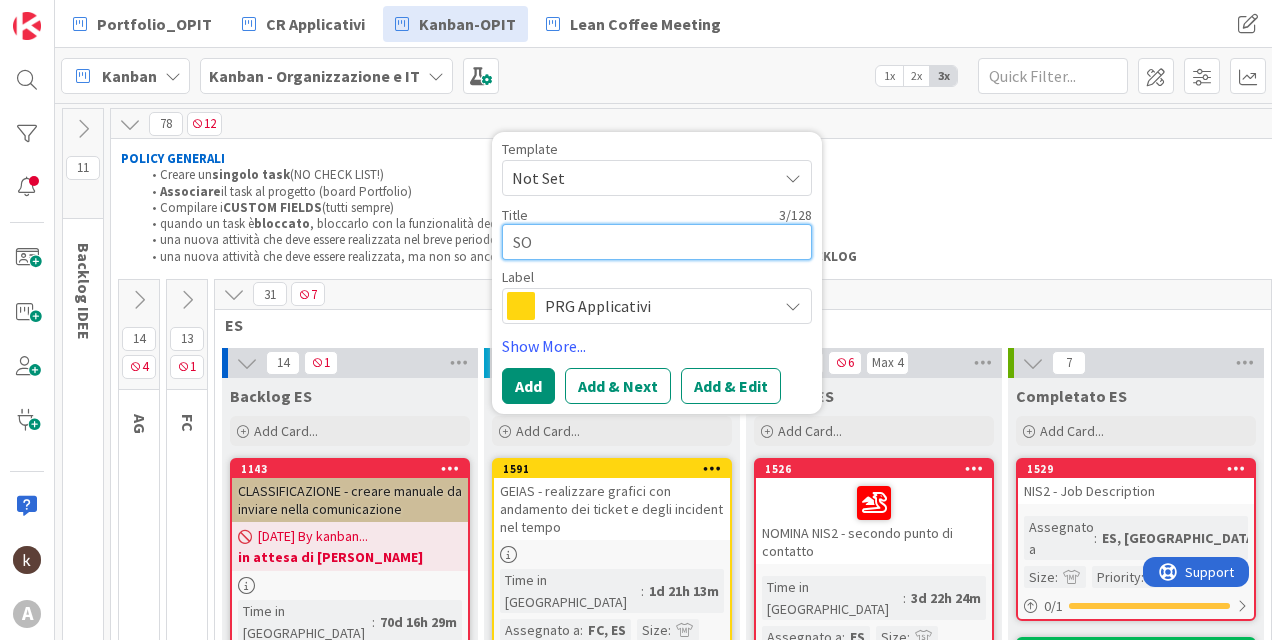type on "x" 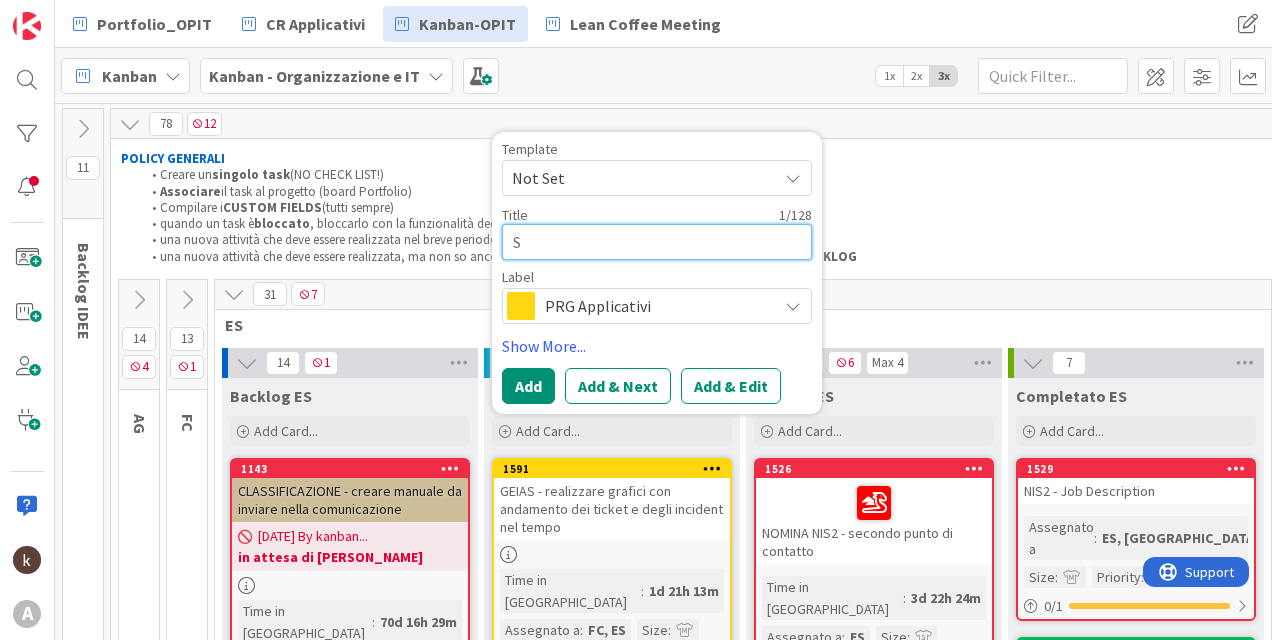 type 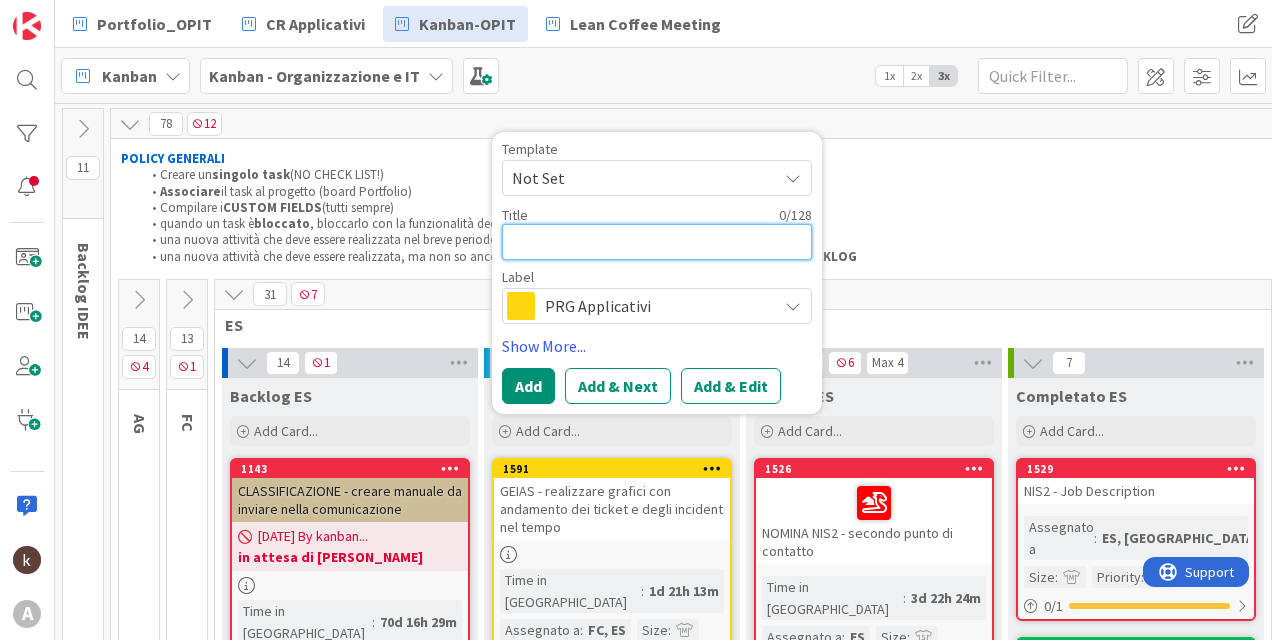 type on "x" 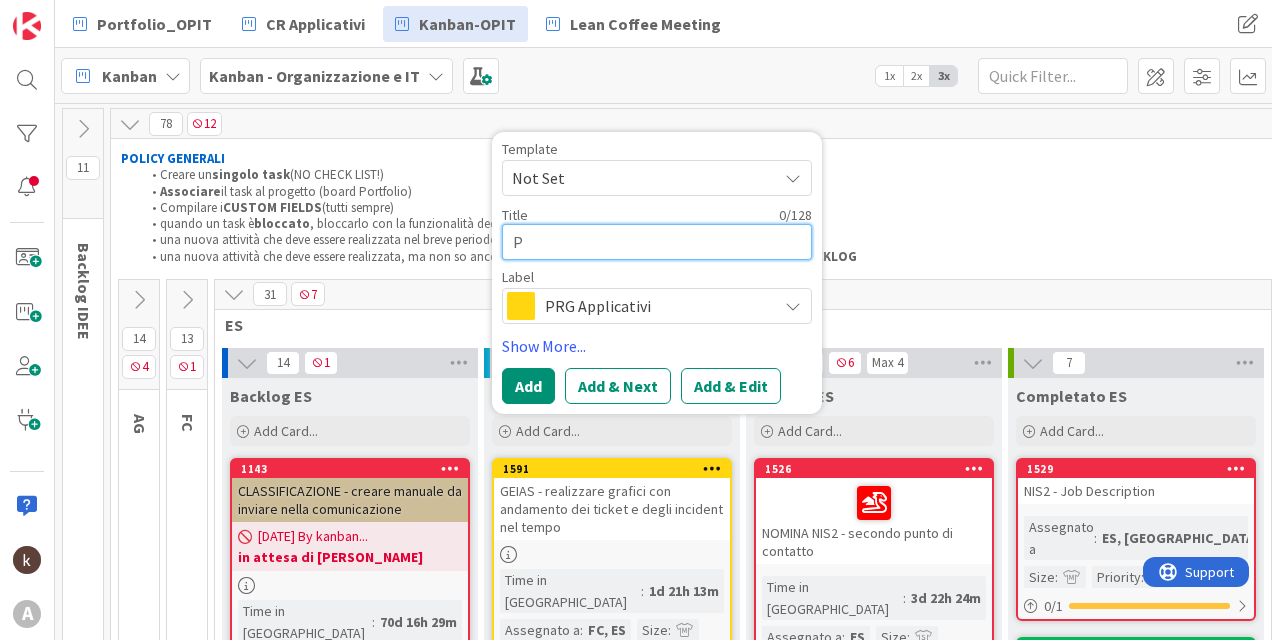 type on "x" 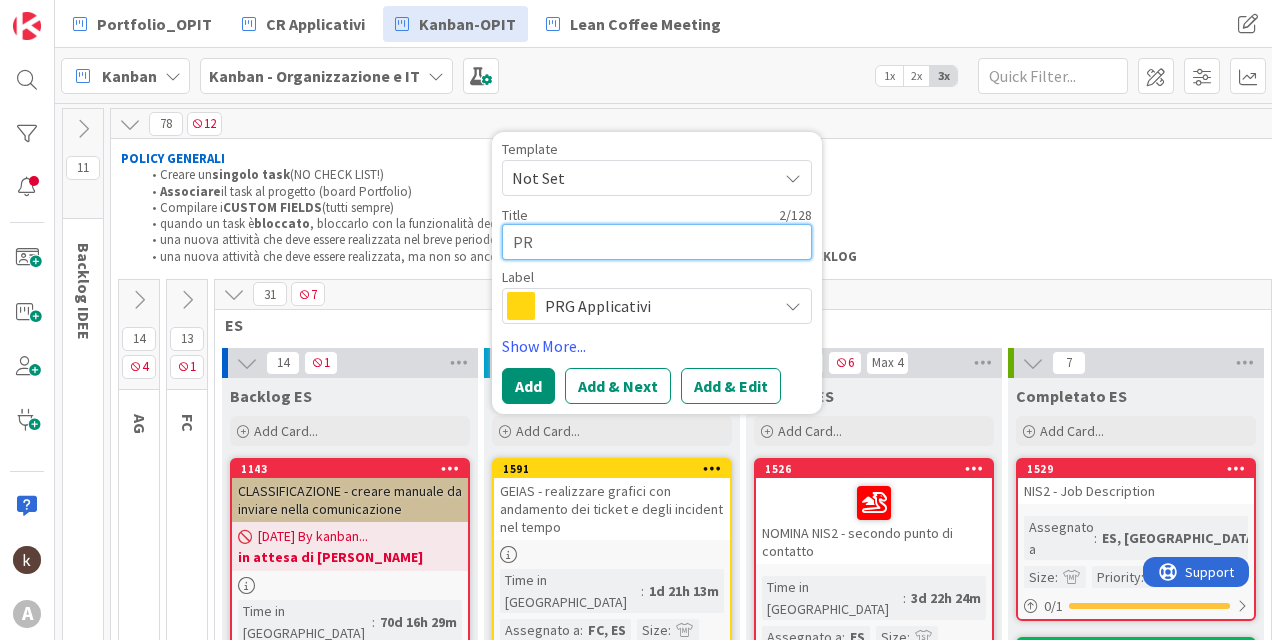 type on "x" 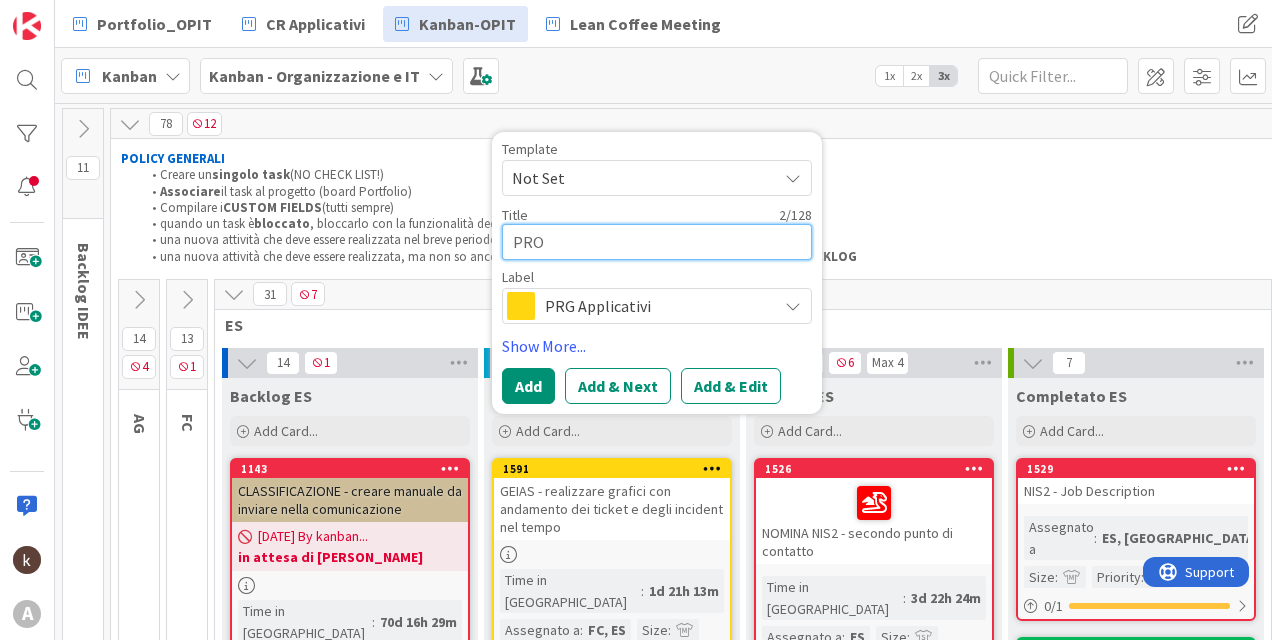 type on "x" 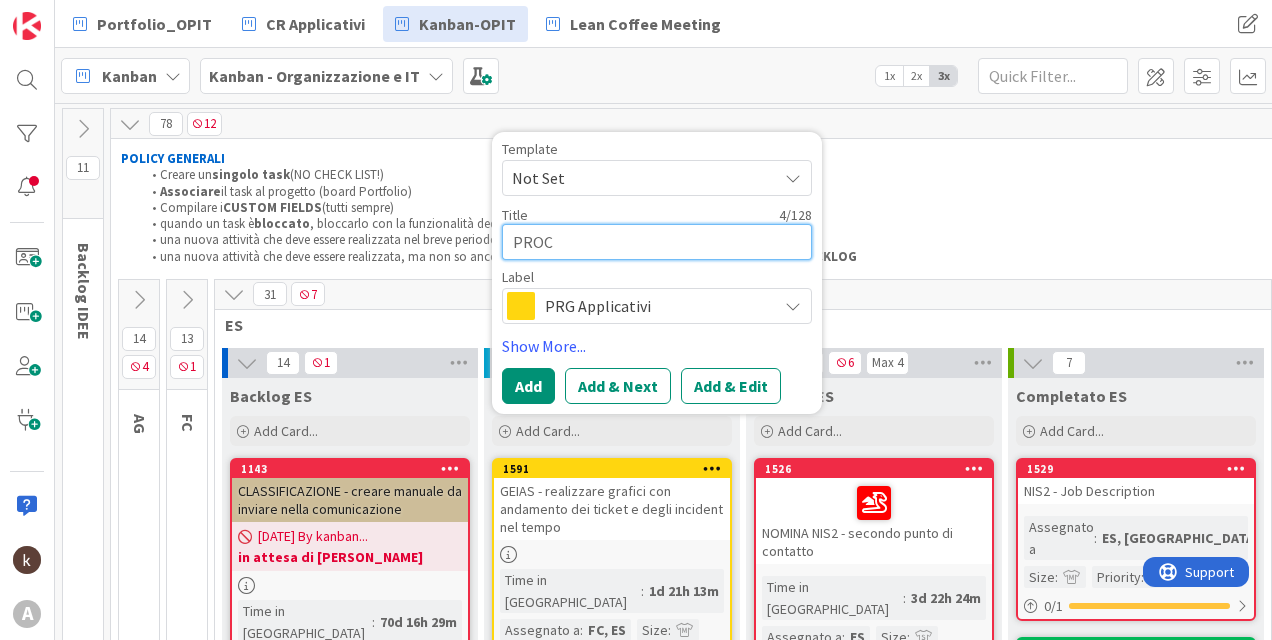 type on "x" 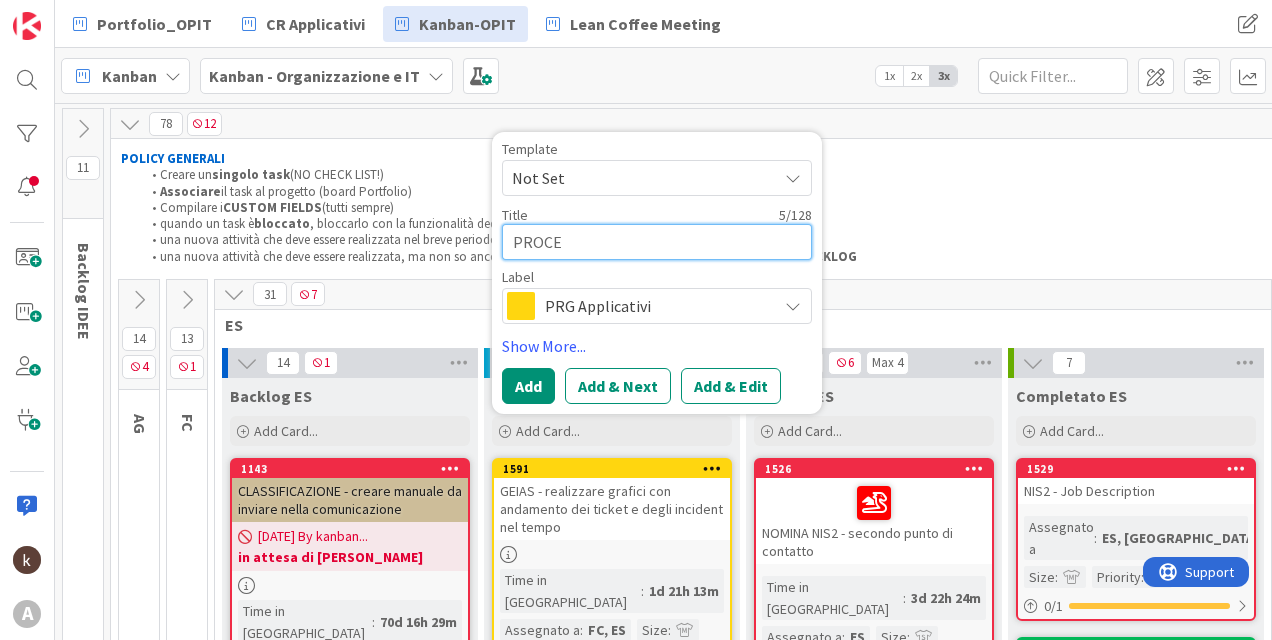 type on "x" 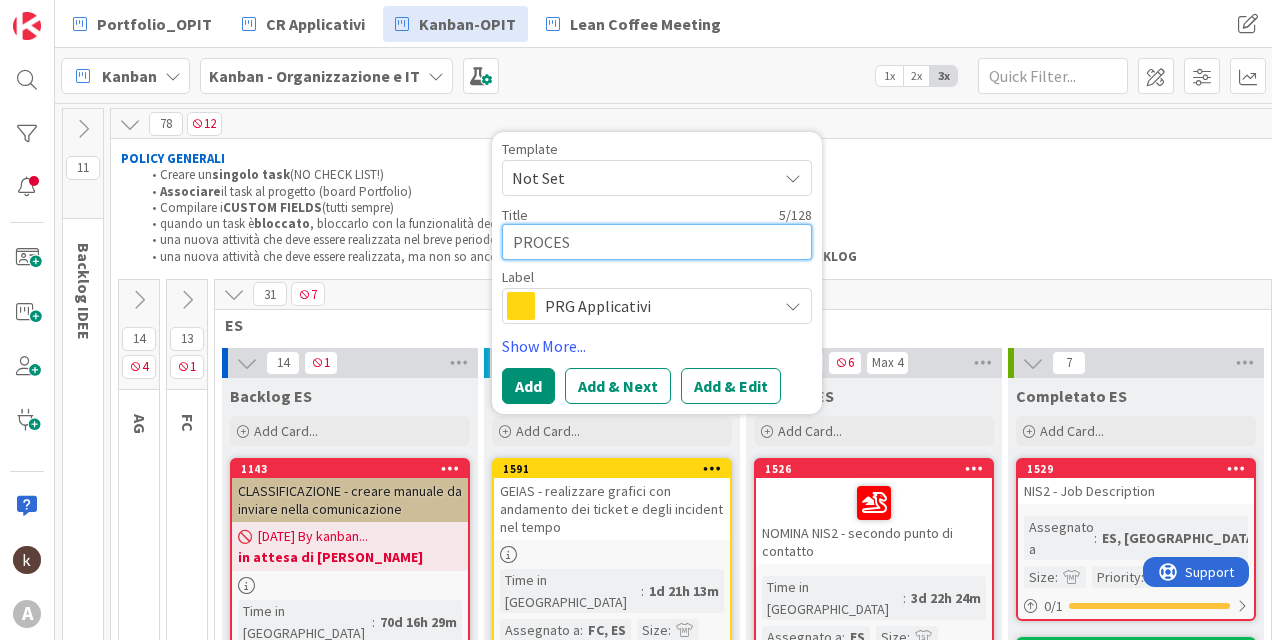 type on "x" 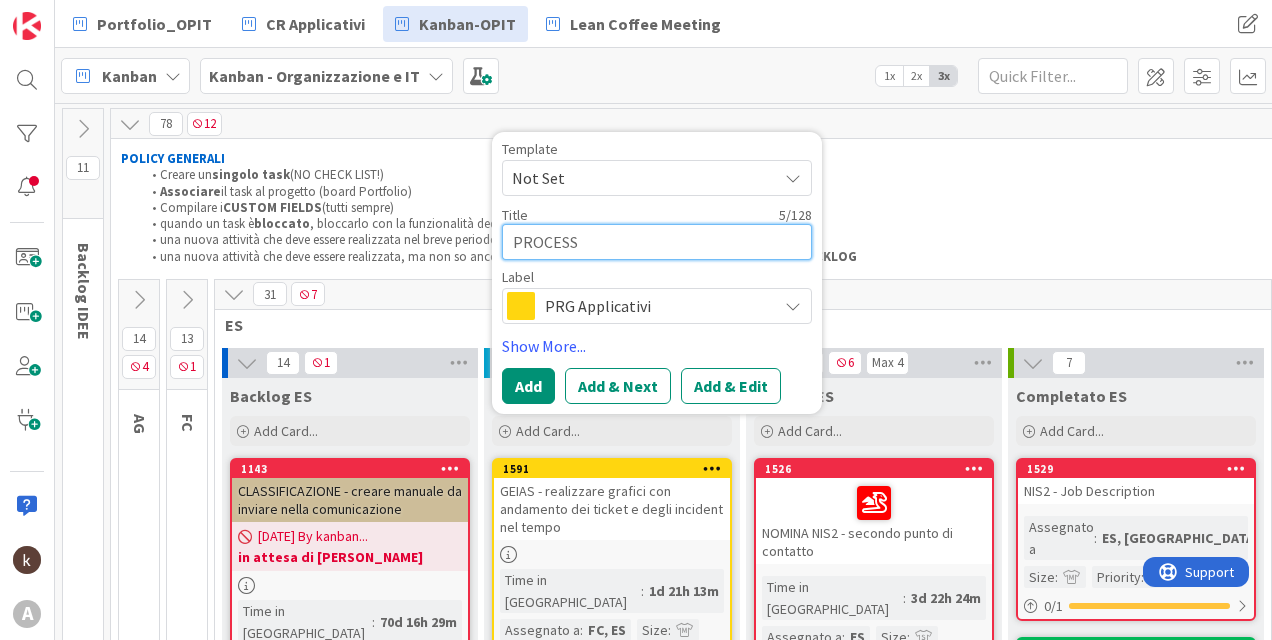 type on "PROCESSO" 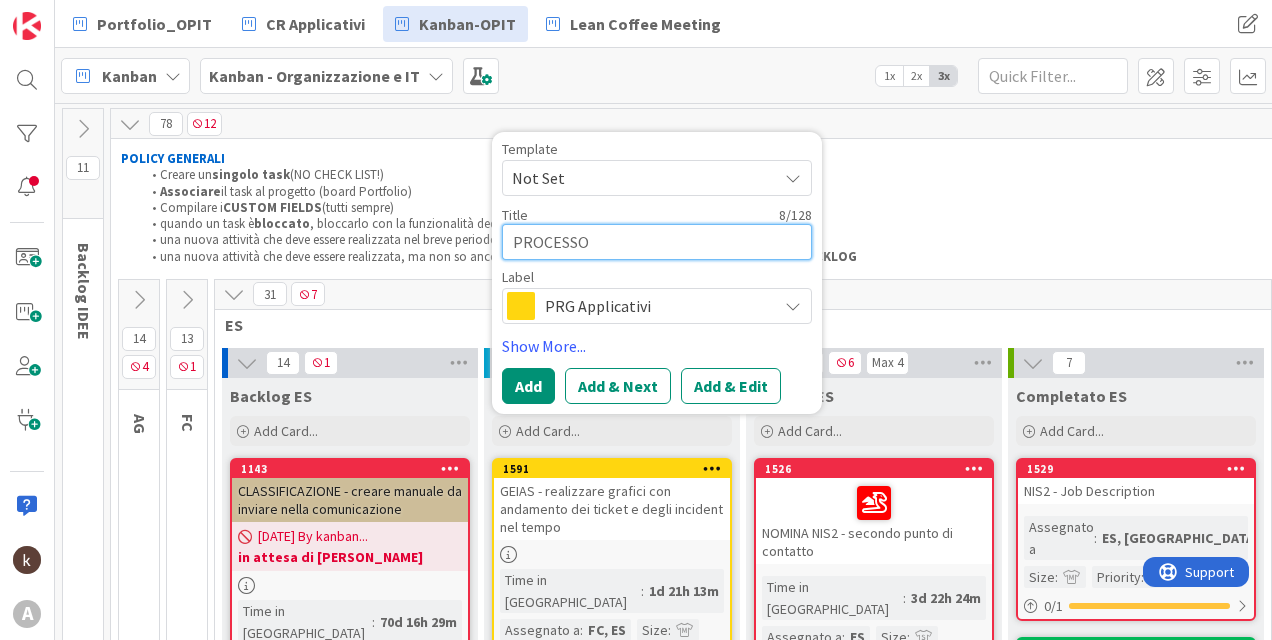 type on "x" 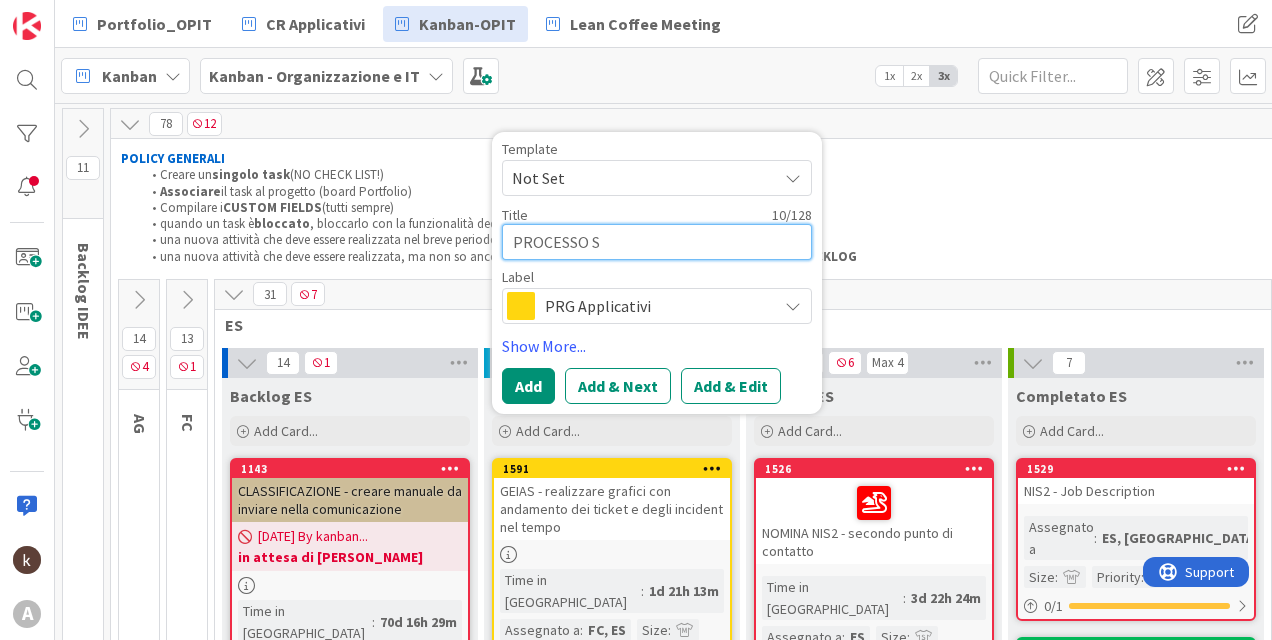 type on "PROCESSO SO" 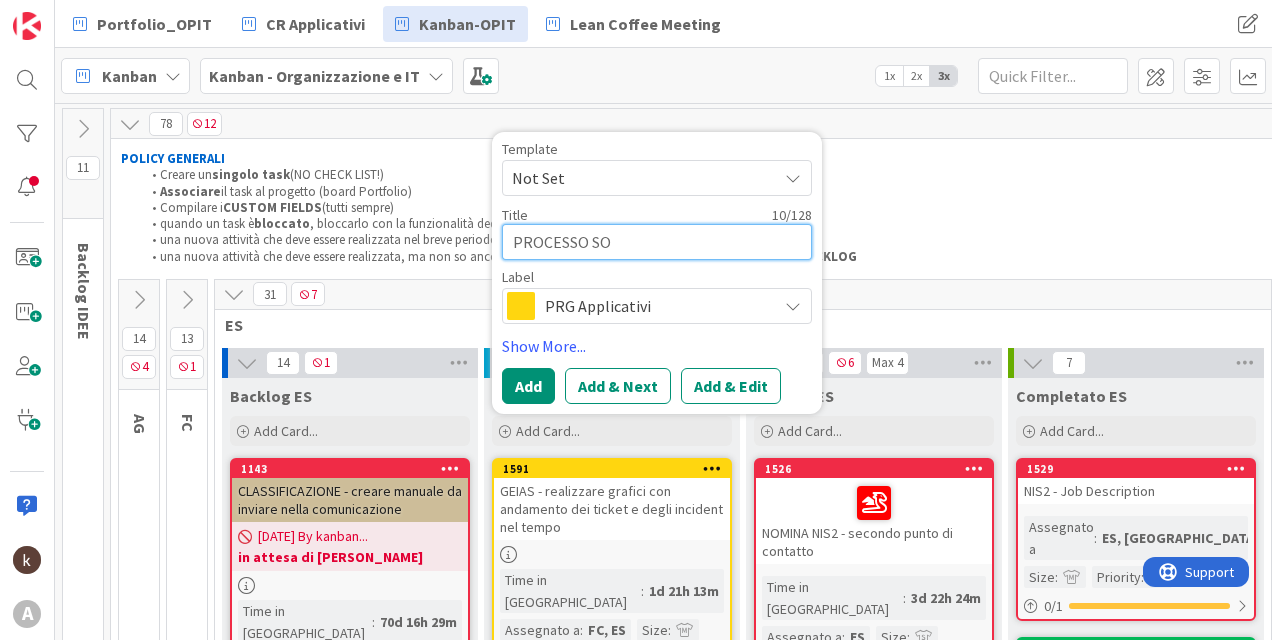 type on "x" 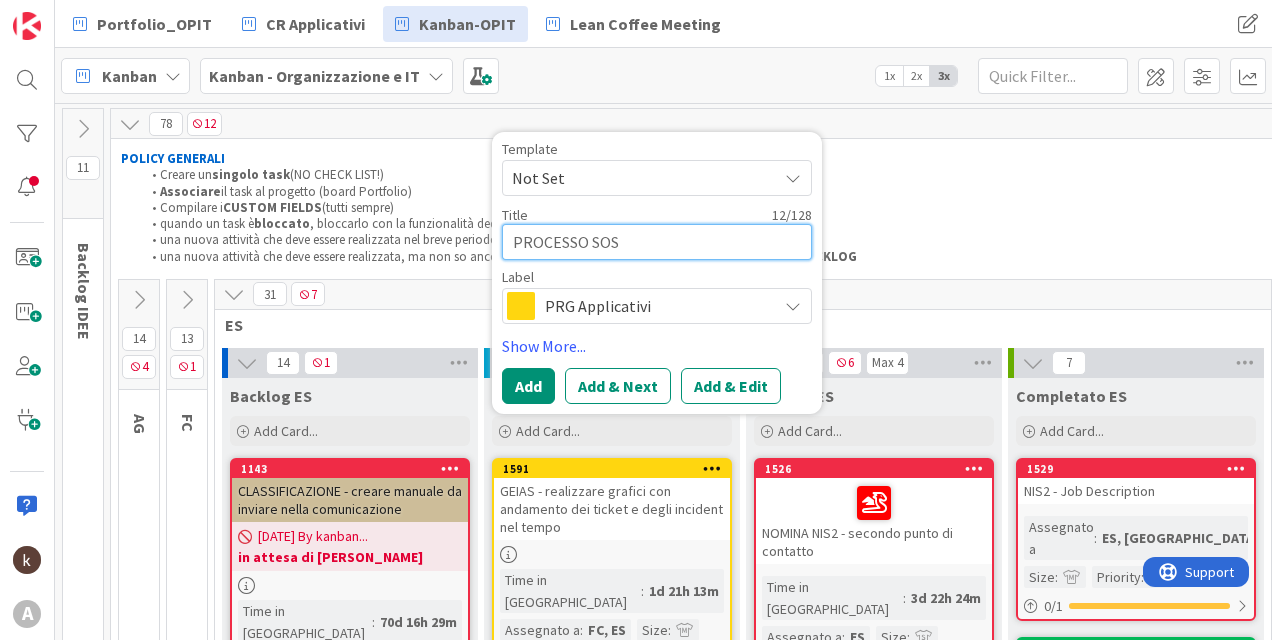 type on "x" 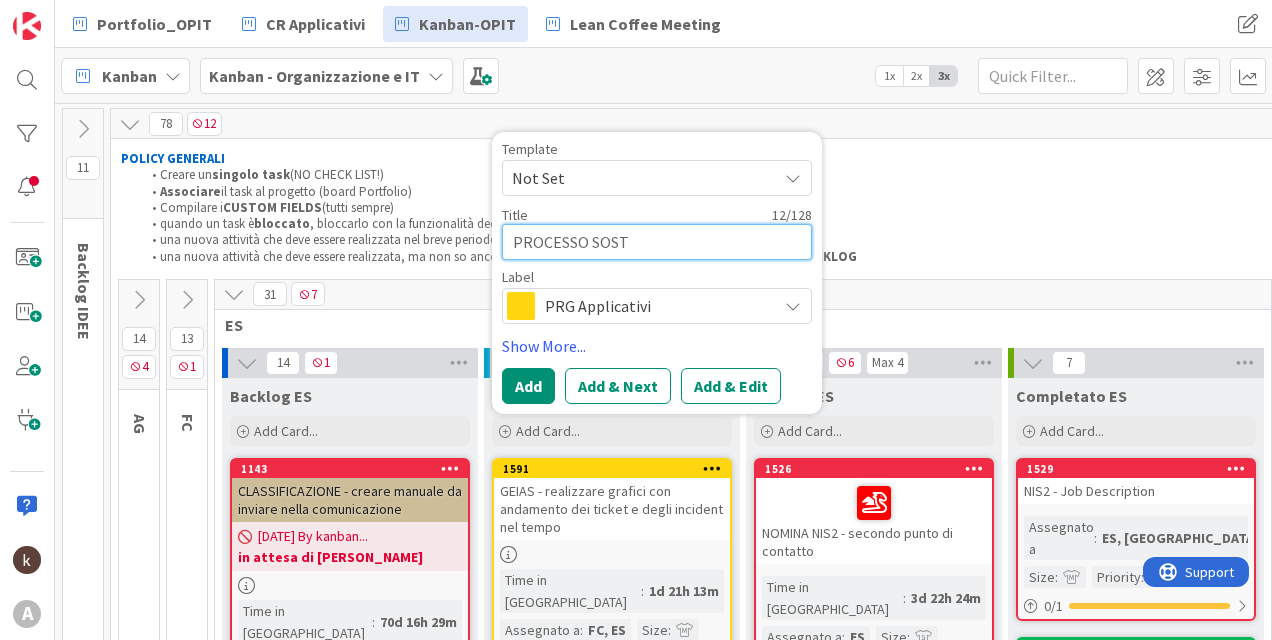 type on "PROCESSO SOSTI" 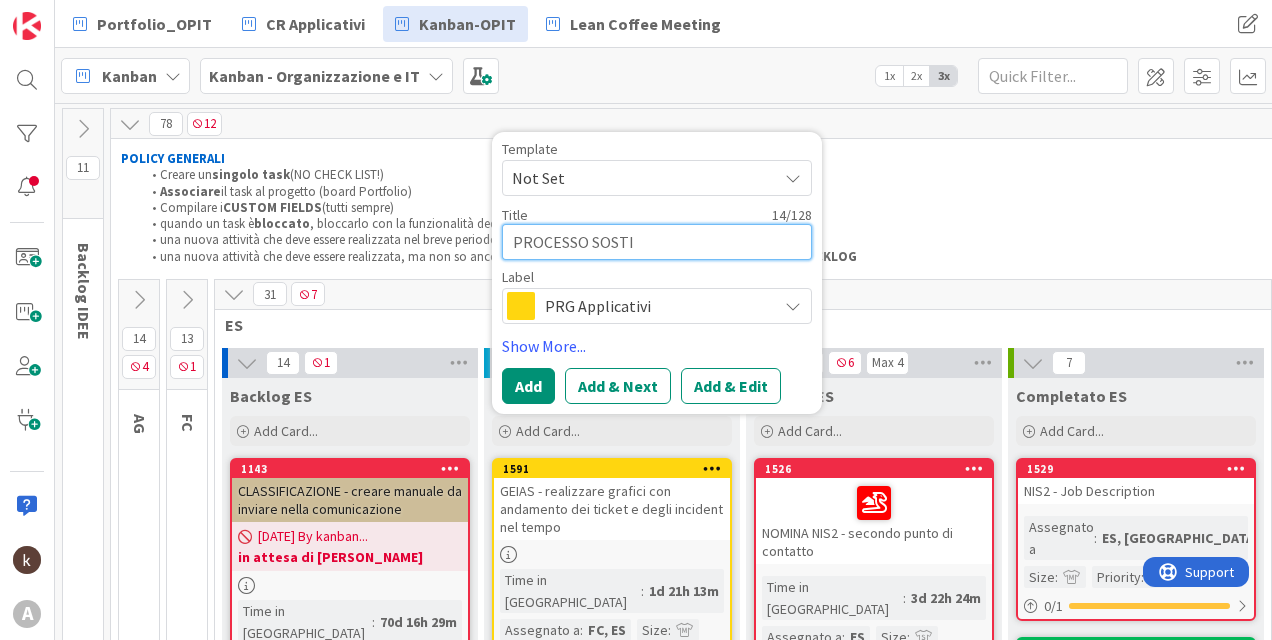 type on "x" 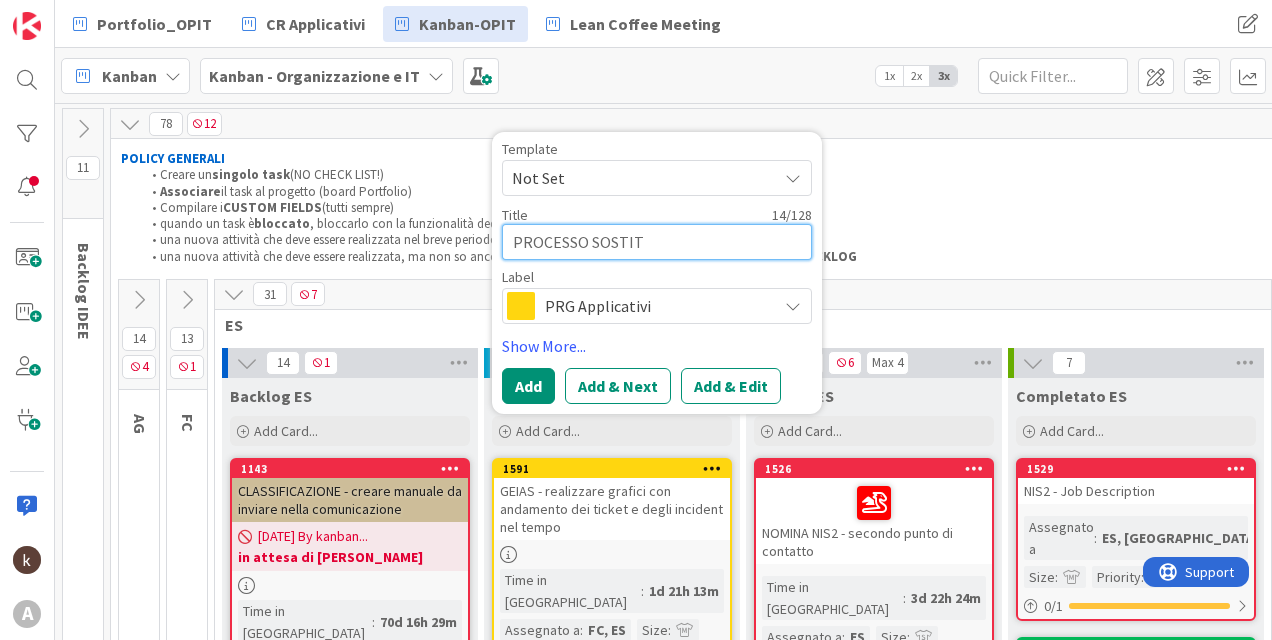 type on "PROCESSO SOSTITU" 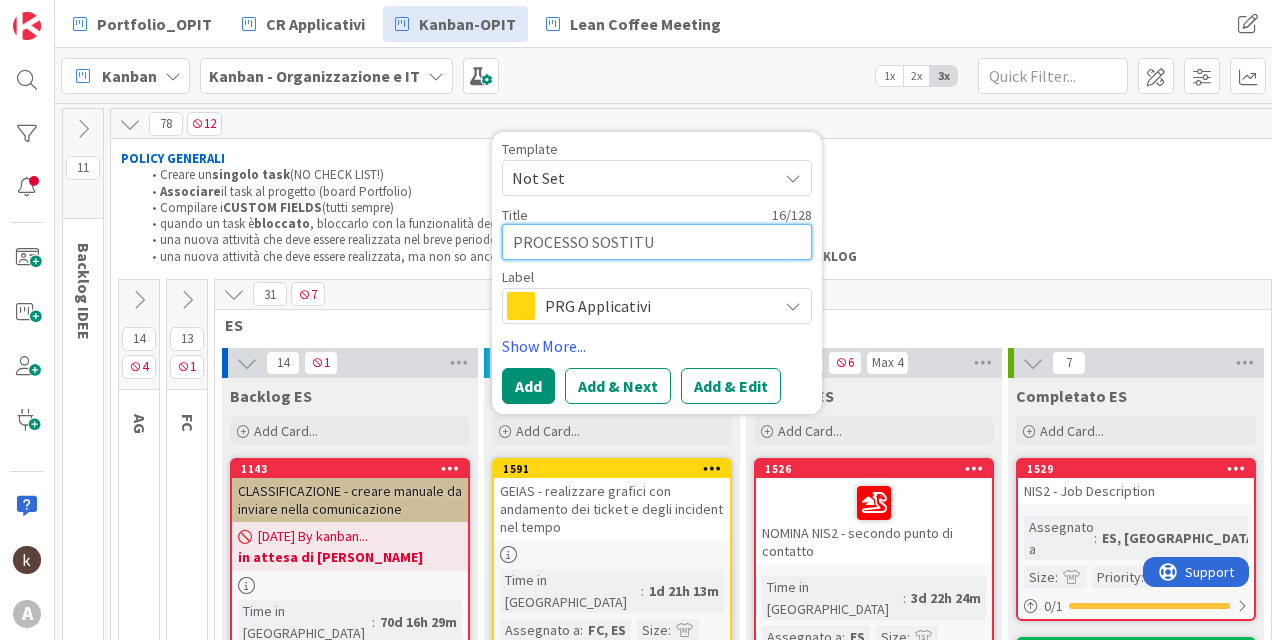 type on "x" 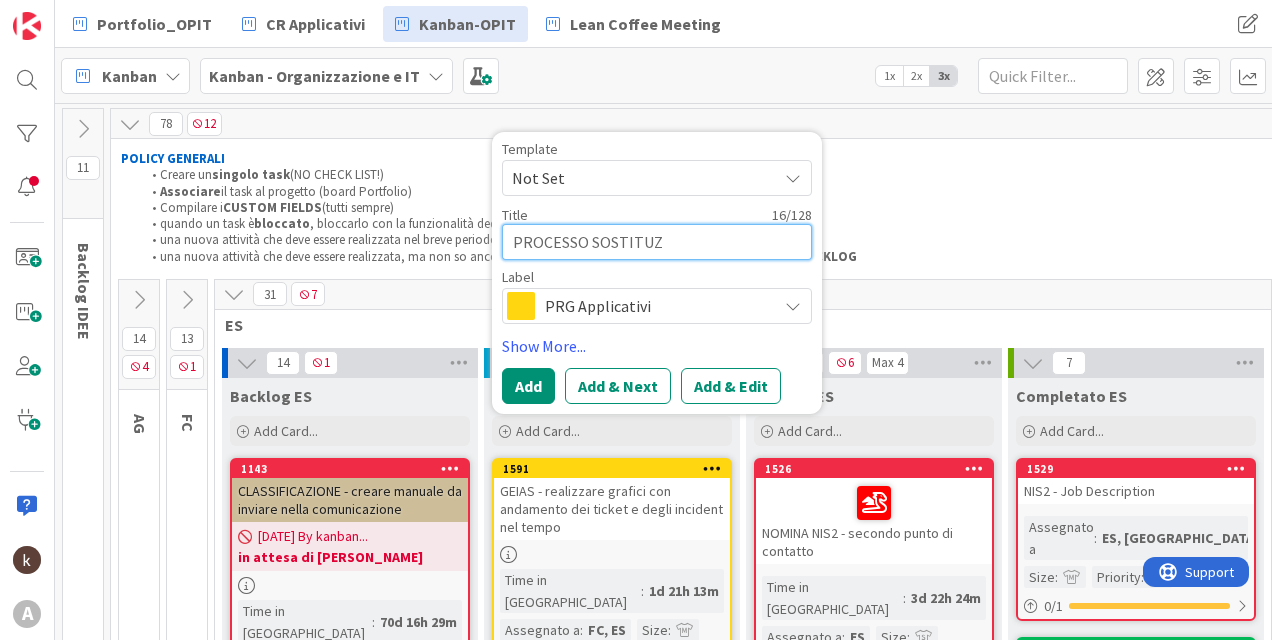 type on "PROCESSO SOSTITUZI" 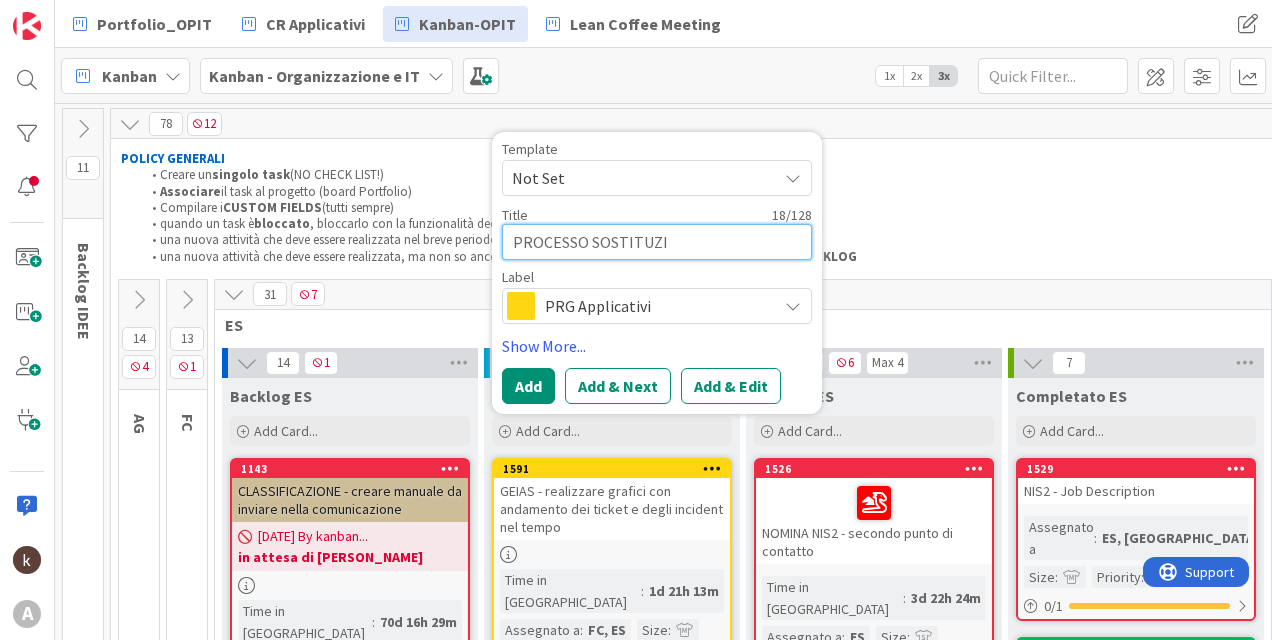 type on "x" 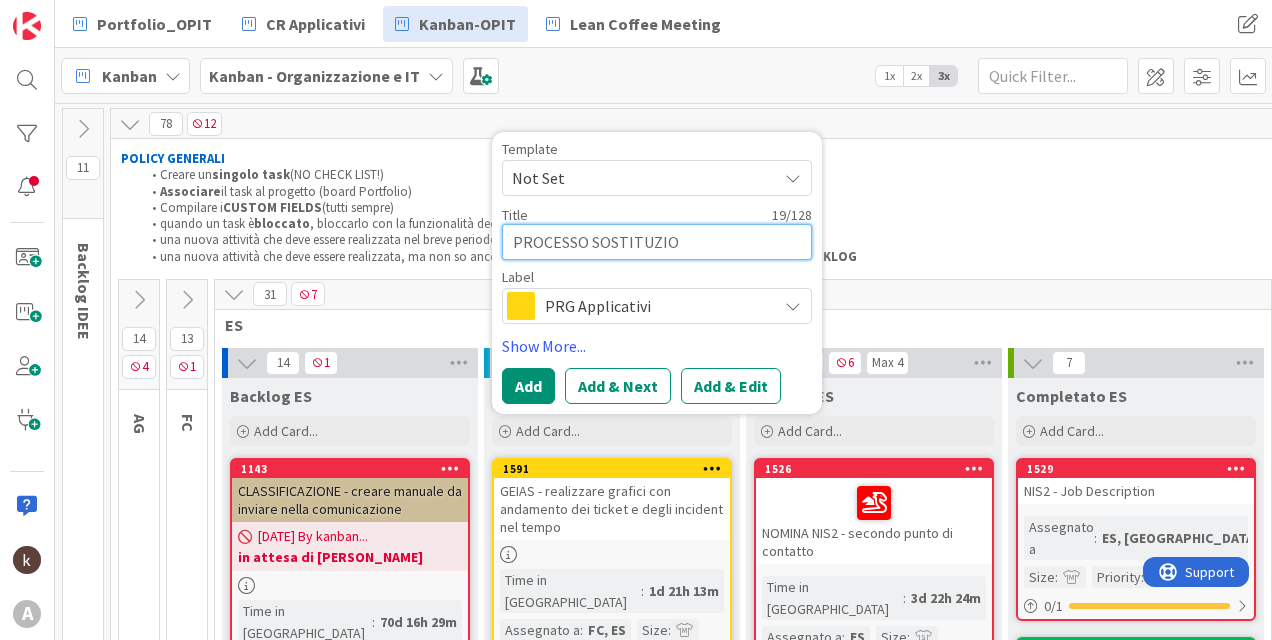 type on "x" 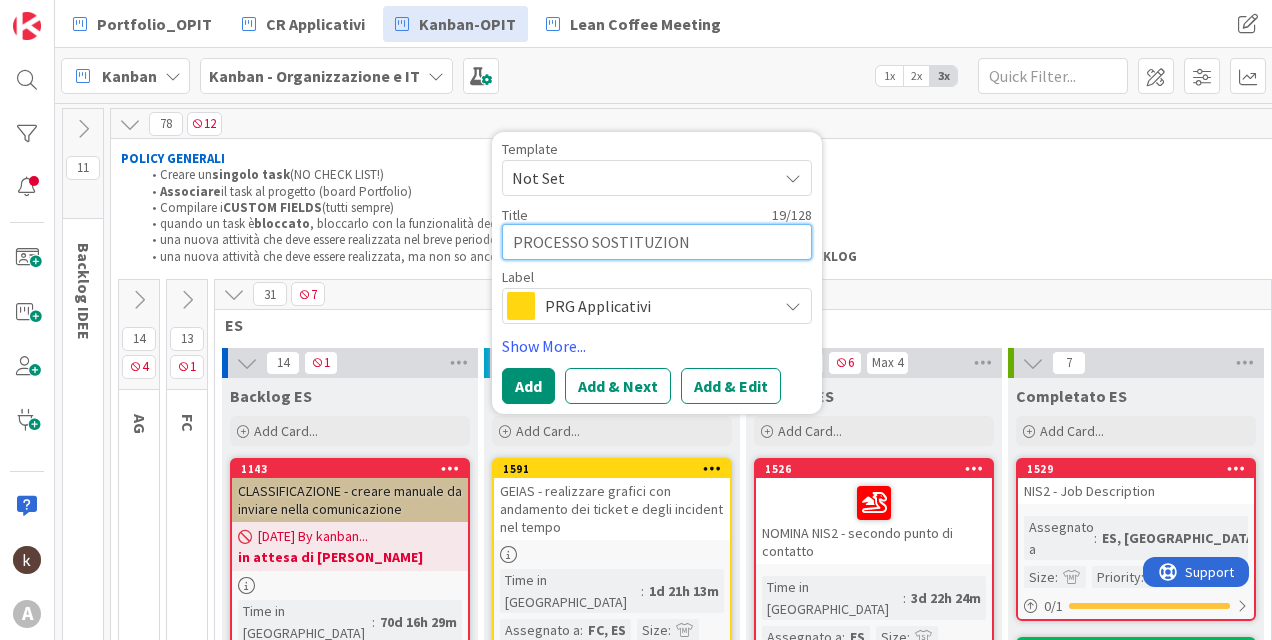 type on "x" 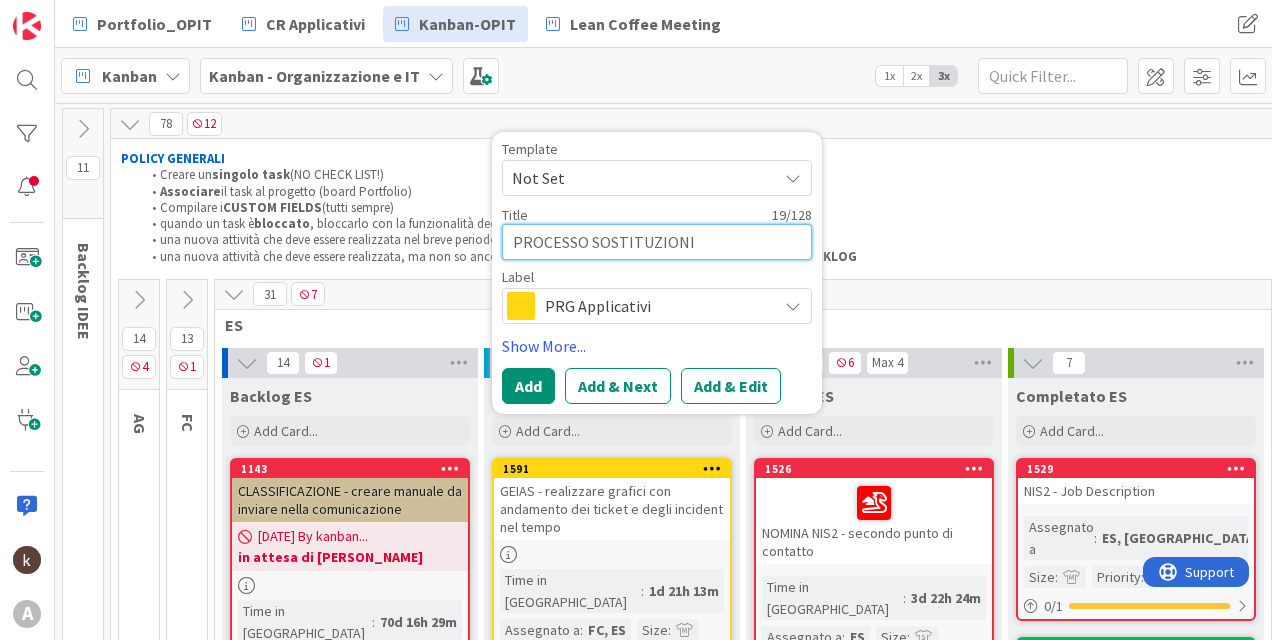 type on "x" 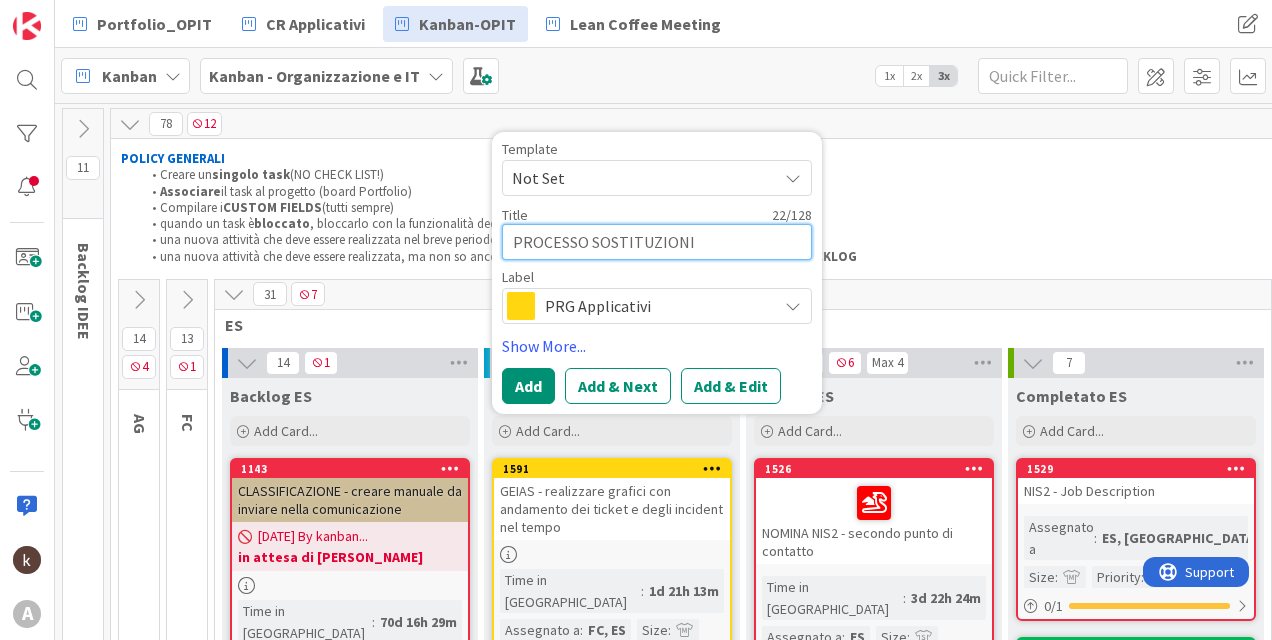 type on "x" 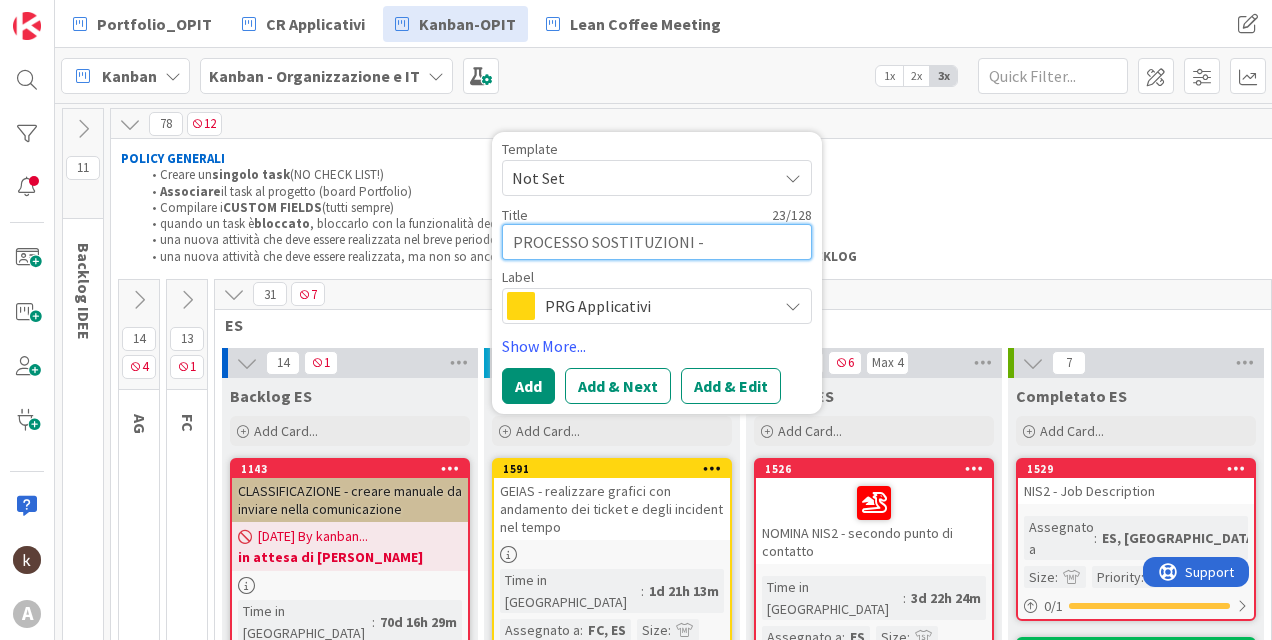 type on "PROCESSO SOSTITUZIONI -" 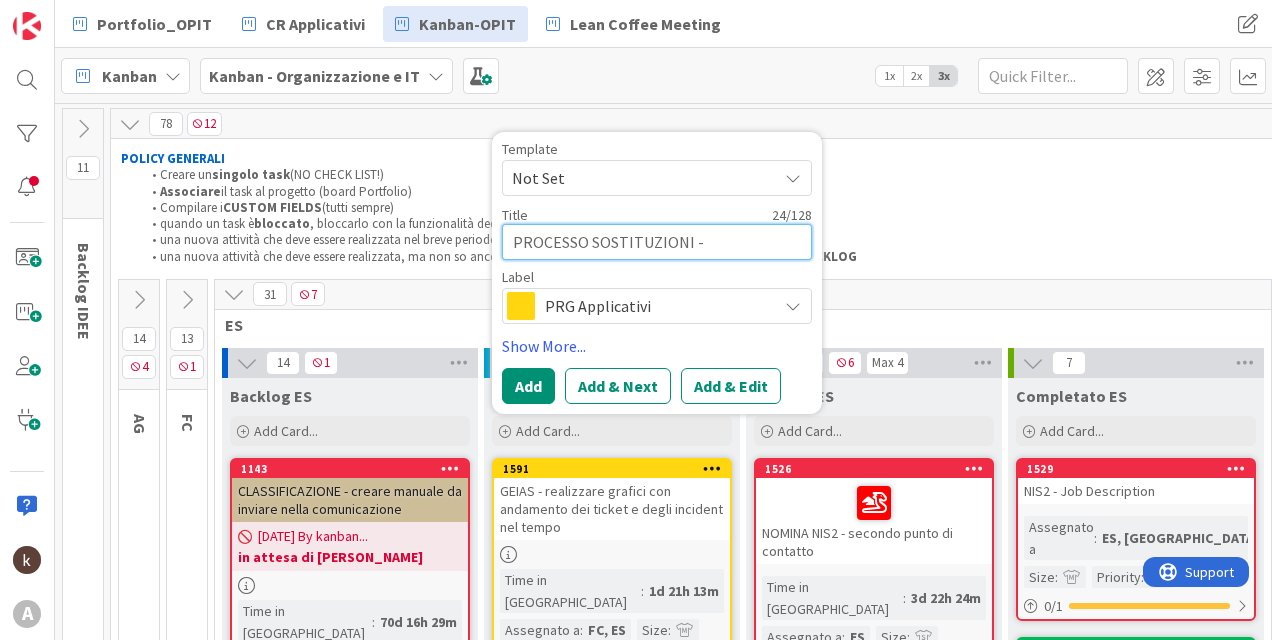 type on "x" 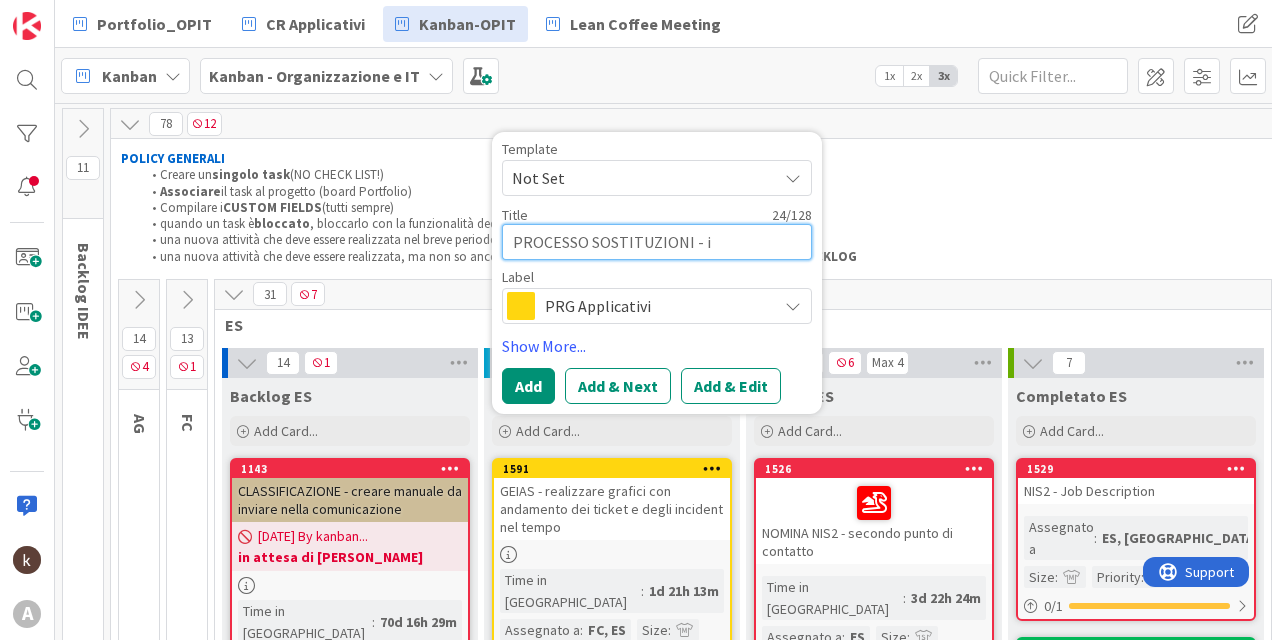 type on "x" 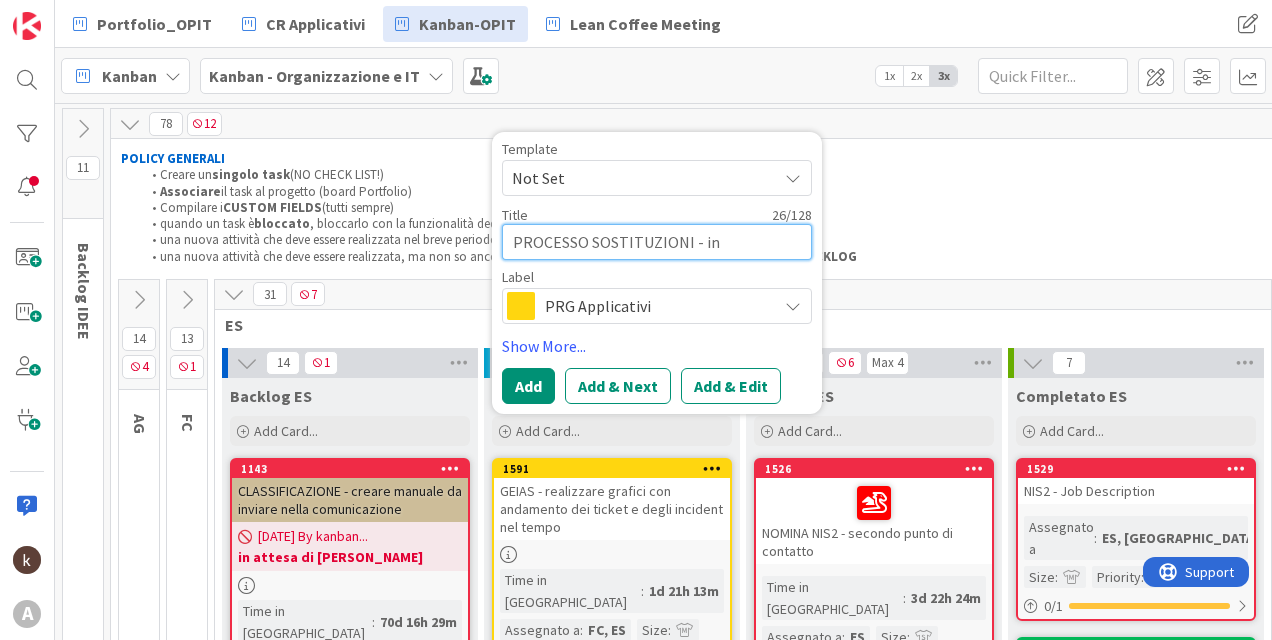 type on "x" 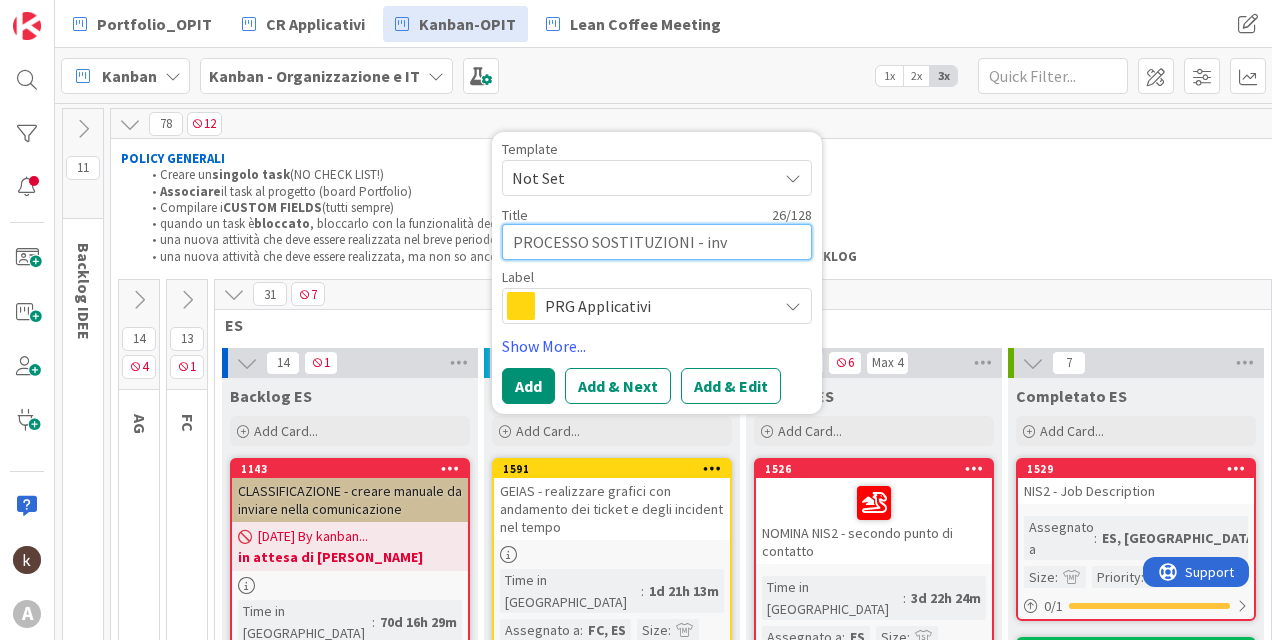 type on "PROCESSO SOSTITUZIONI - invi" 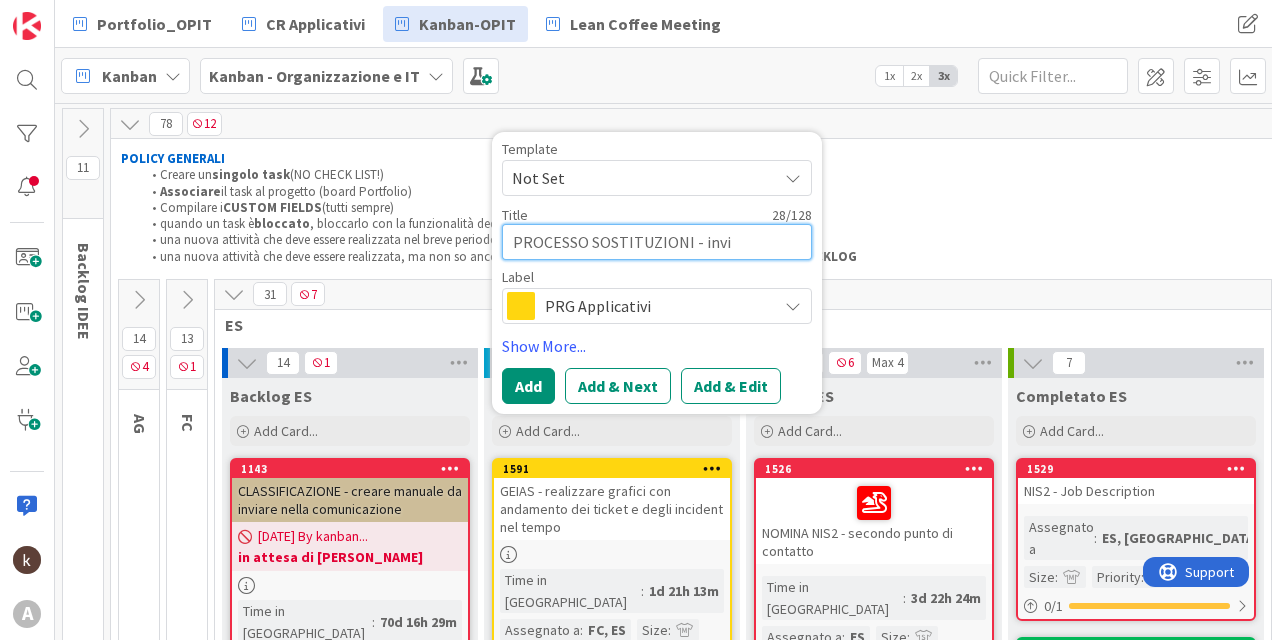 type on "x" 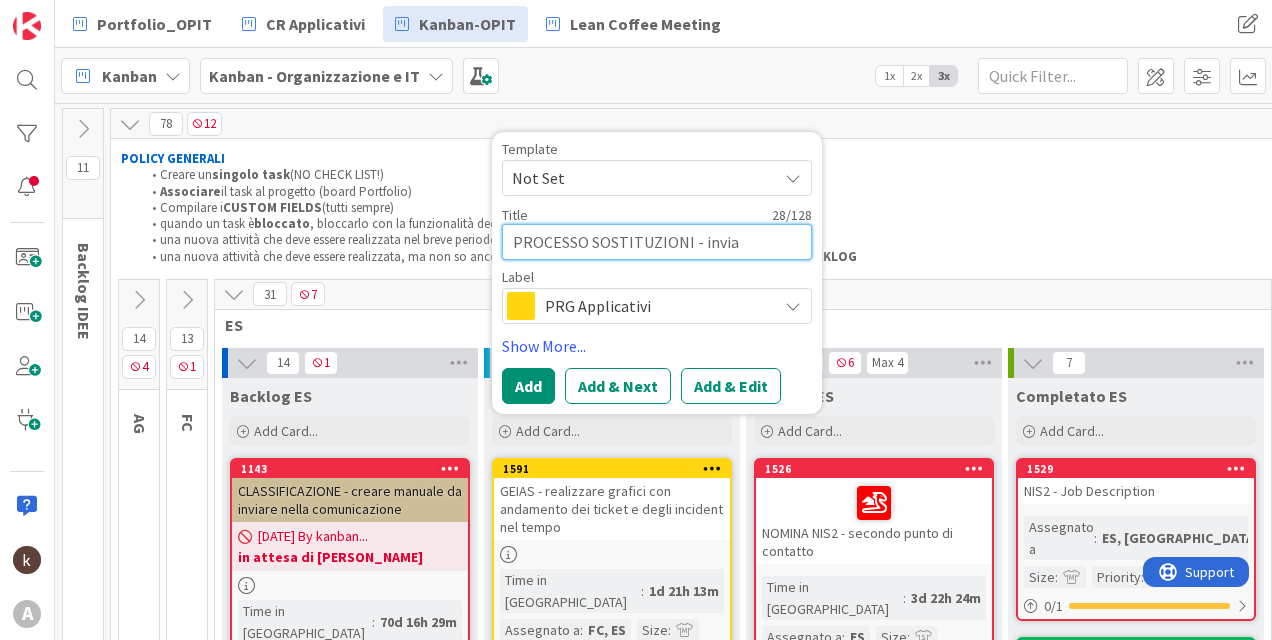 type on "PROCESSO SOSTITUZIONI - inviar" 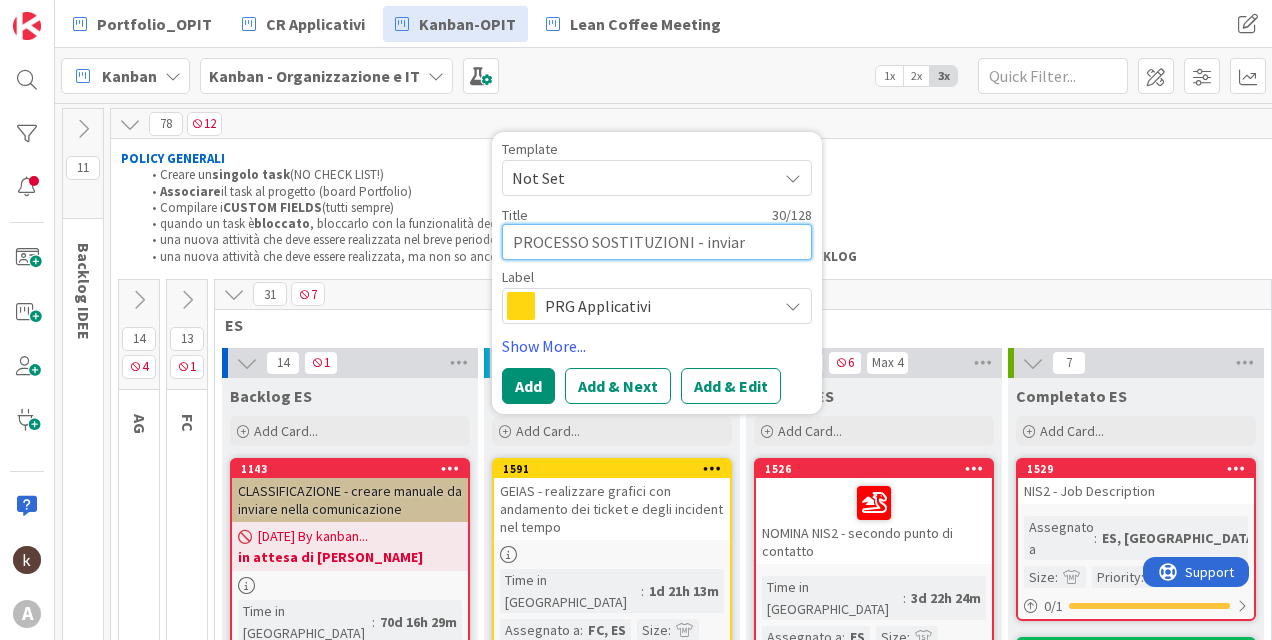 type on "x" 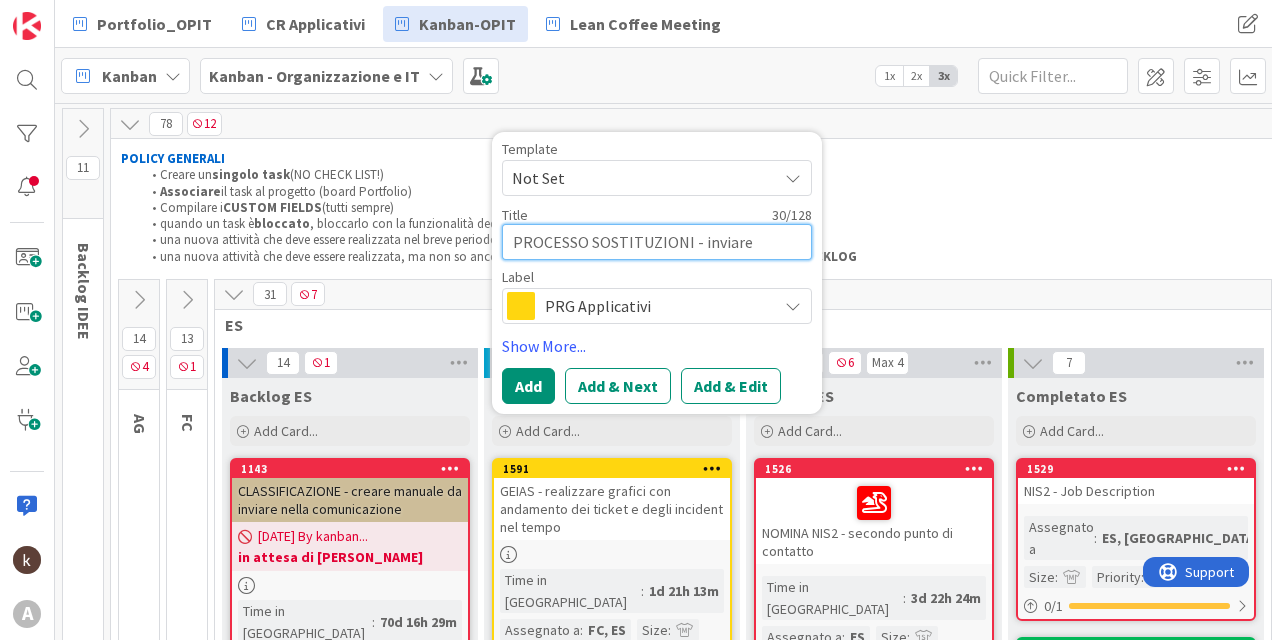 type on "PROCESSO SOSTITUZIONI - inviare" 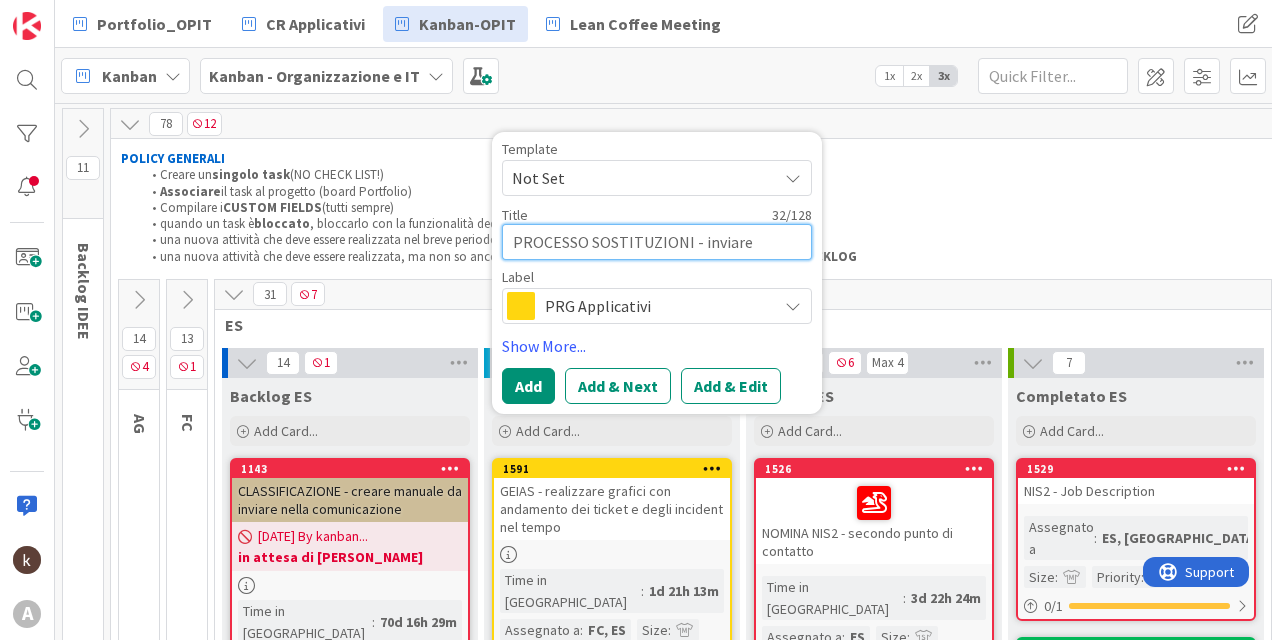 type on "x" 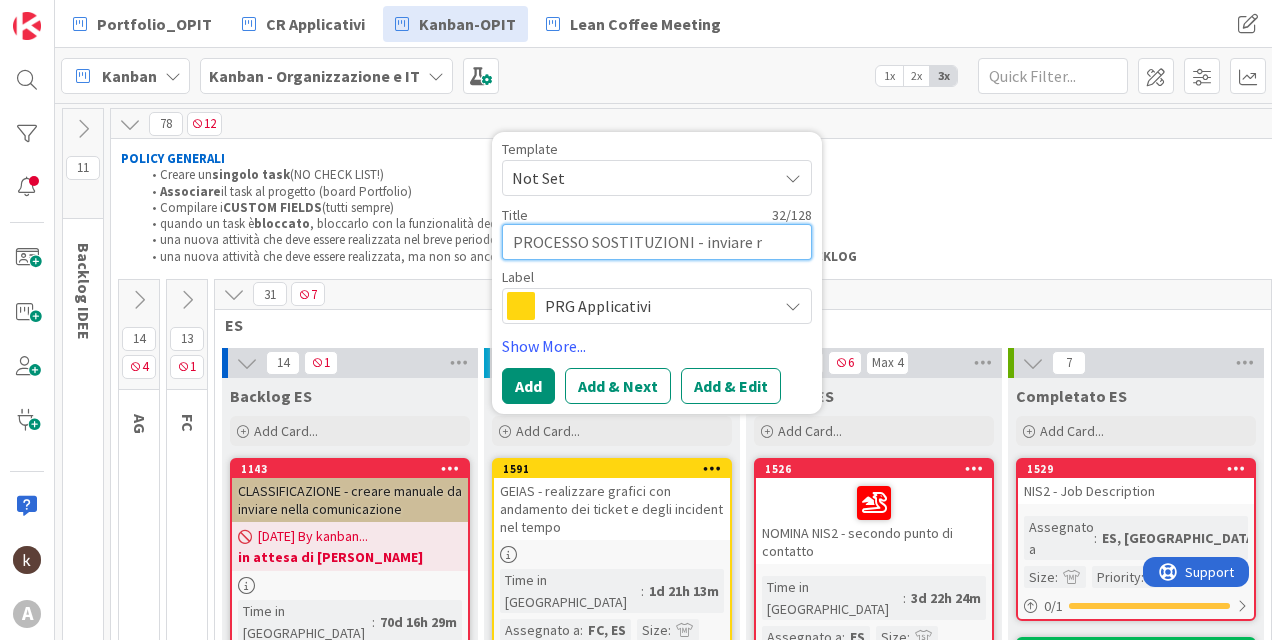 type on "PROCESSO SOSTITUZIONI - inviare ri" 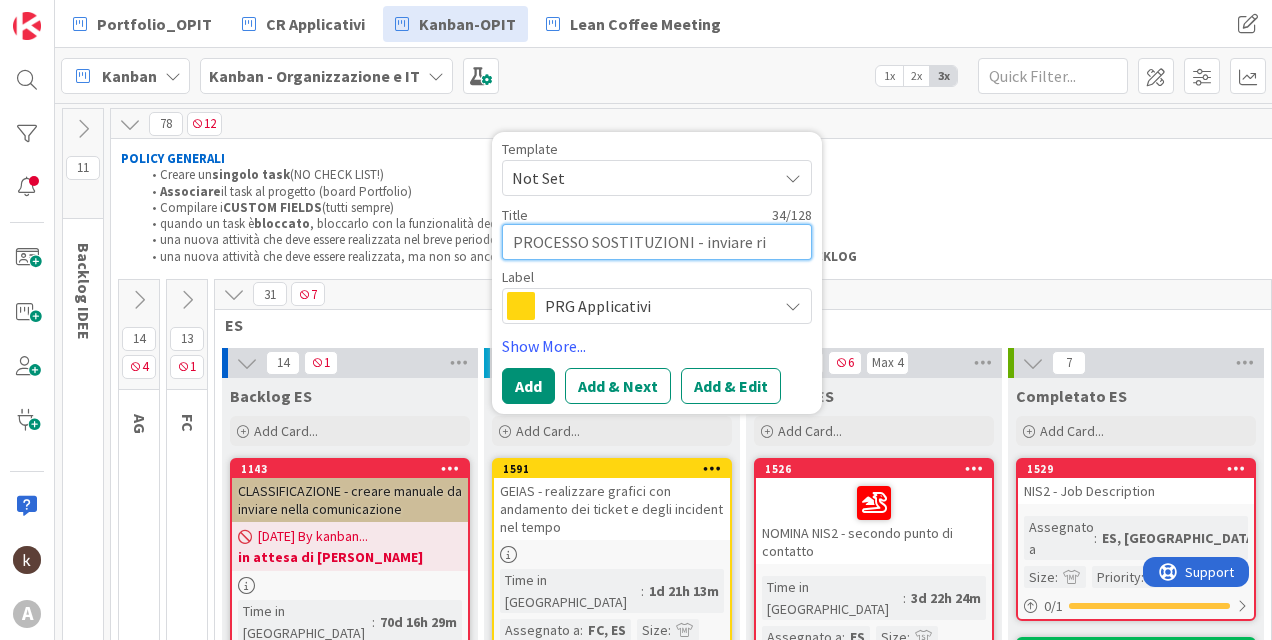 type on "x" 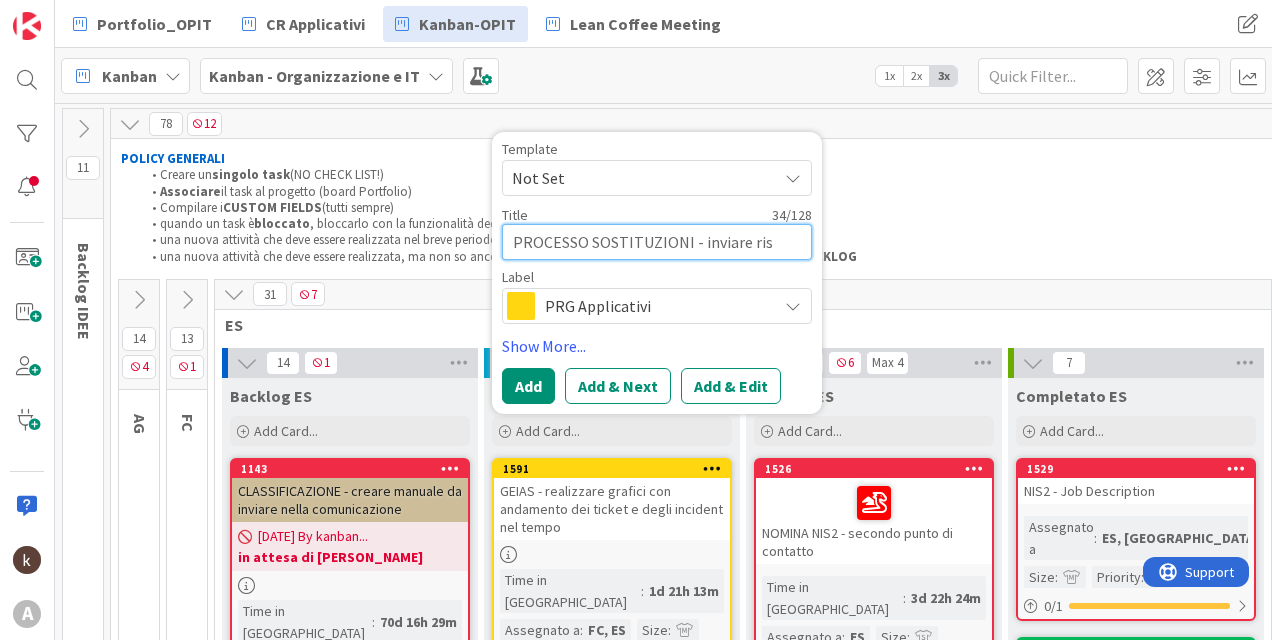 type on "PROCESSO SOSTITUZIONI - inviare risp" 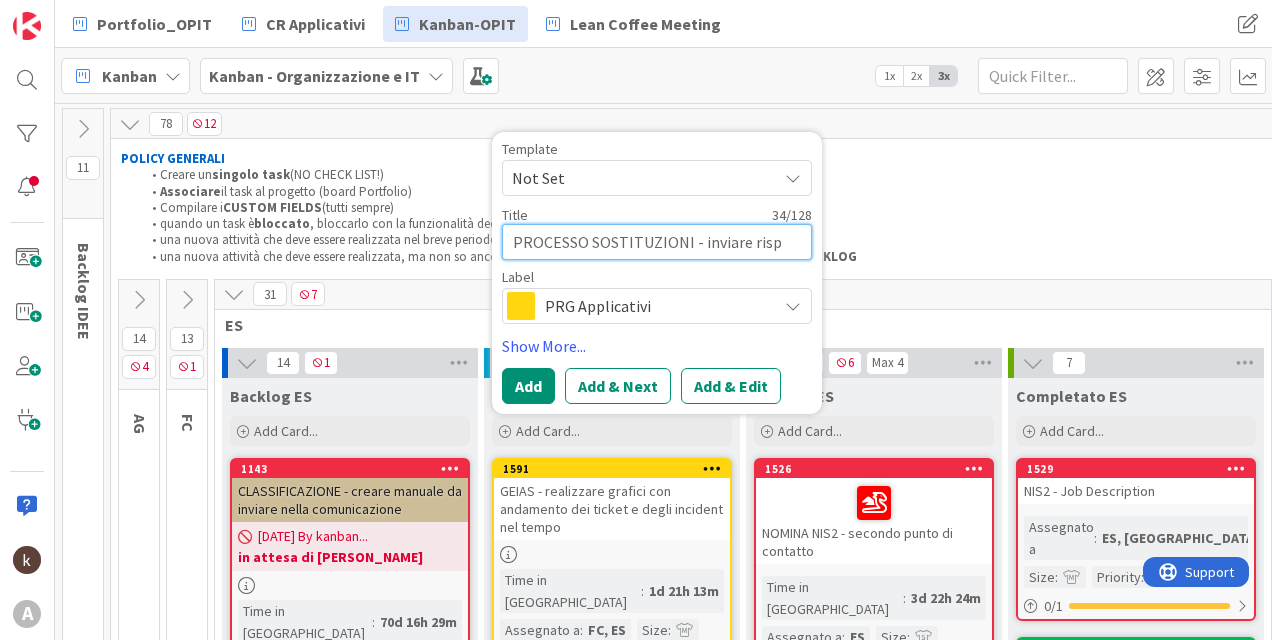 type on "x" 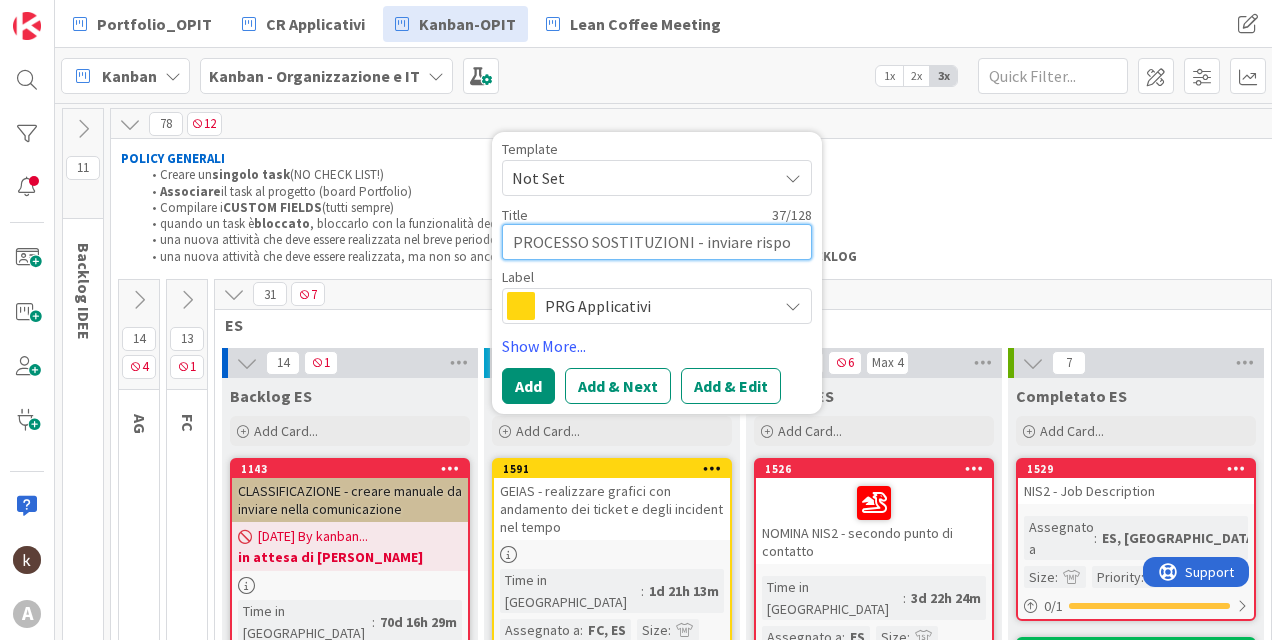 type on "x" 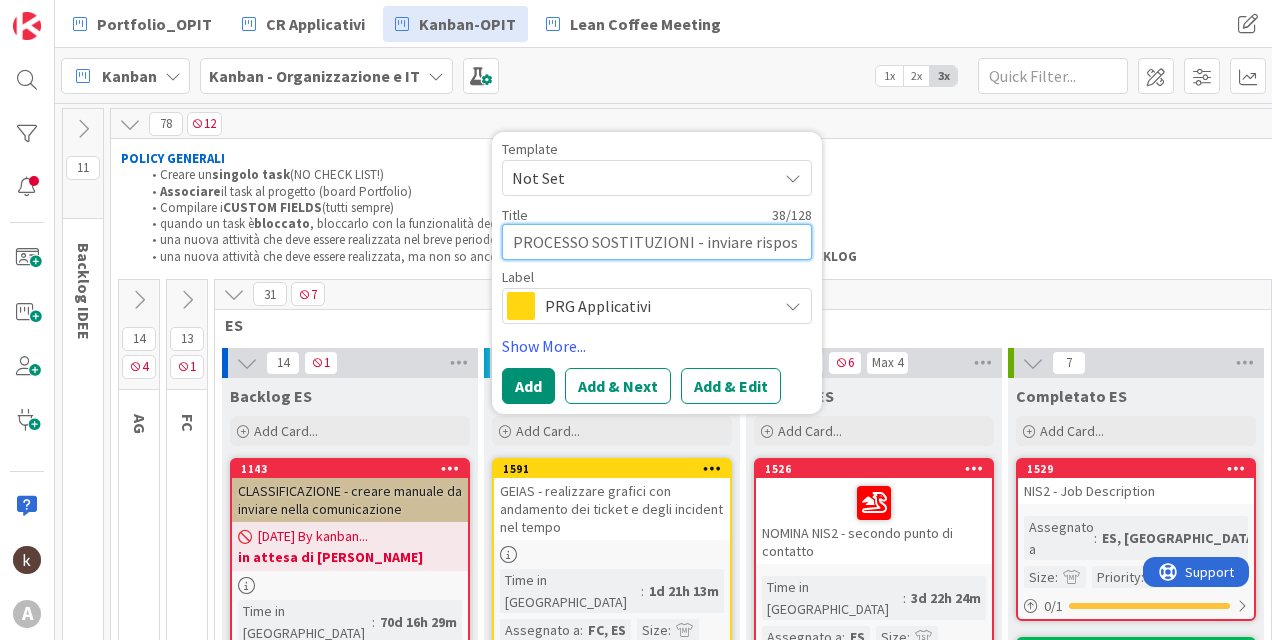 type on "x" 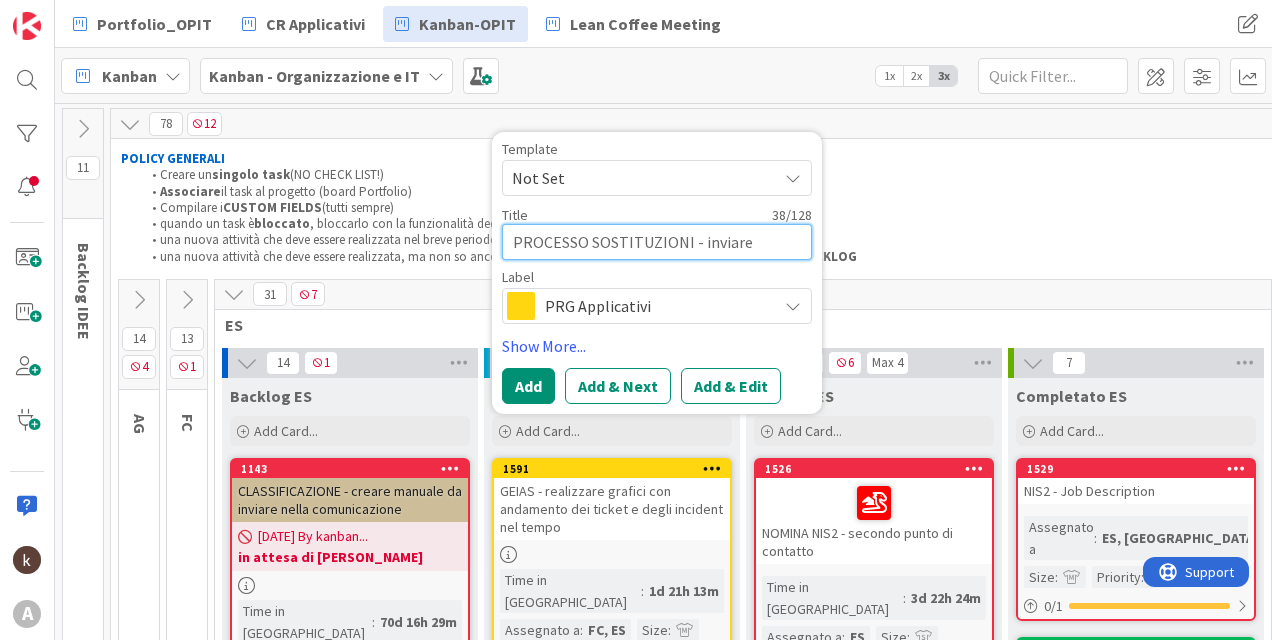 type on "x" 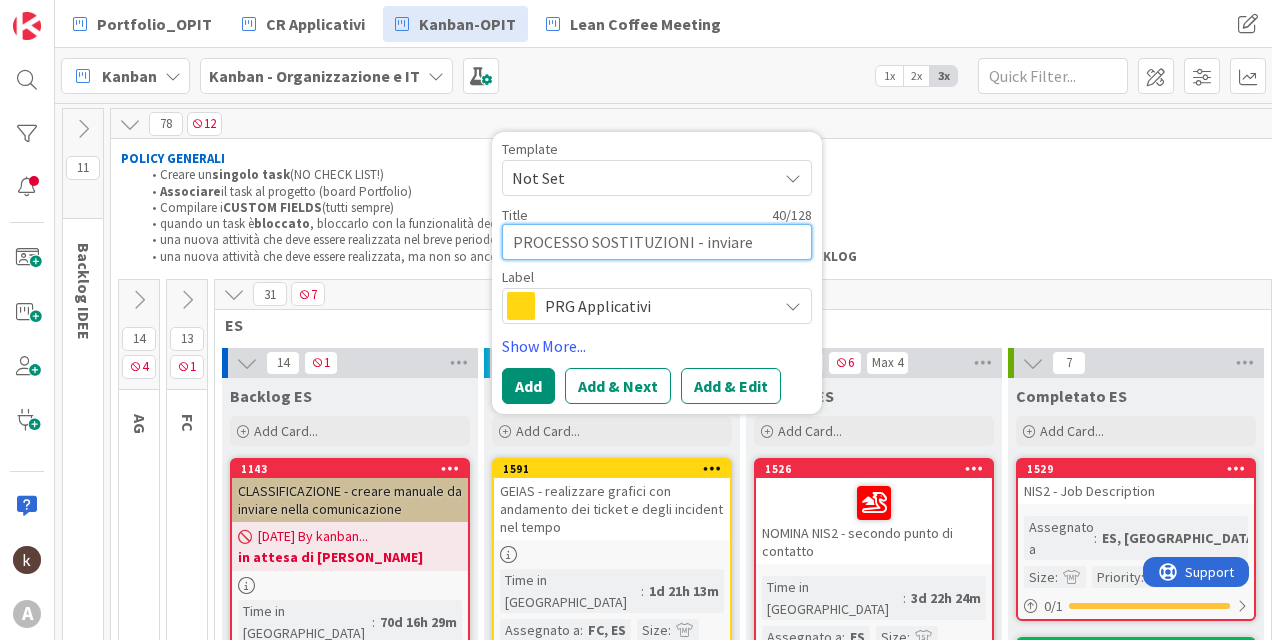 type on "PROCESSO SOSTITUZIONI - inviare risposta" 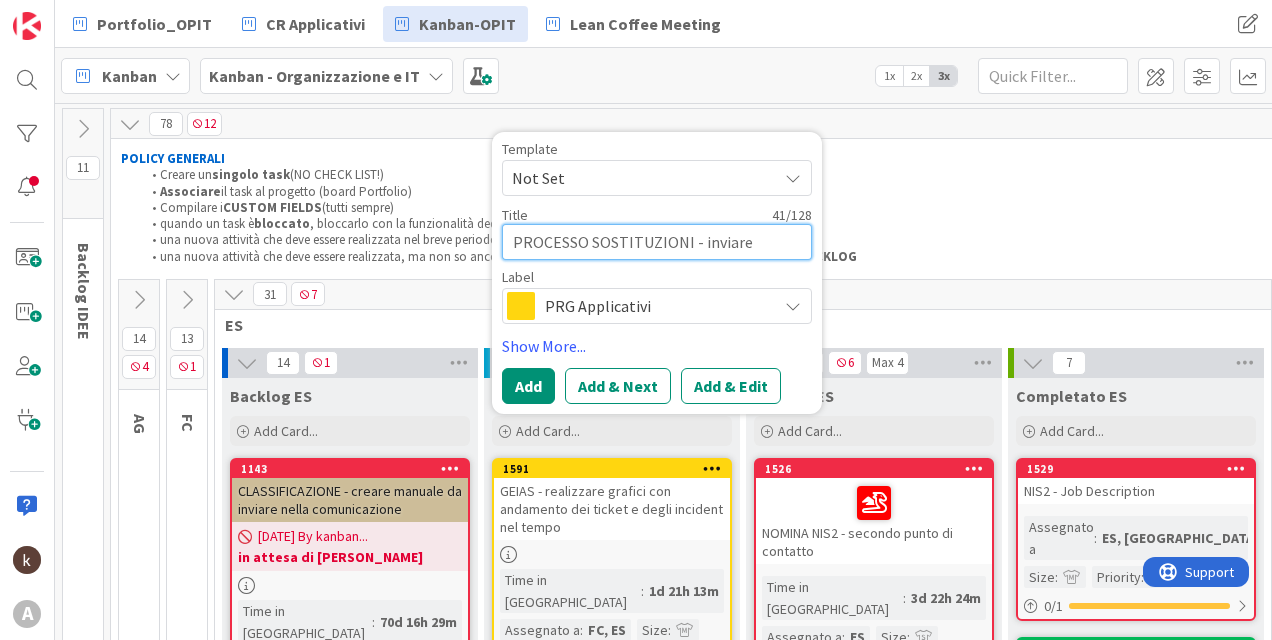 type on "x" 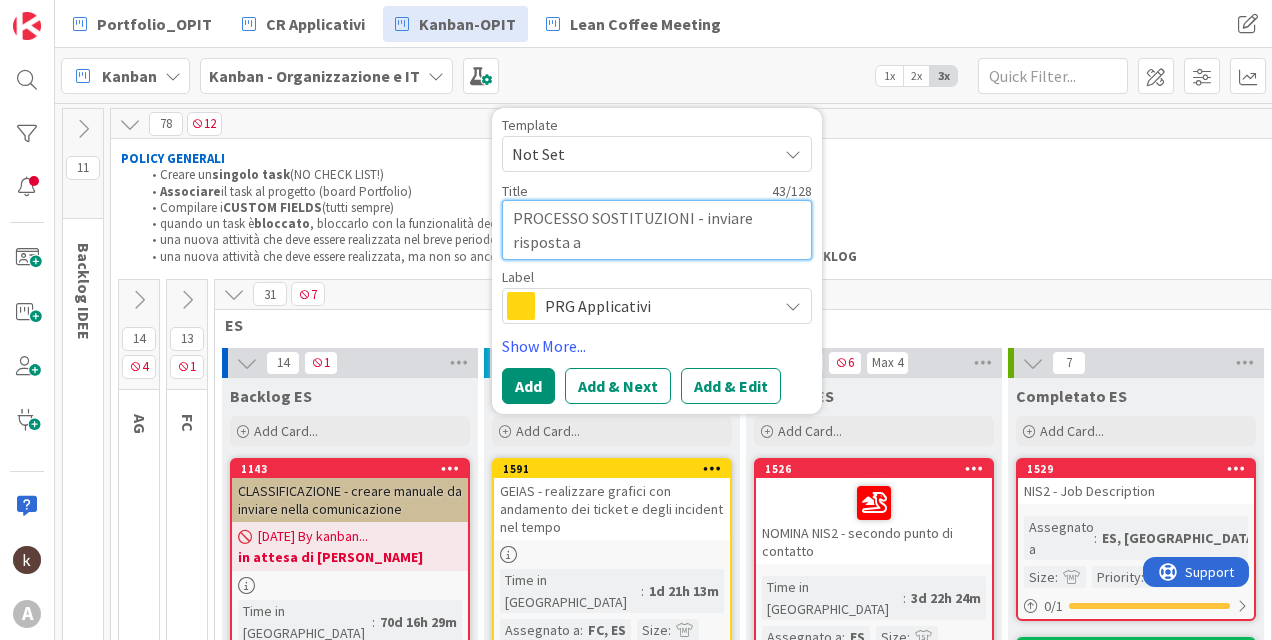 type on "x" 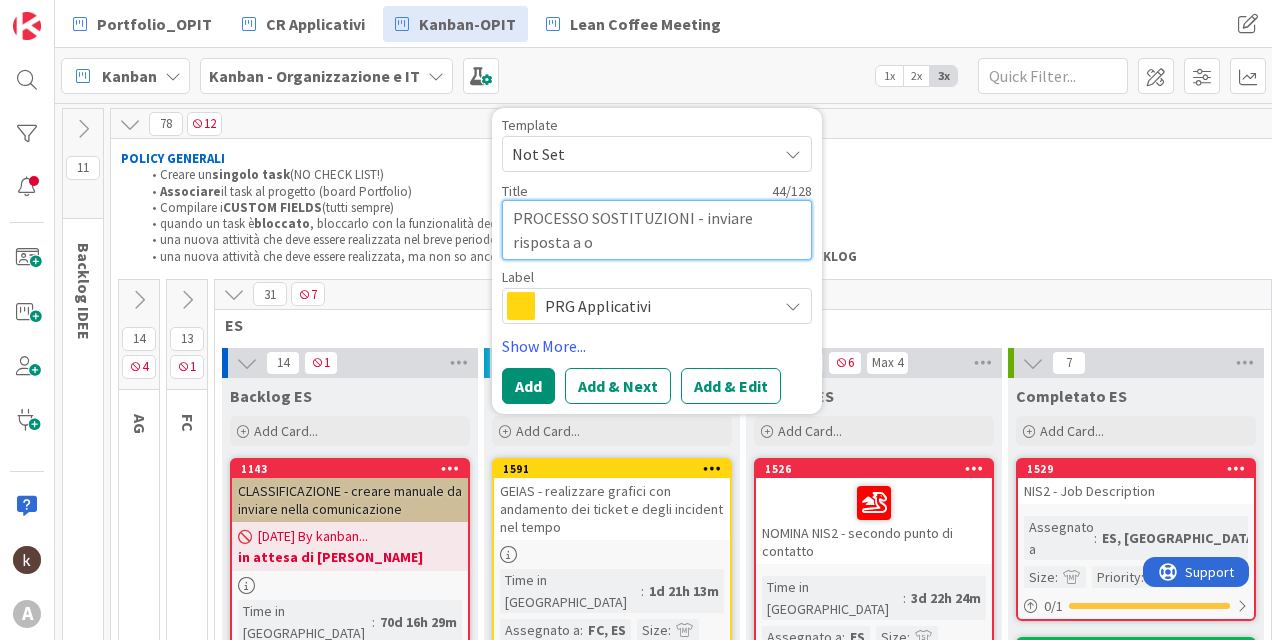 type on "x" 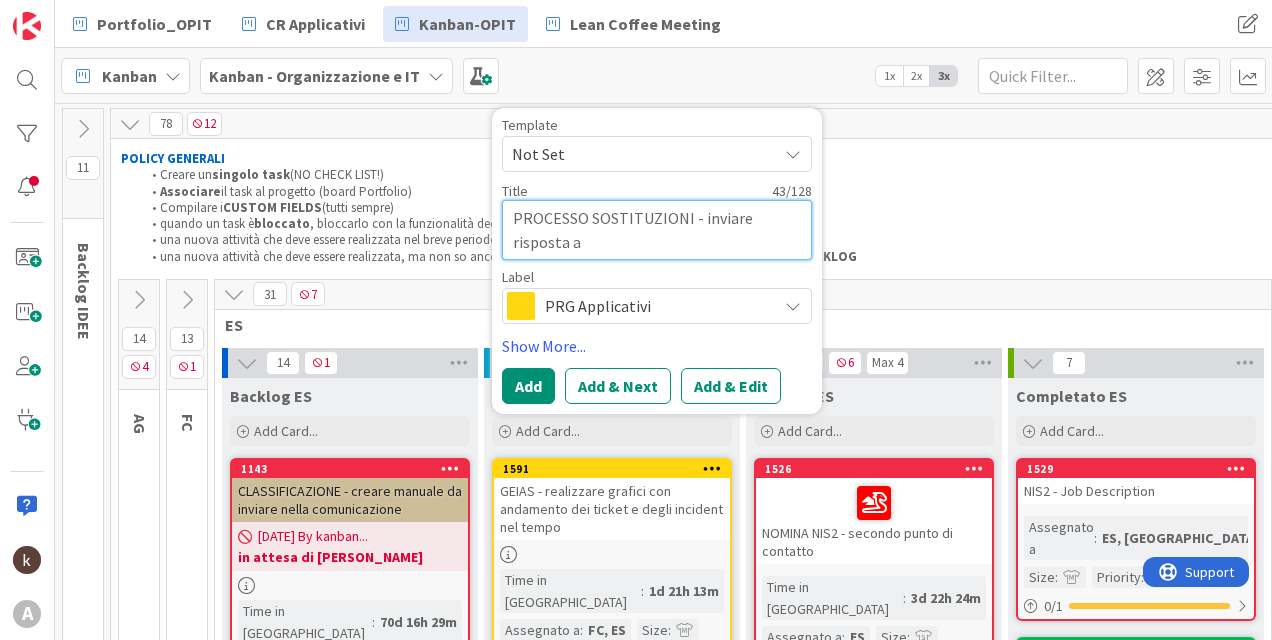 type on "x" 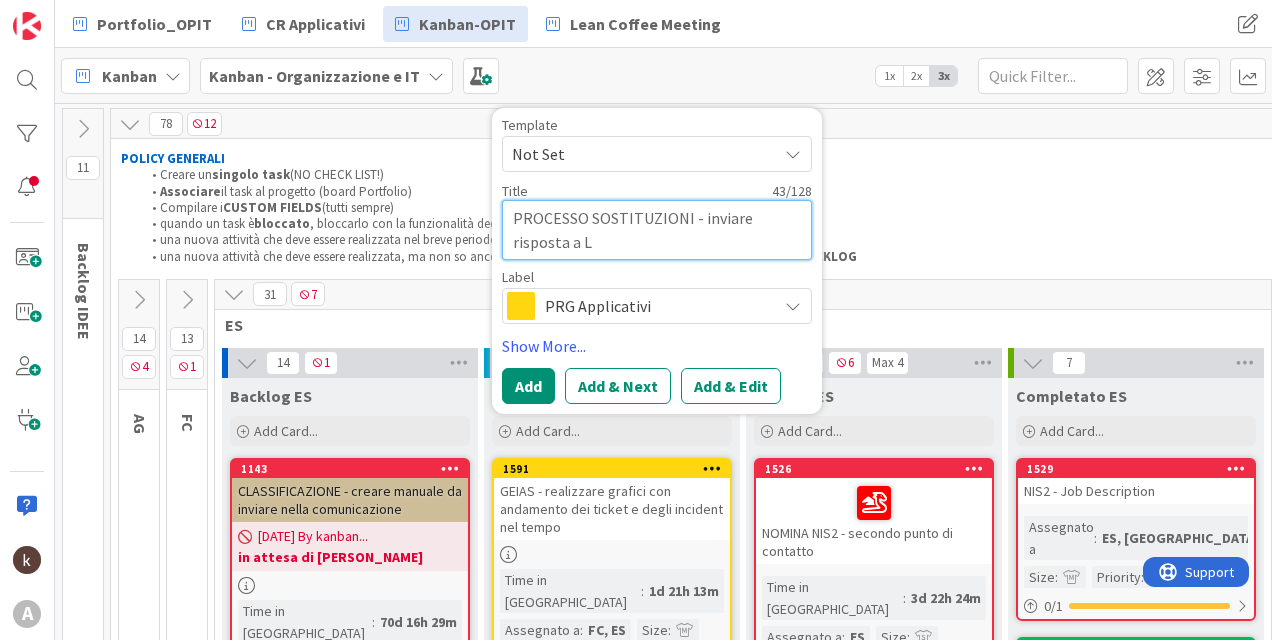 type on "x" 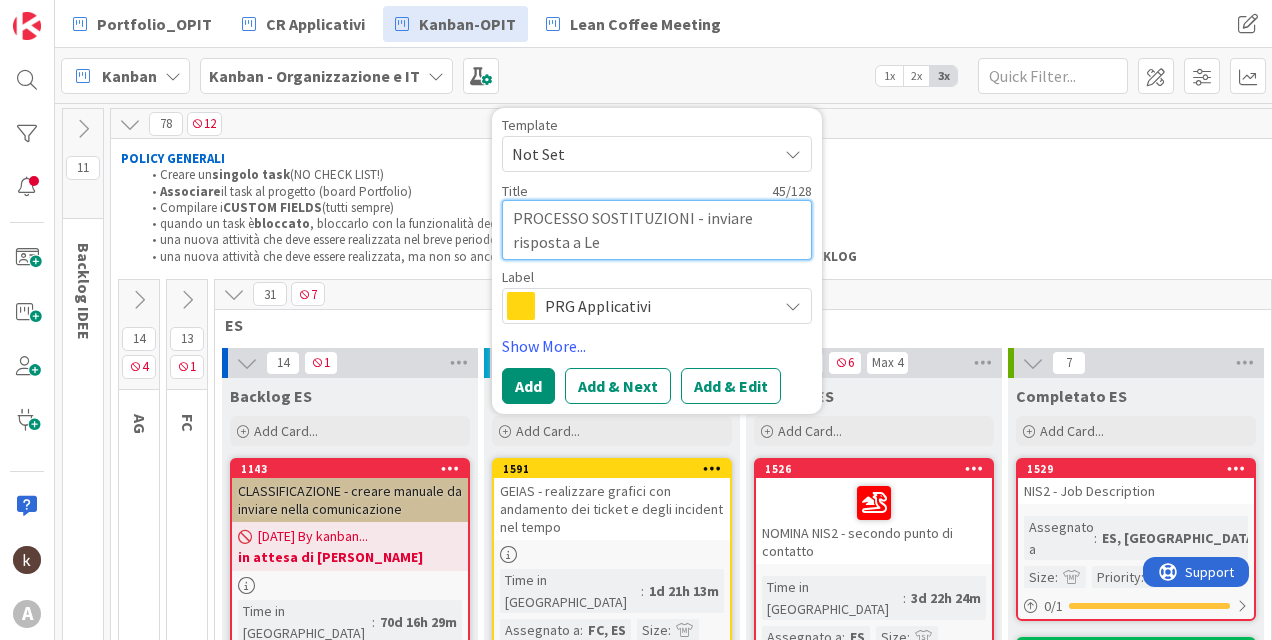 type on "PROCESSO SOSTITUZIONI - inviare risposta a [PERSON_NAME]" 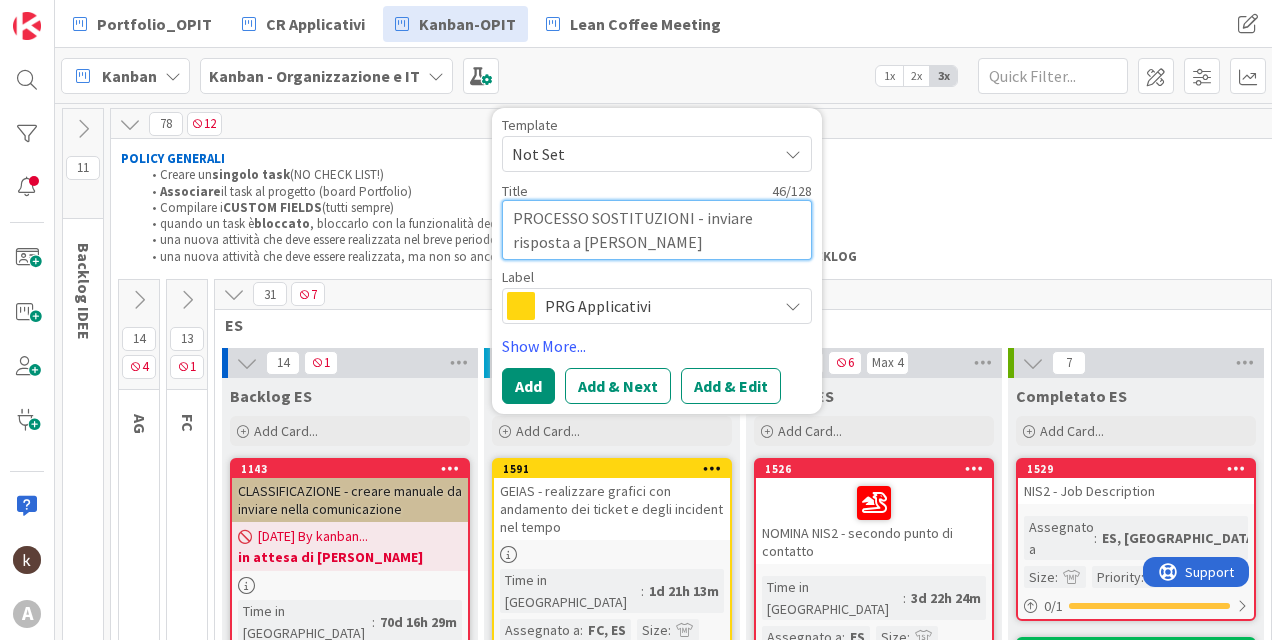 type on "x" 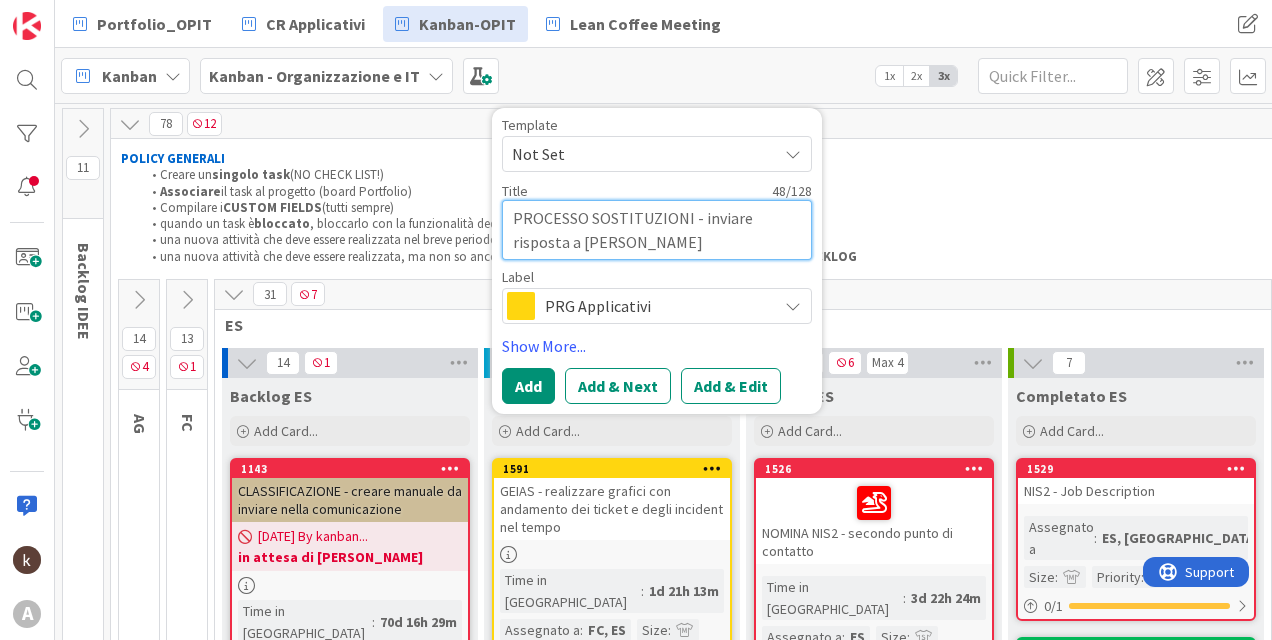 type on "x" 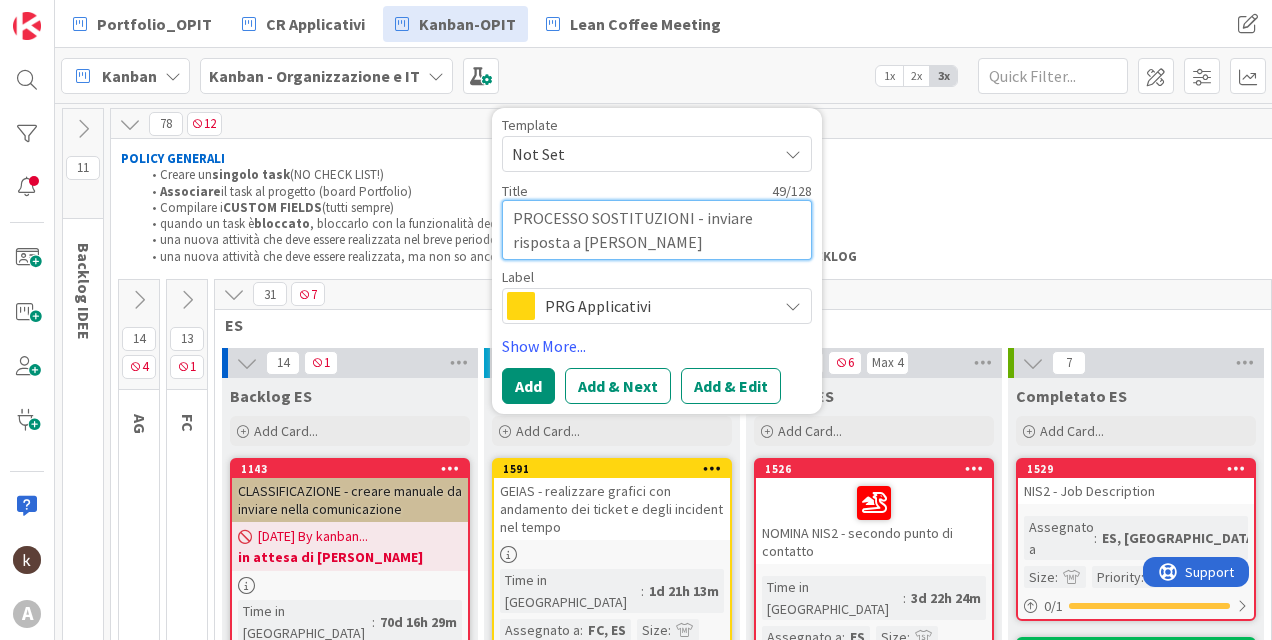 type on "x" 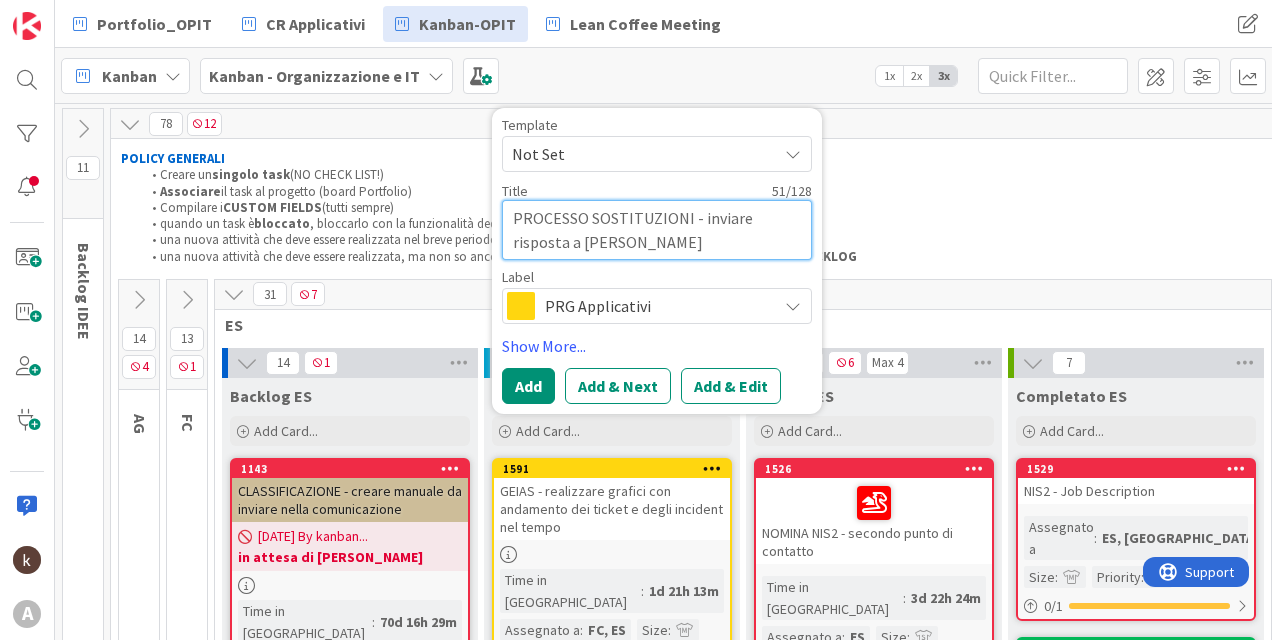type on "x" 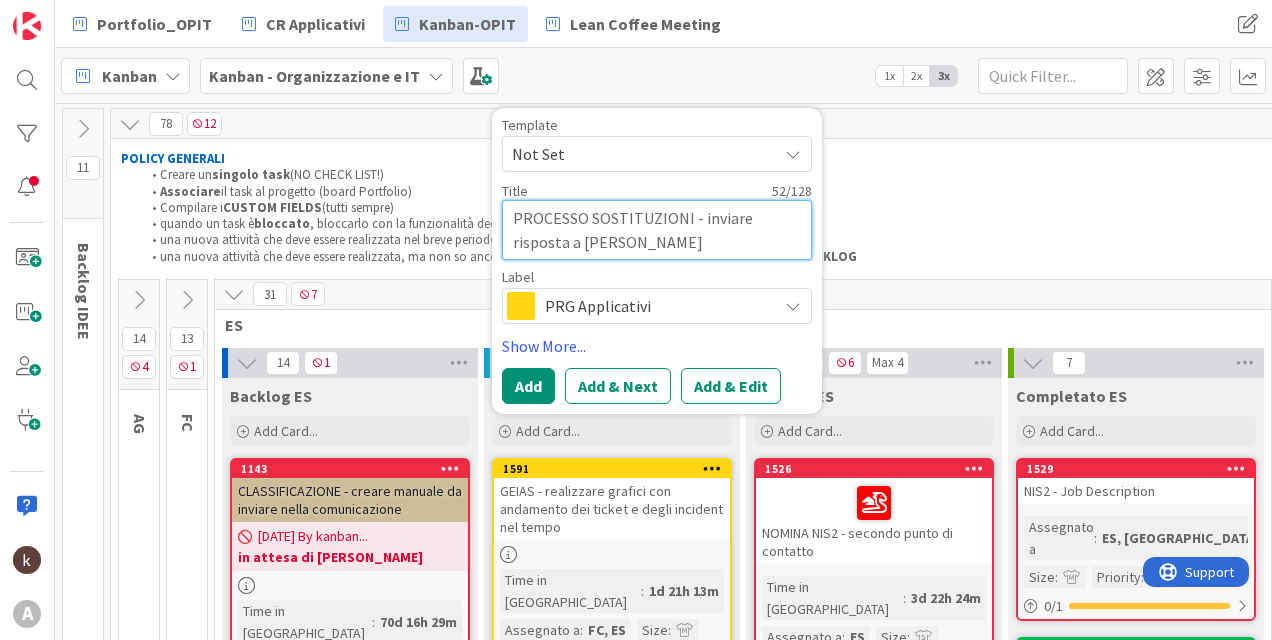 type on "x" 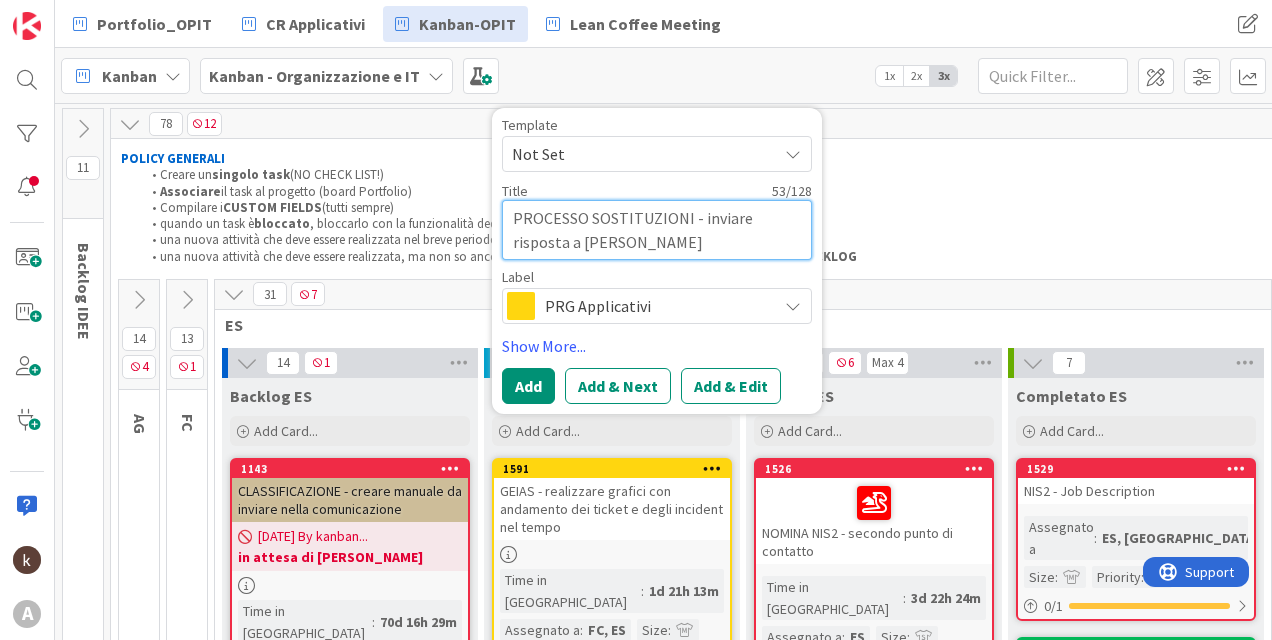 type on "x" 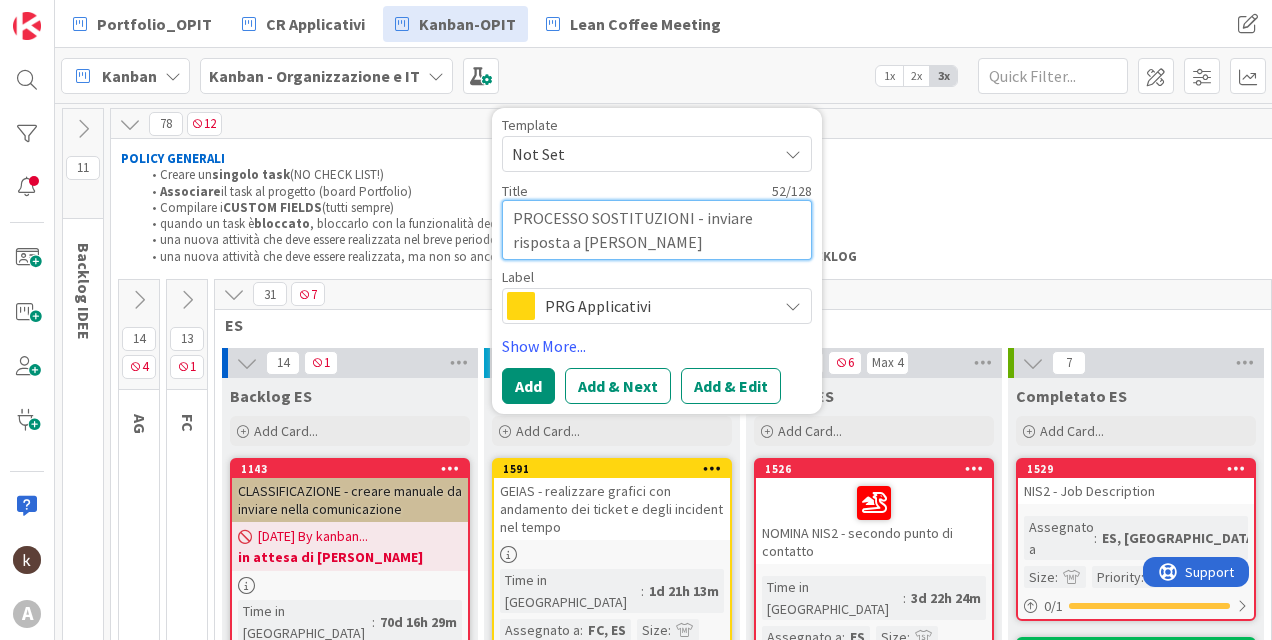 type on "x" 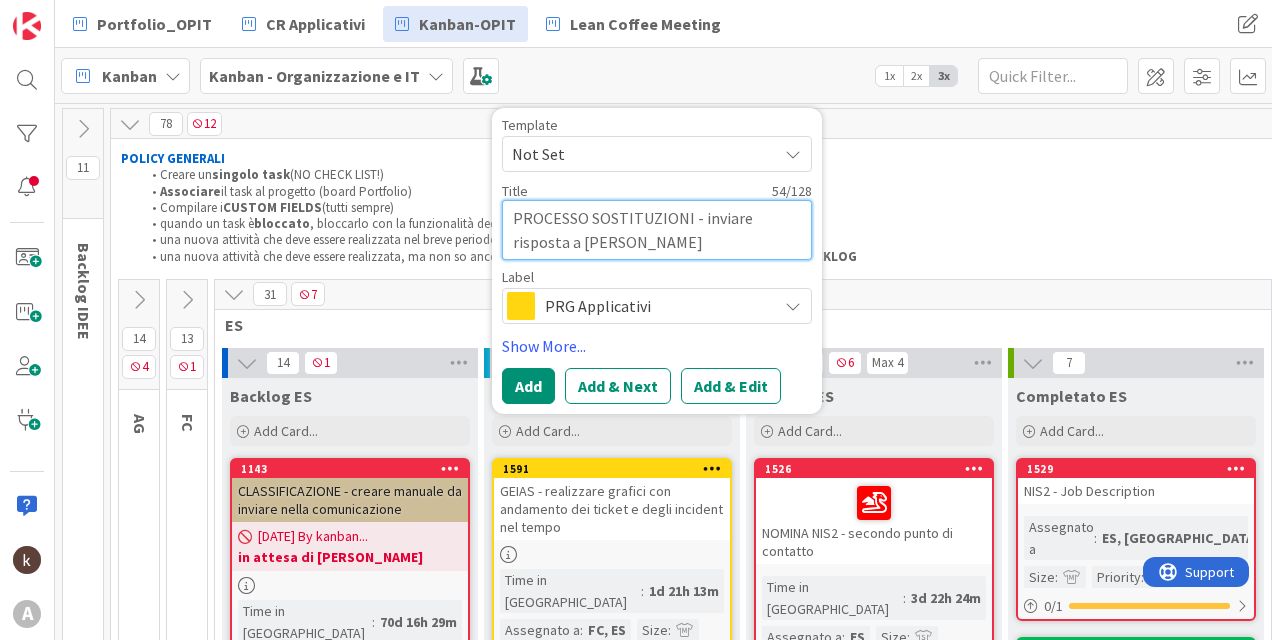 type on "x" 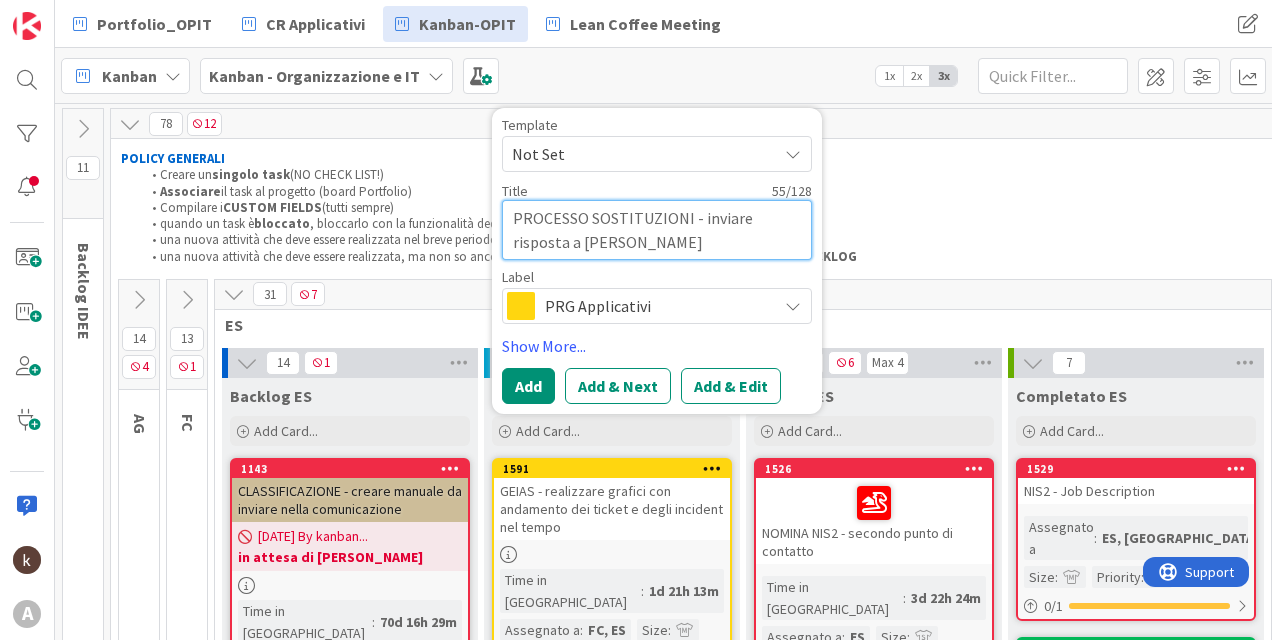 type on "x" 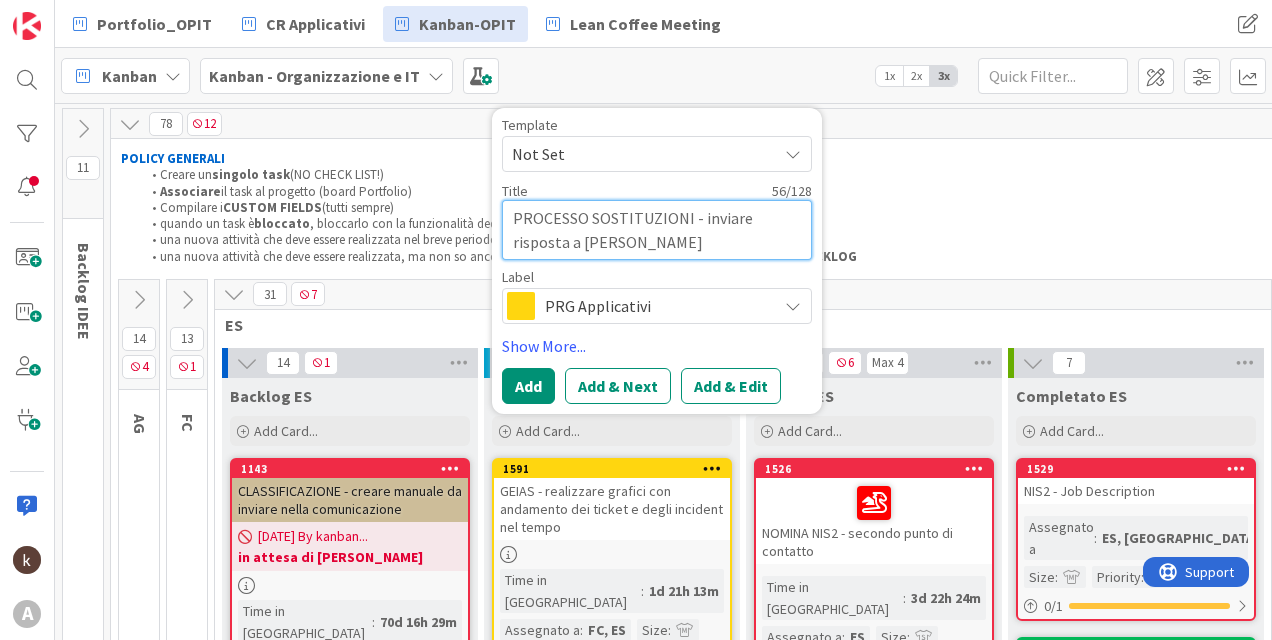 type on "x" 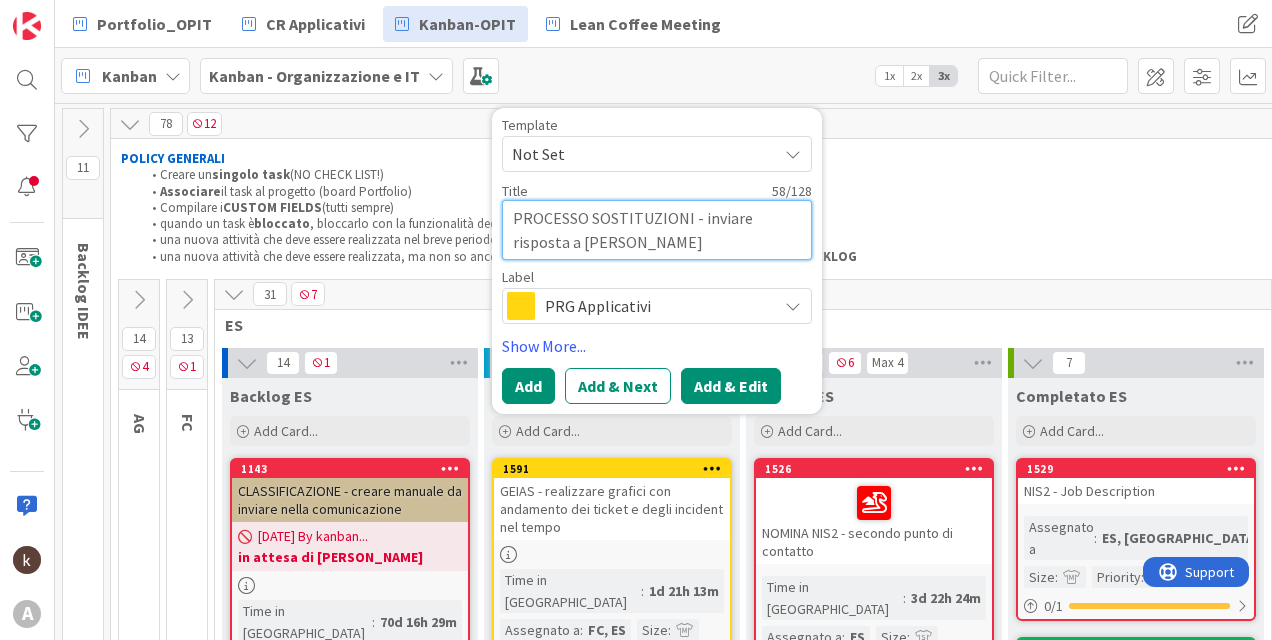 type on "PROCESSO SOSTITUZIONI - inviare risposta a [PERSON_NAME]" 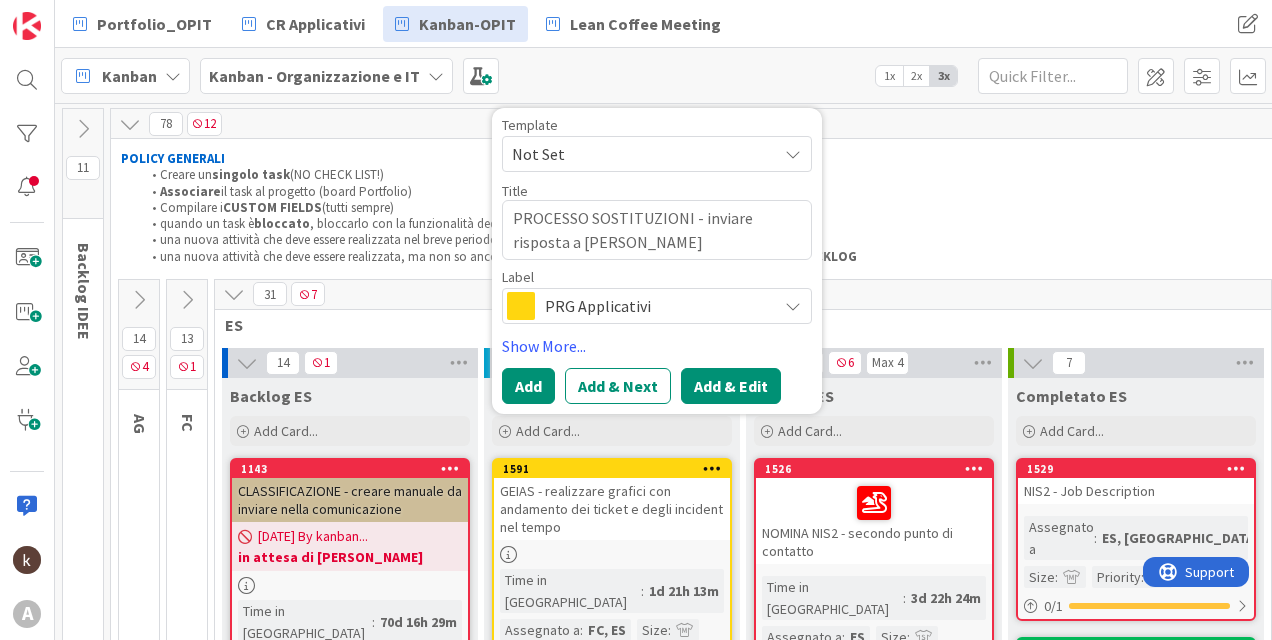 click on "Add & Edit" at bounding box center [731, 386] 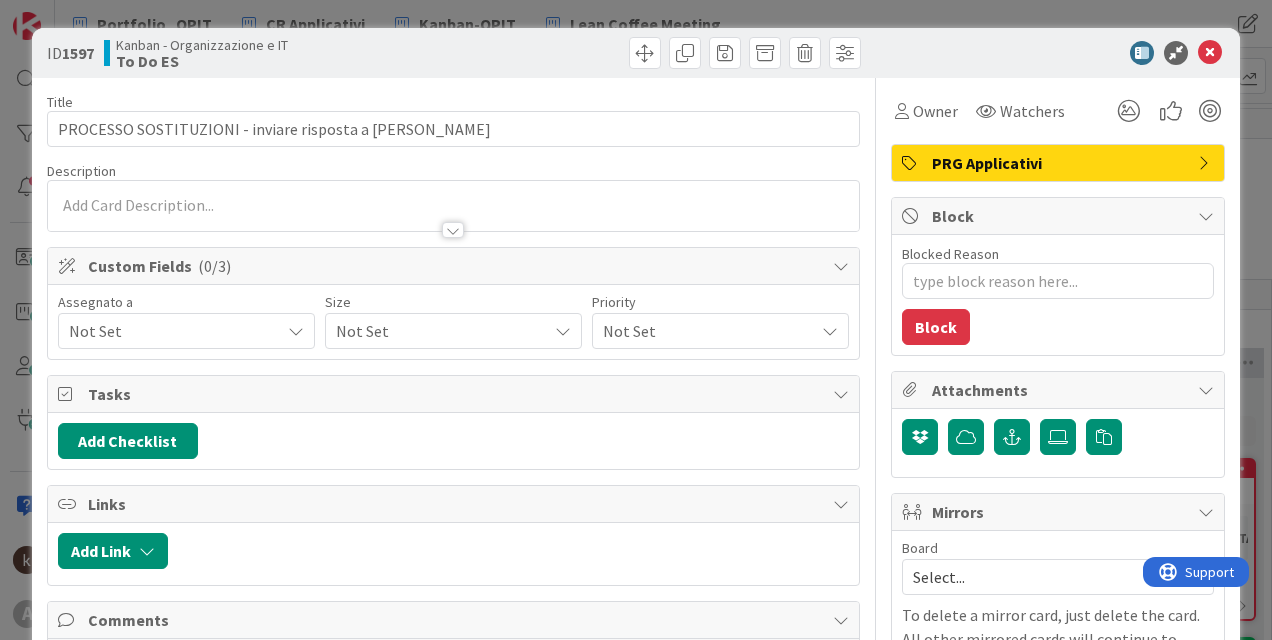 scroll, scrollTop: 0, scrollLeft: 0, axis: both 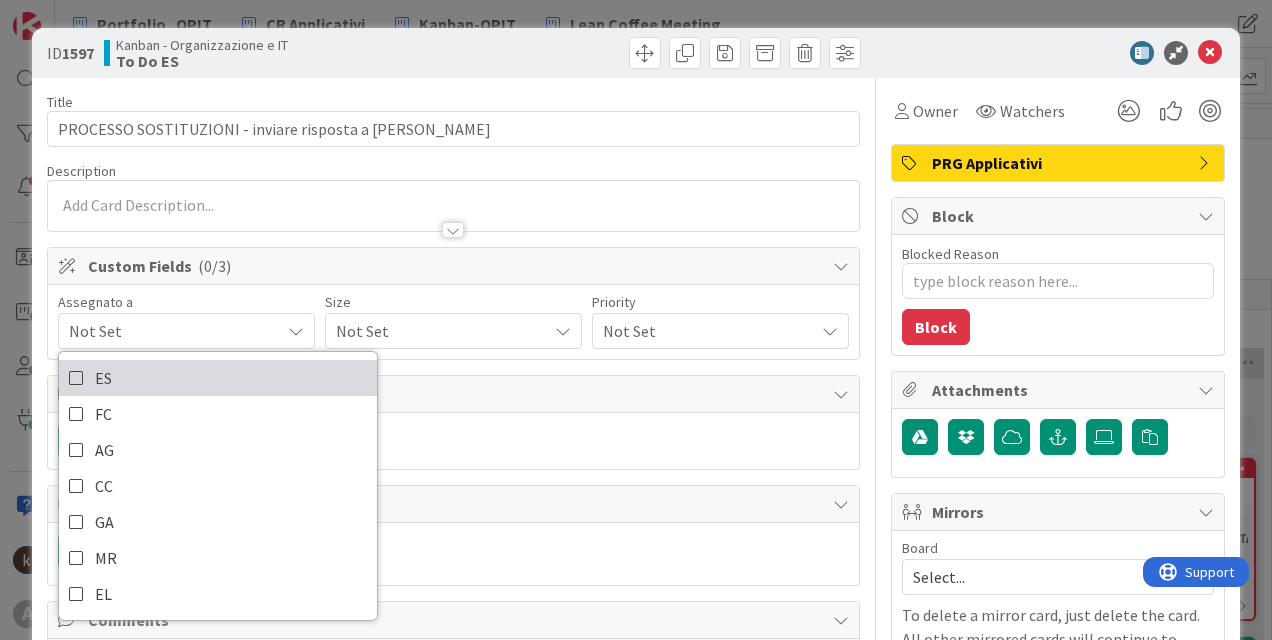 drag, startPoint x: 196, startPoint y: 379, endPoint x: 412, endPoint y: 342, distance: 219.14607 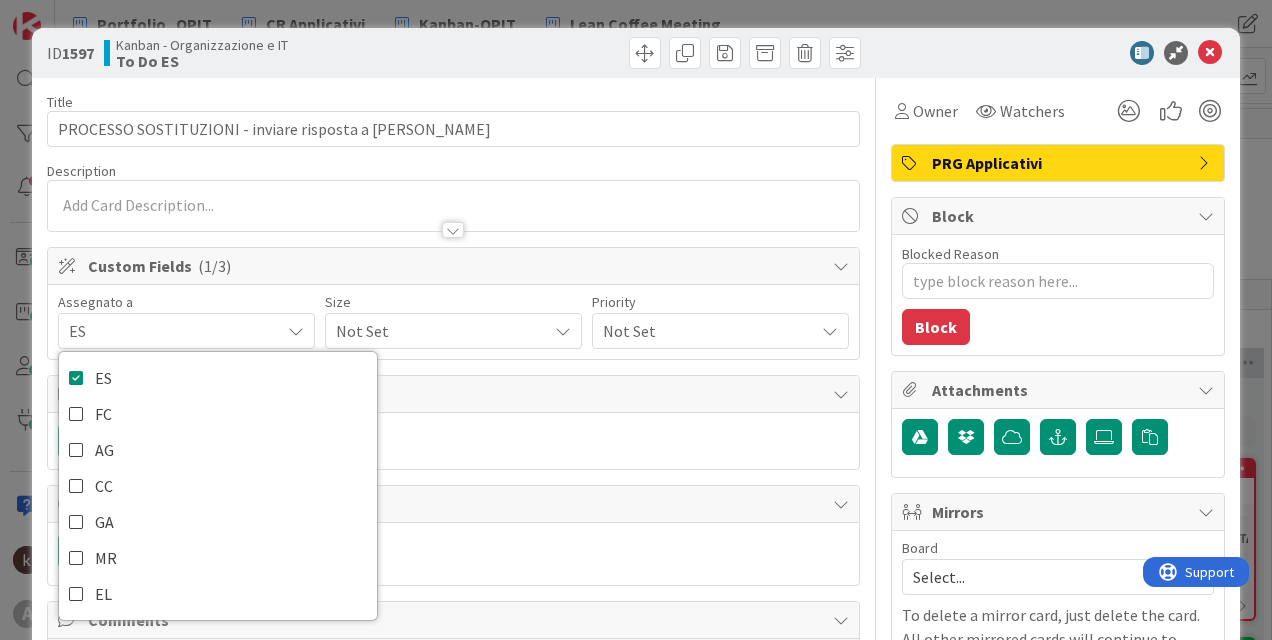 click on "Not Set" at bounding box center [436, 331] 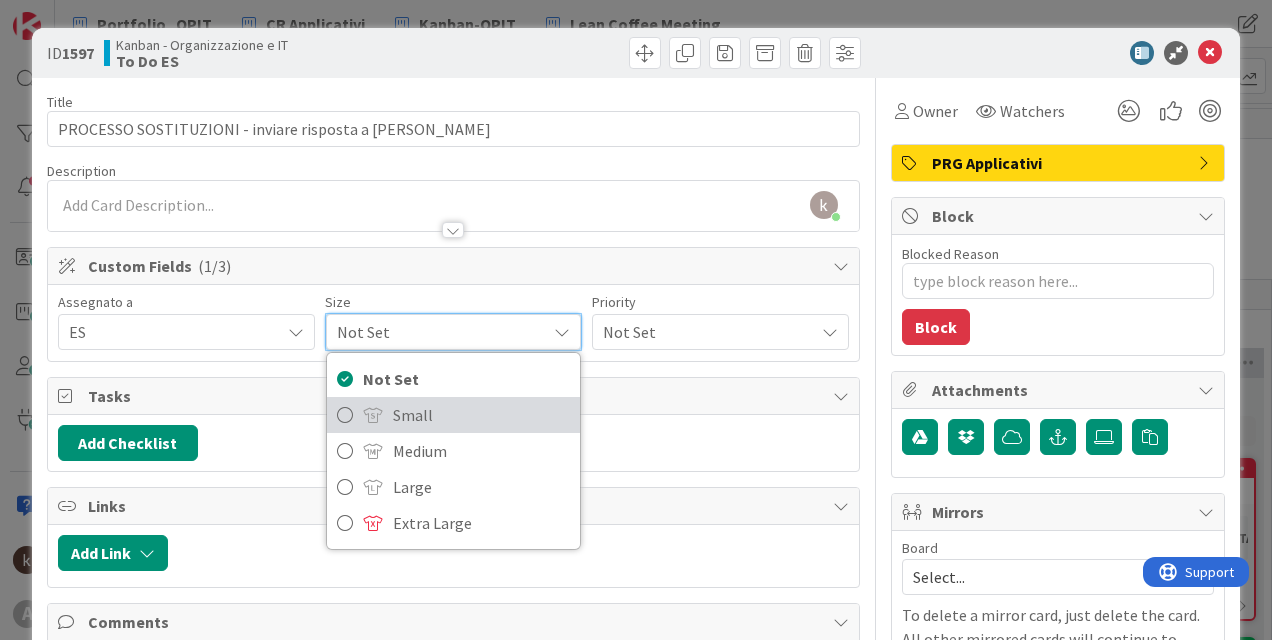 click on "Small" at bounding box center [481, 415] 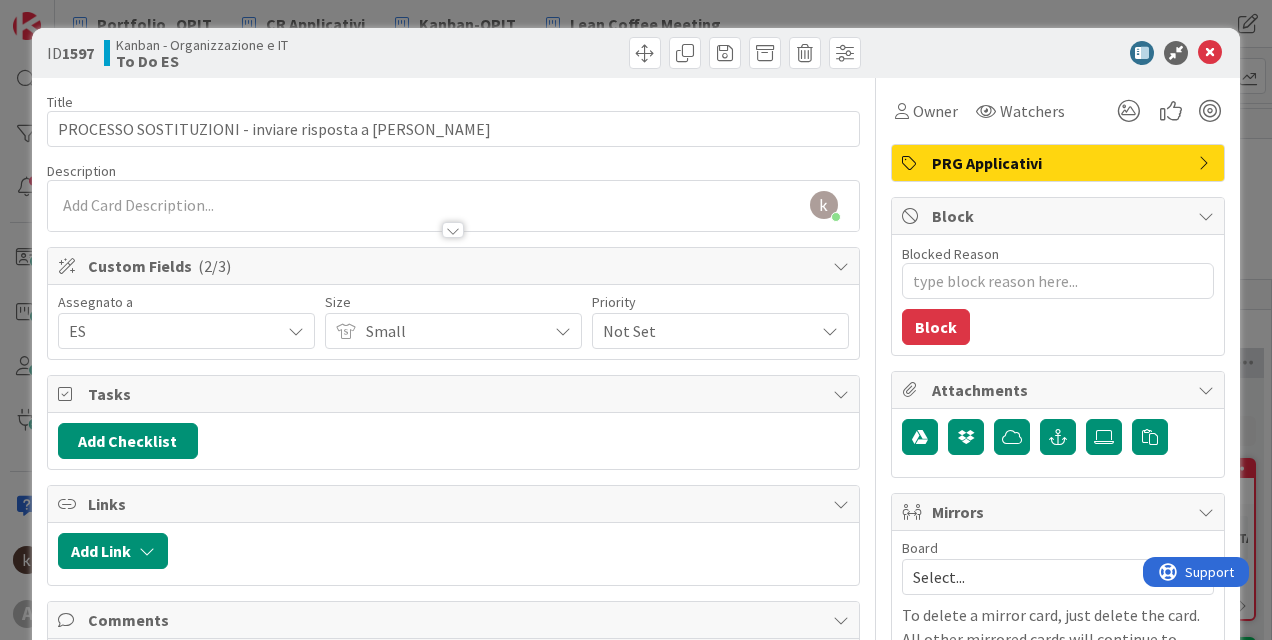 click on "Not Set" at bounding box center (703, 331) 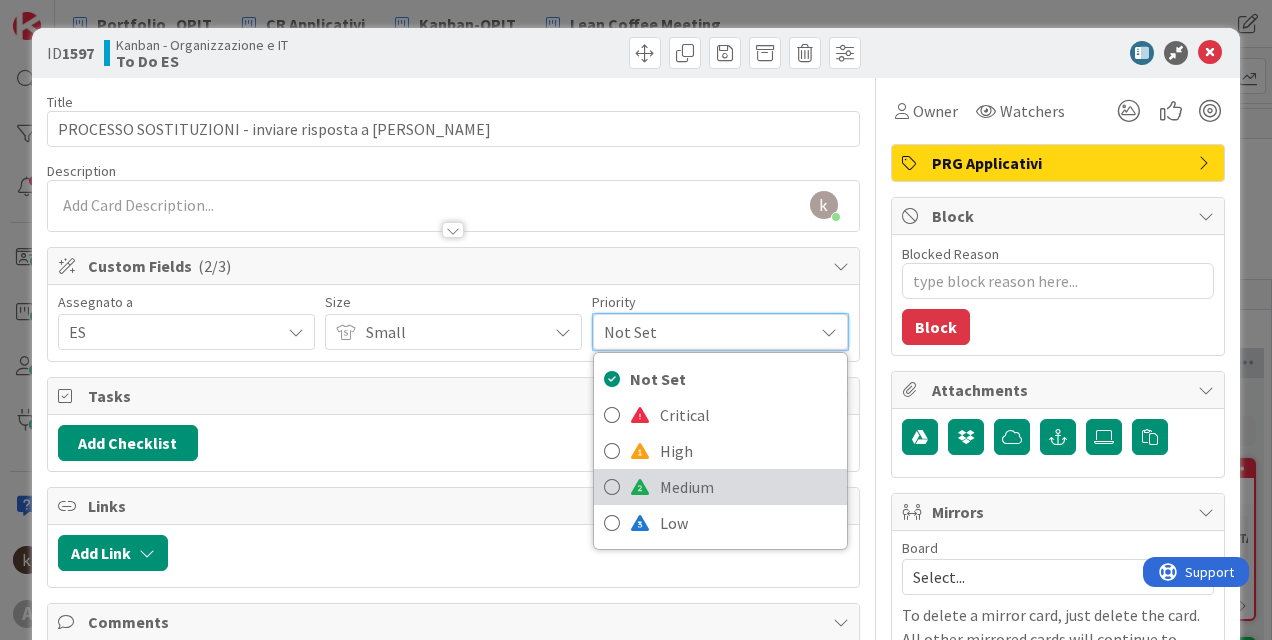 click on "Medium" at bounding box center (720, 487) 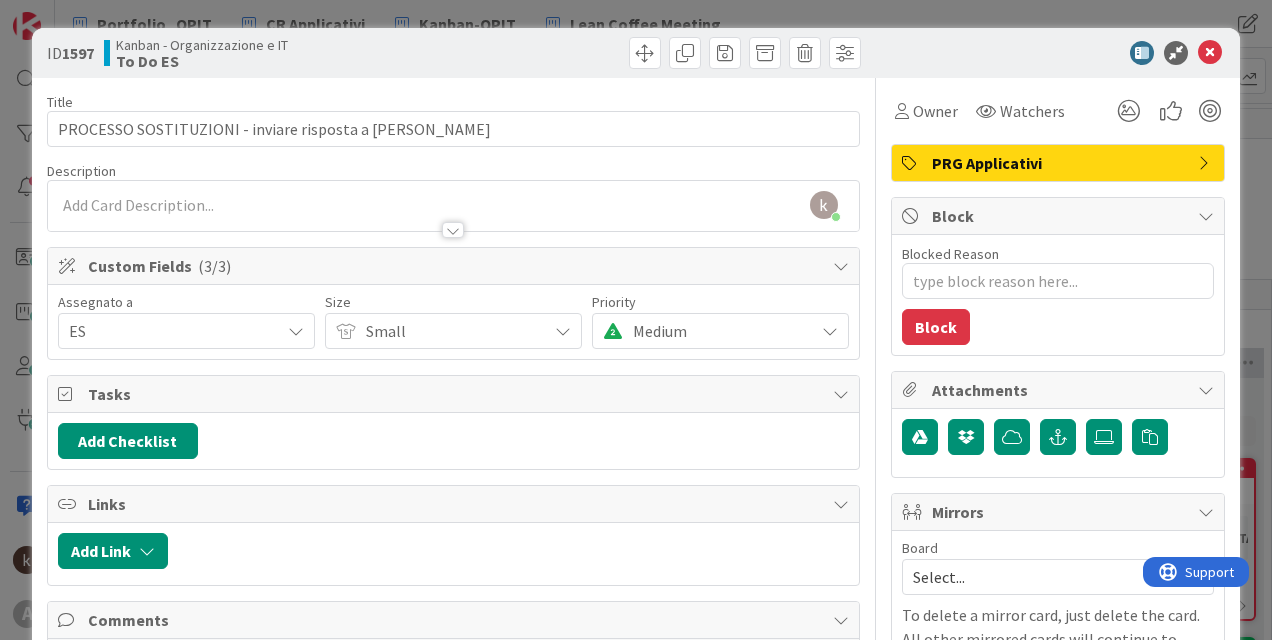 type on "x" 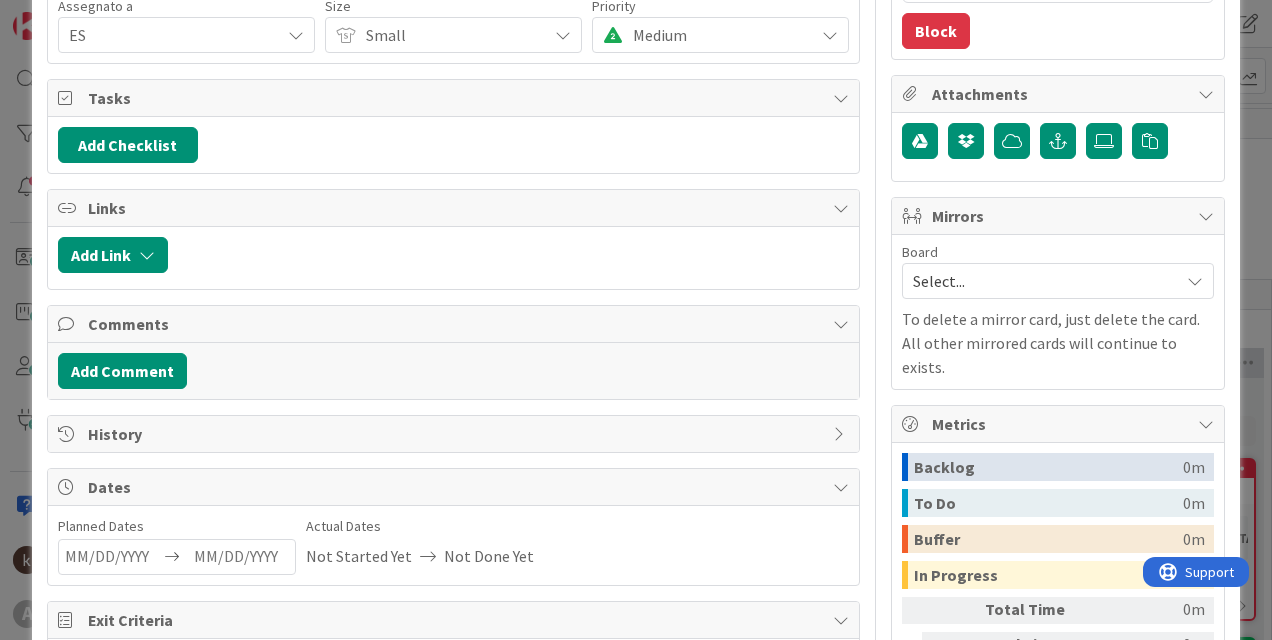 scroll, scrollTop: 300, scrollLeft: 0, axis: vertical 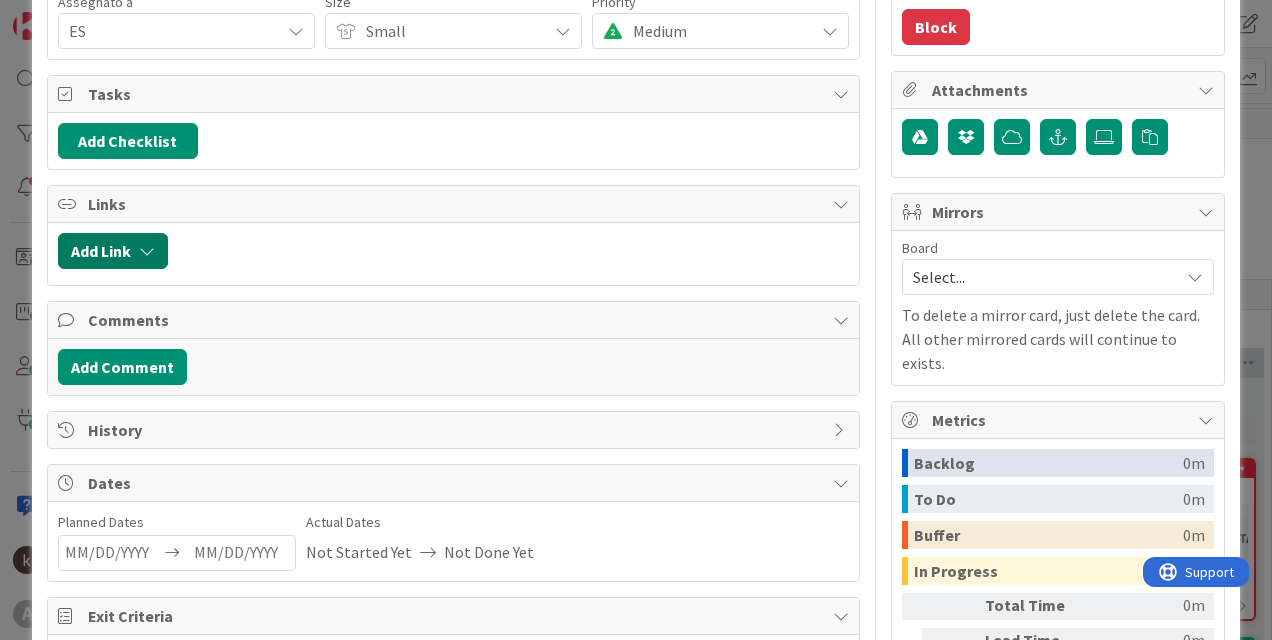 click on "Add Link" at bounding box center (113, 251) 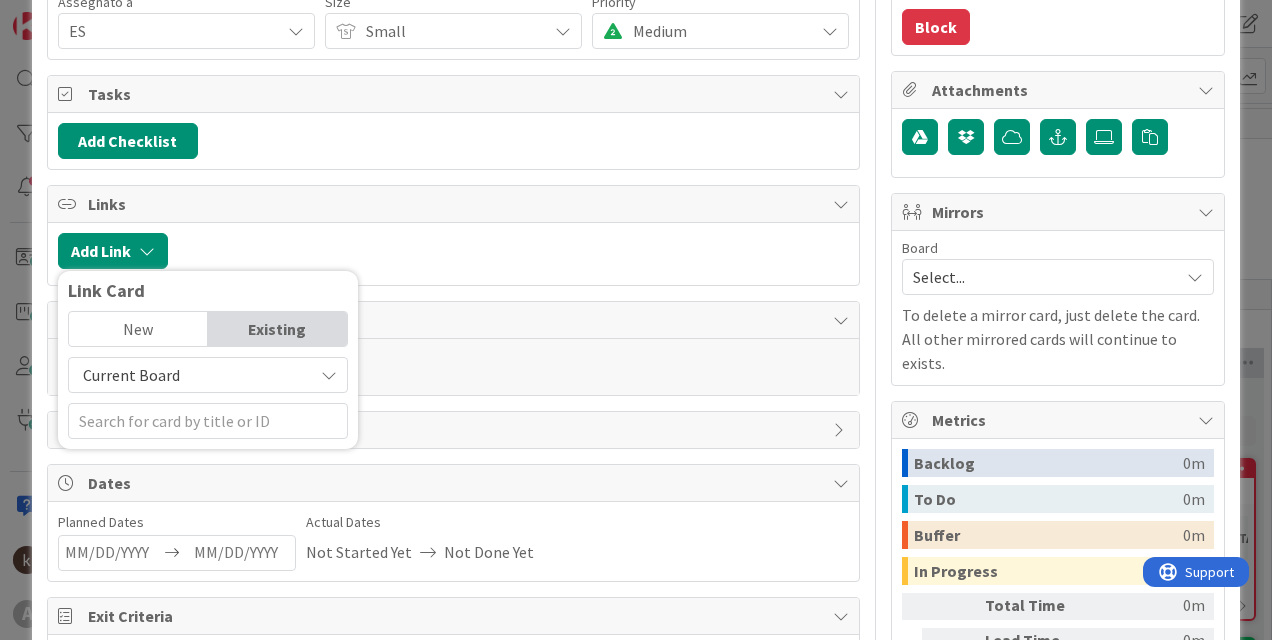 click on "New" at bounding box center (138, 329) 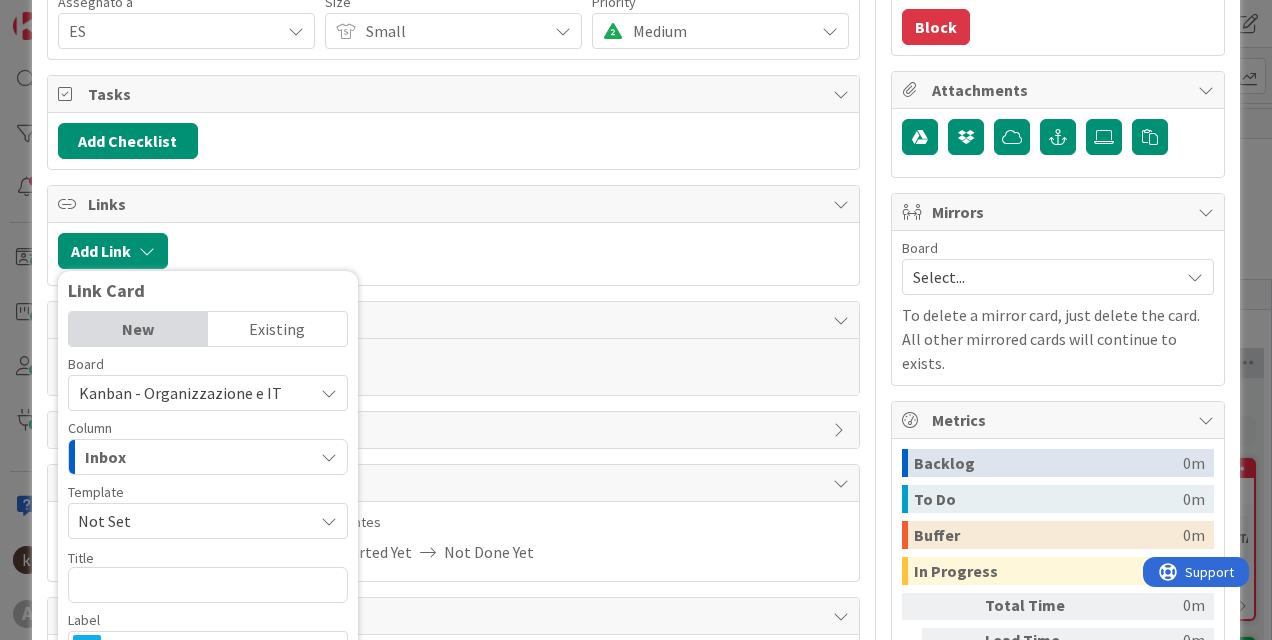 click on "Existing" at bounding box center (277, 329) 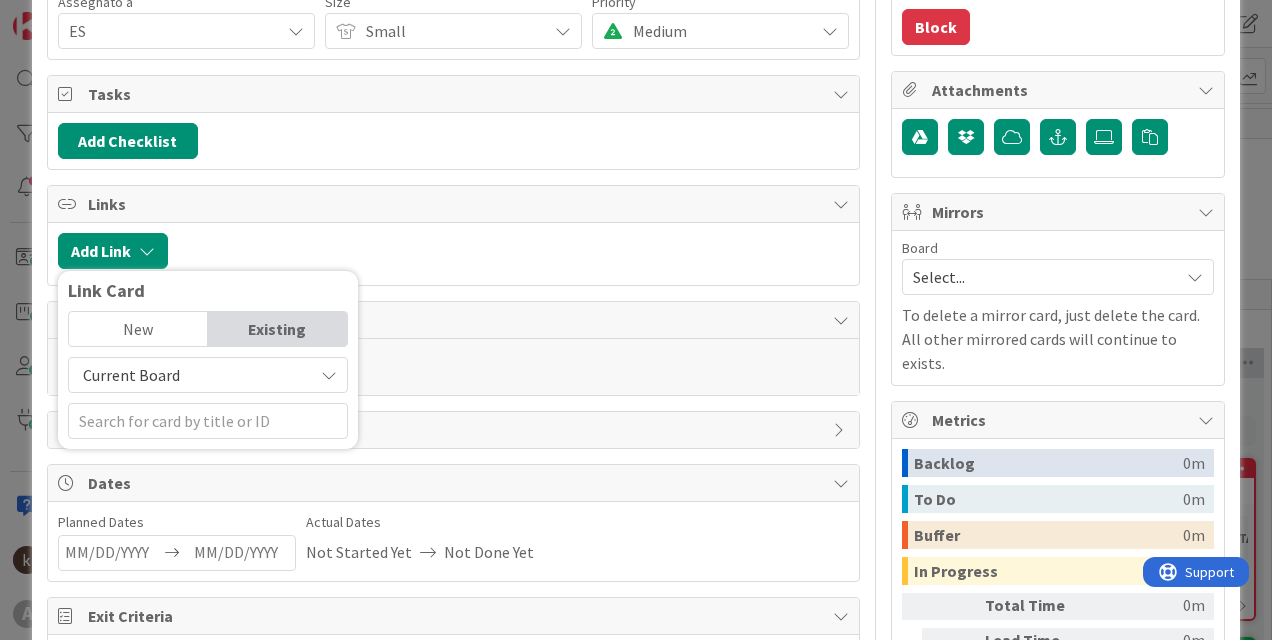click on "Current Board" at bounding box center (191, 375) 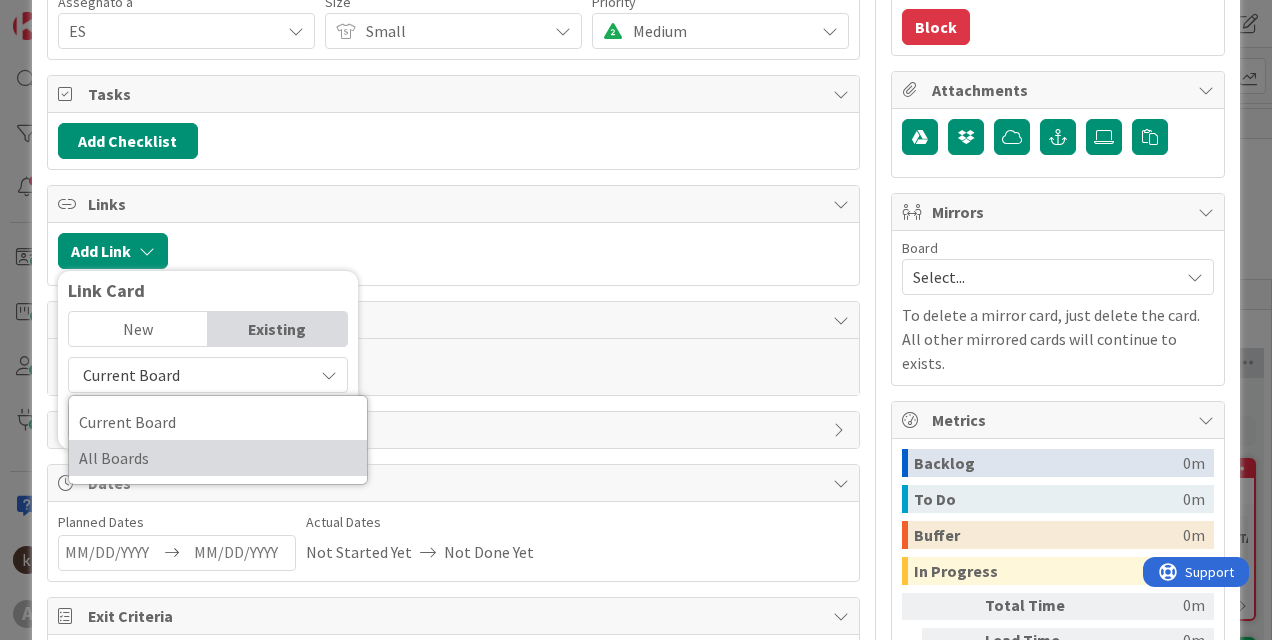 click on "All Boards" at bounding box center [218, 458] 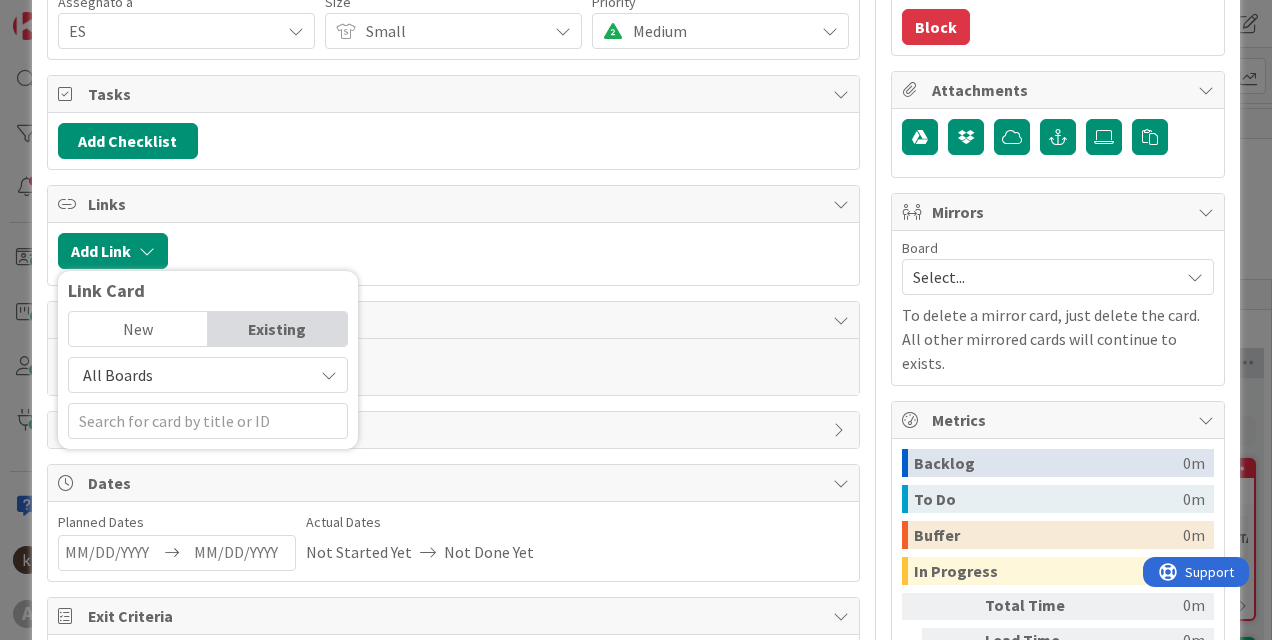 click on "New" at bounding box center [138, 329] 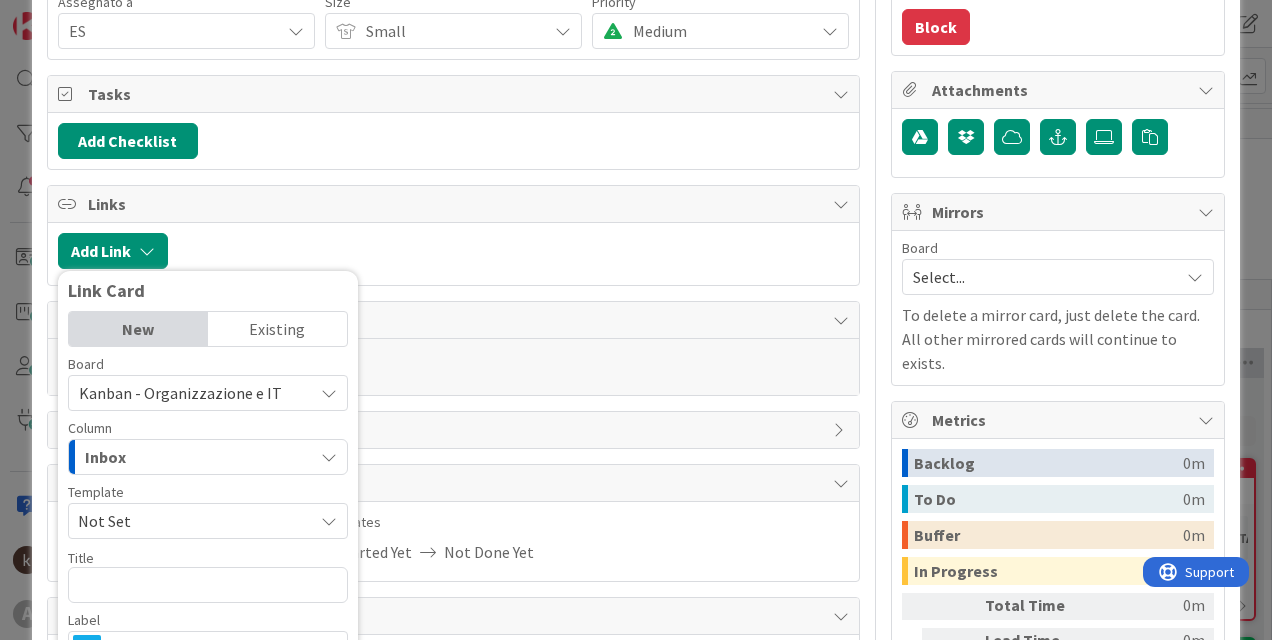 click on "Existing" at bounding box center [277, 329] 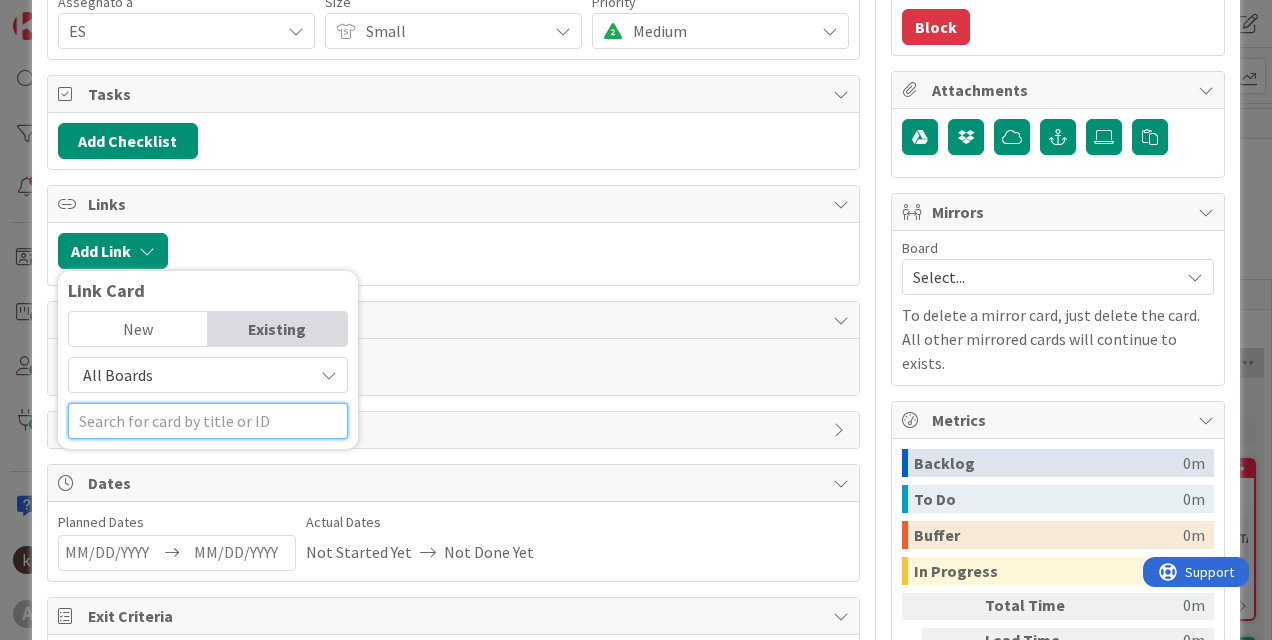 click at bounding box center [208, 421] 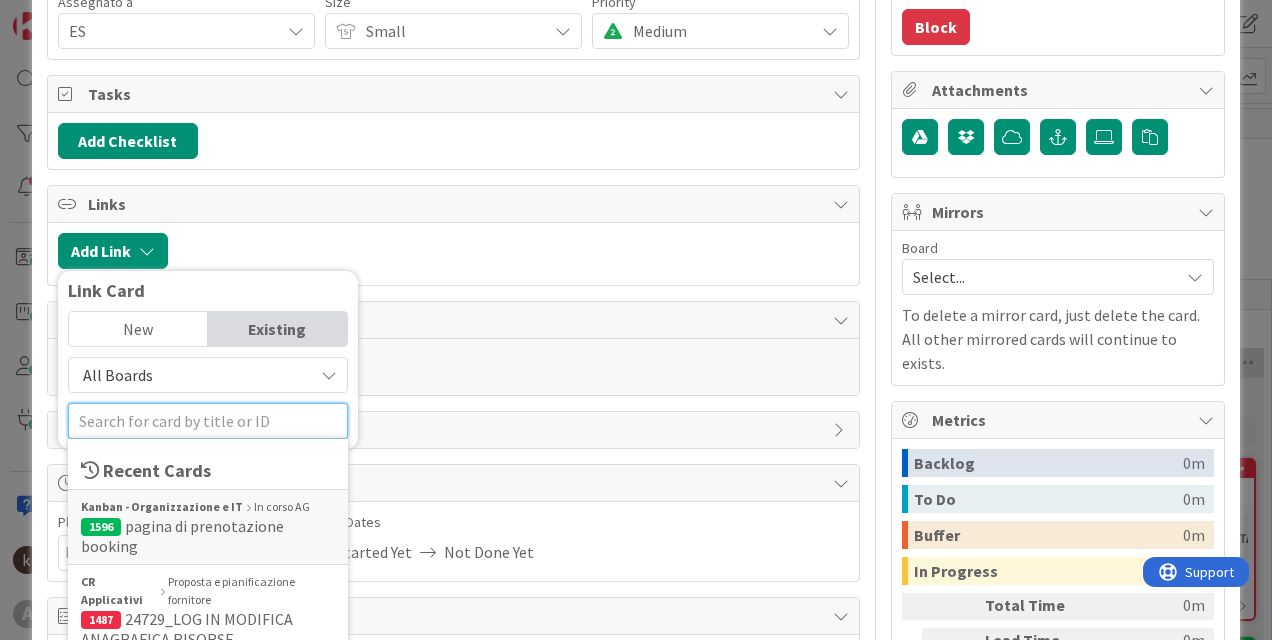 type on "s" 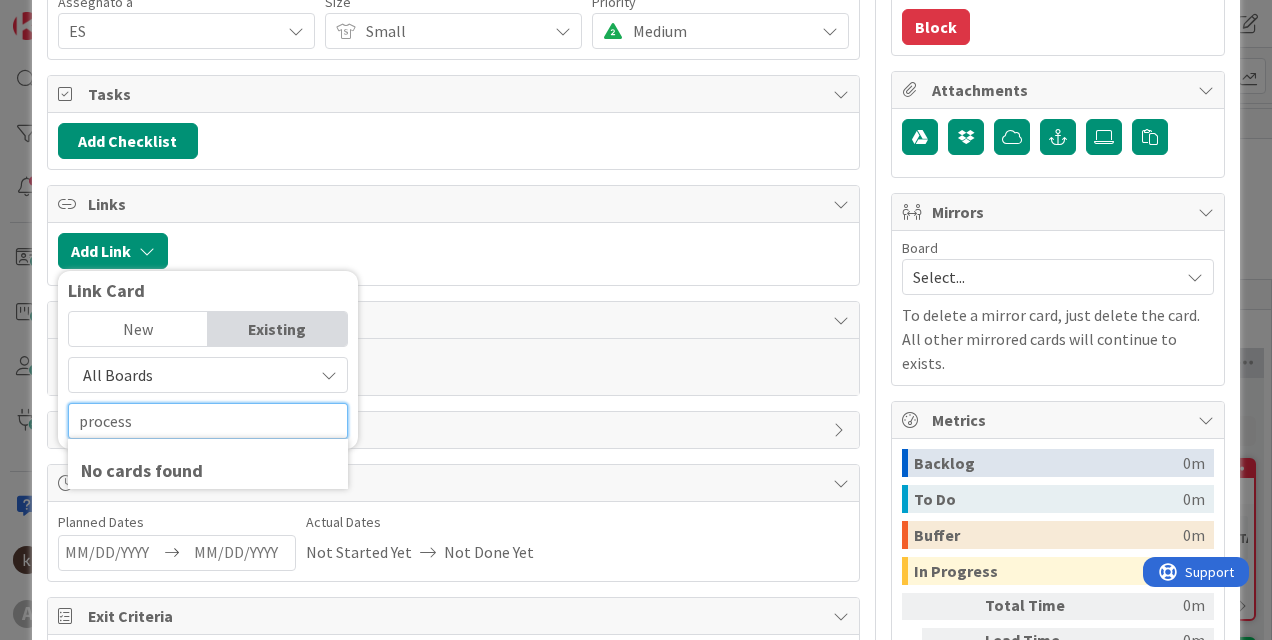 type on "process" 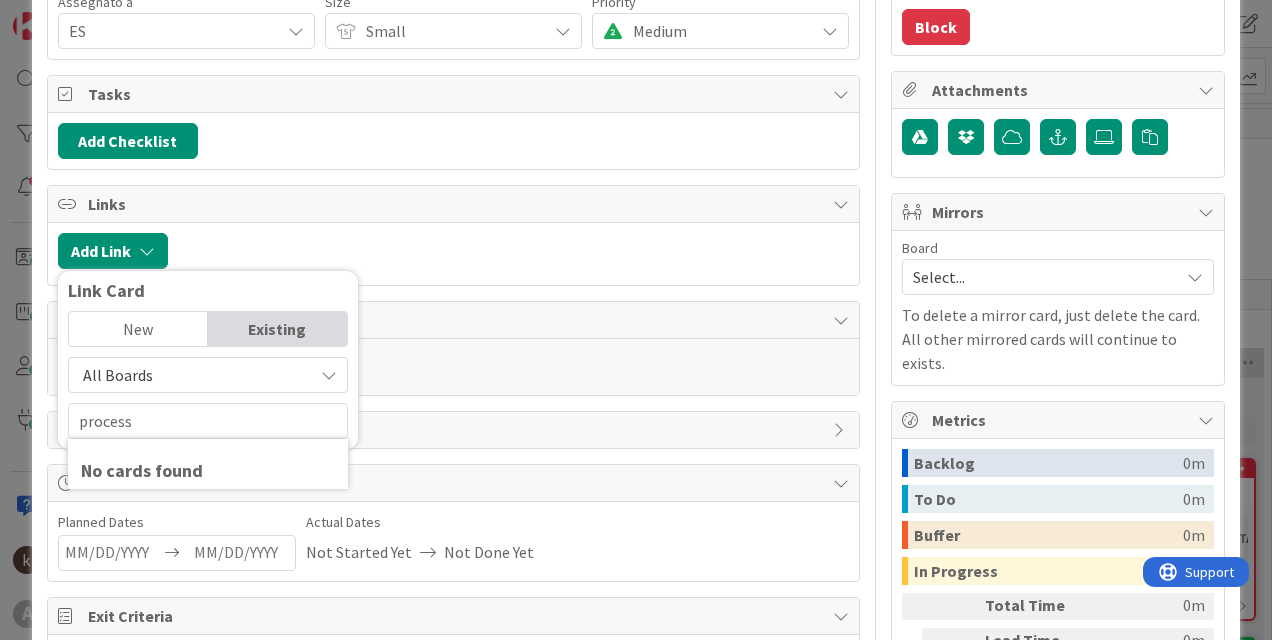 click on "New" at bounding box center (138, 329) 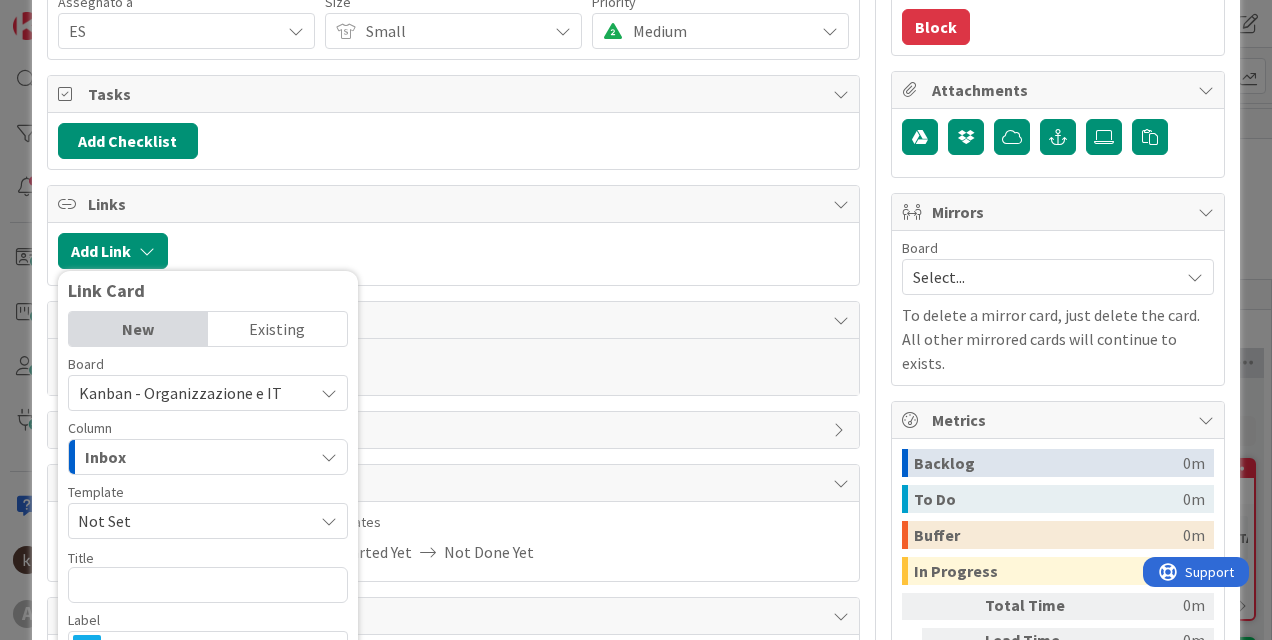 click on "Existing" at bounding box center (277, 329) 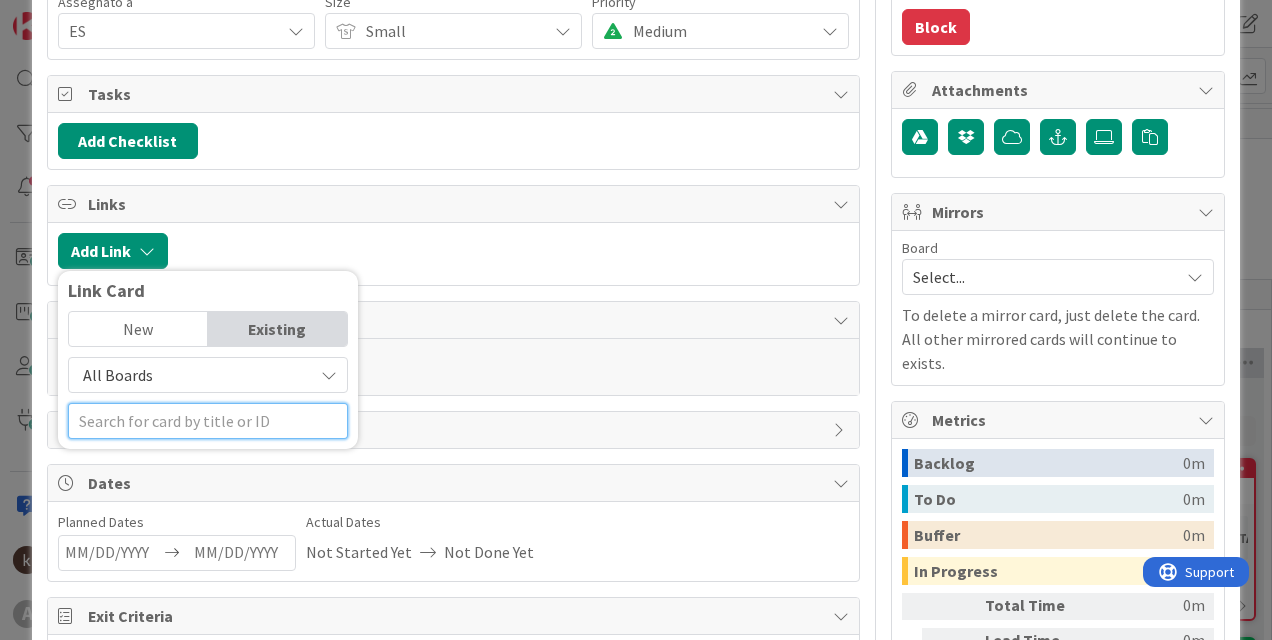 click at bounding box center (208, 421) 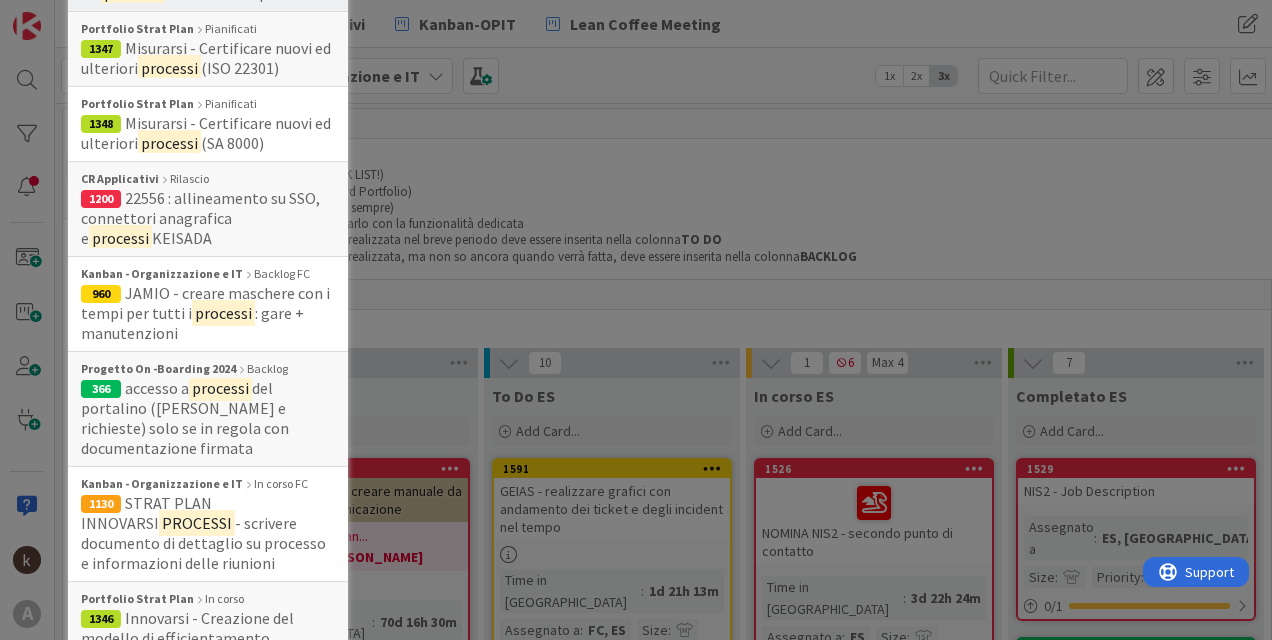 scroll, scrollTop: 1134, scrollLeft: 0, axis: vertical 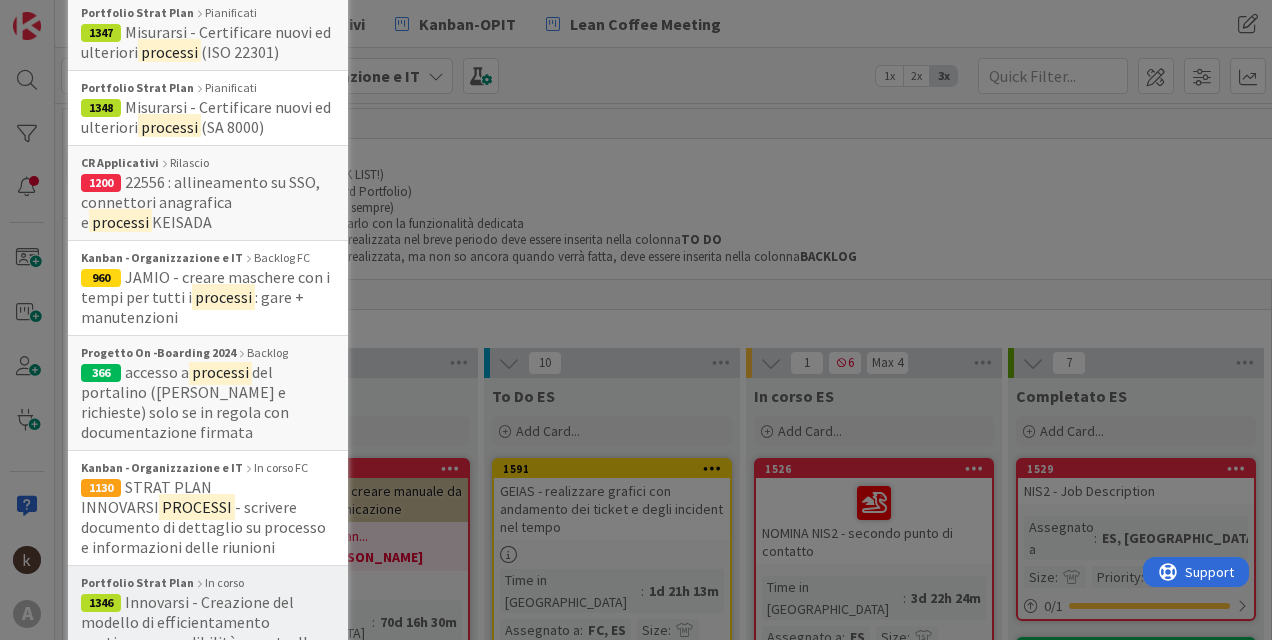 type on "processi" 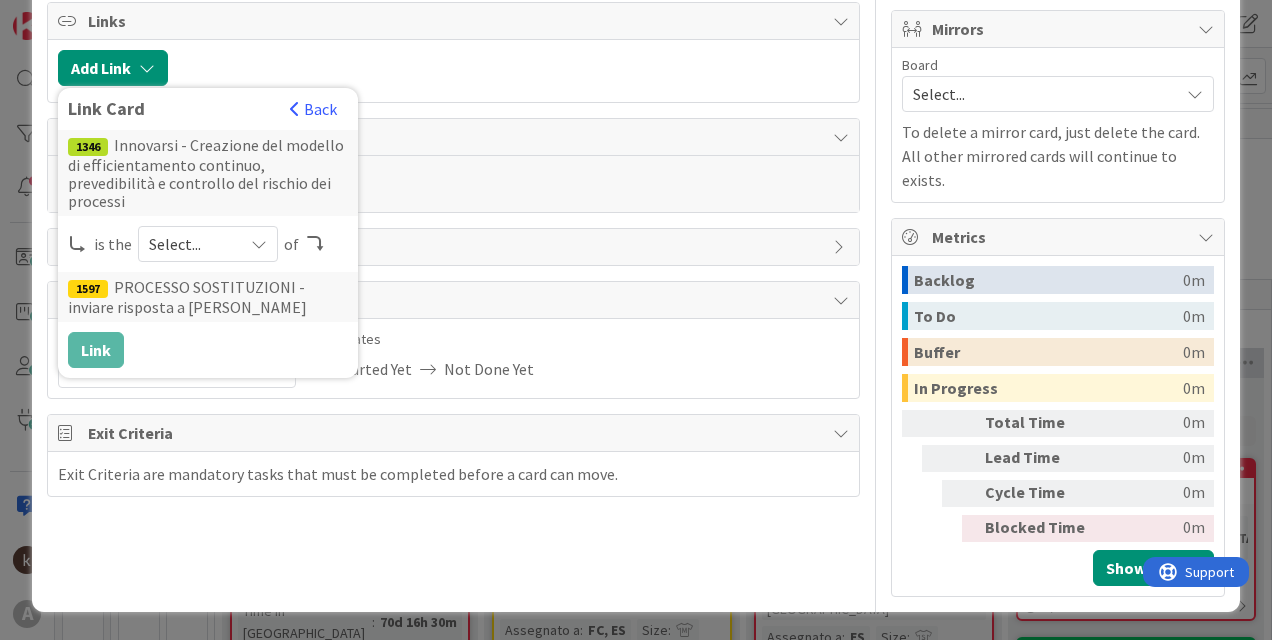scroll, scrollTop: 459, scrollLeft: 0, axis: vertical 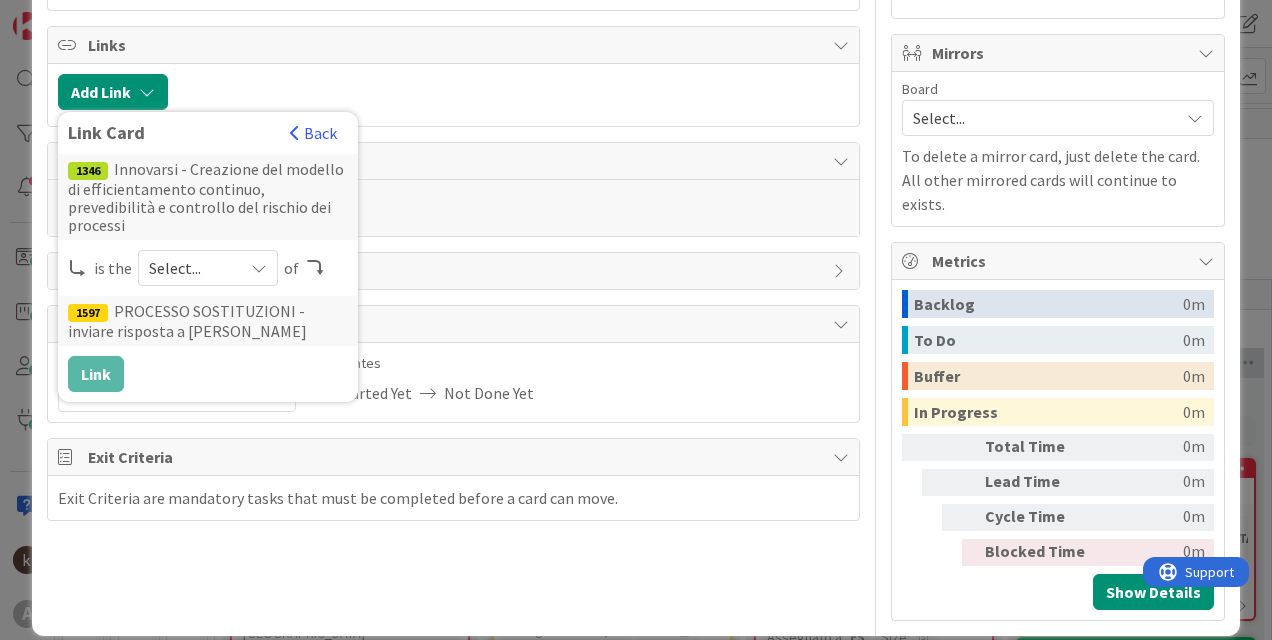 click at bounding box center [259, 268] 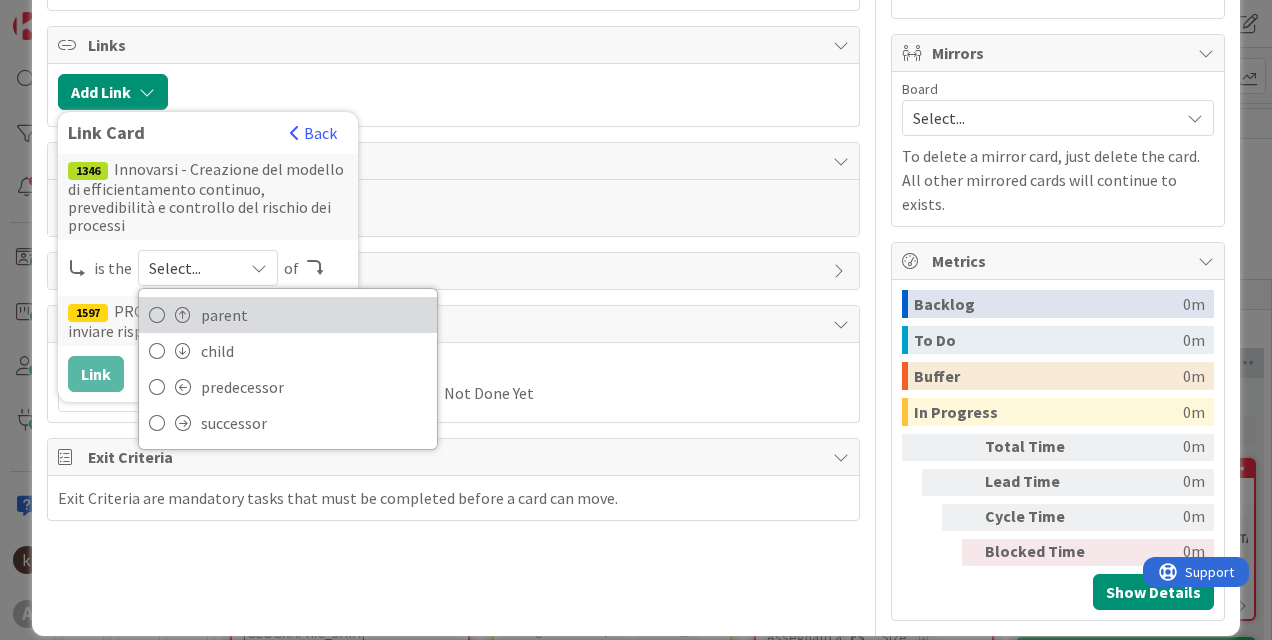 click at bounding box center (183, 315) 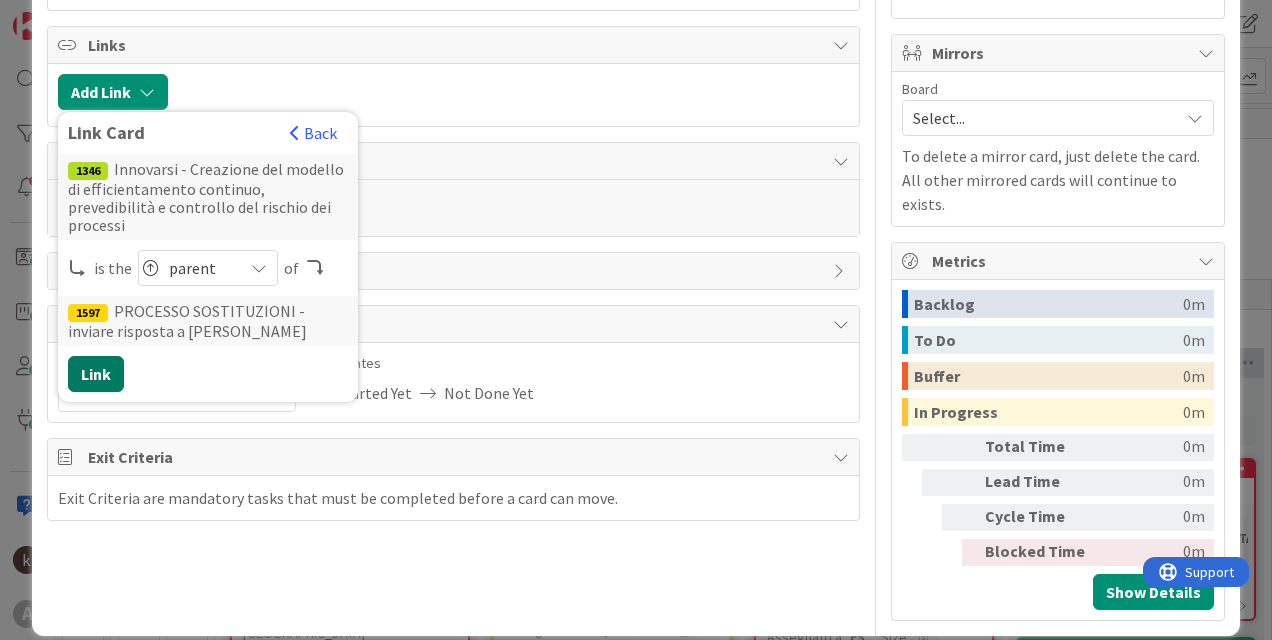 click on "Link" at bounding box center [96, 374] 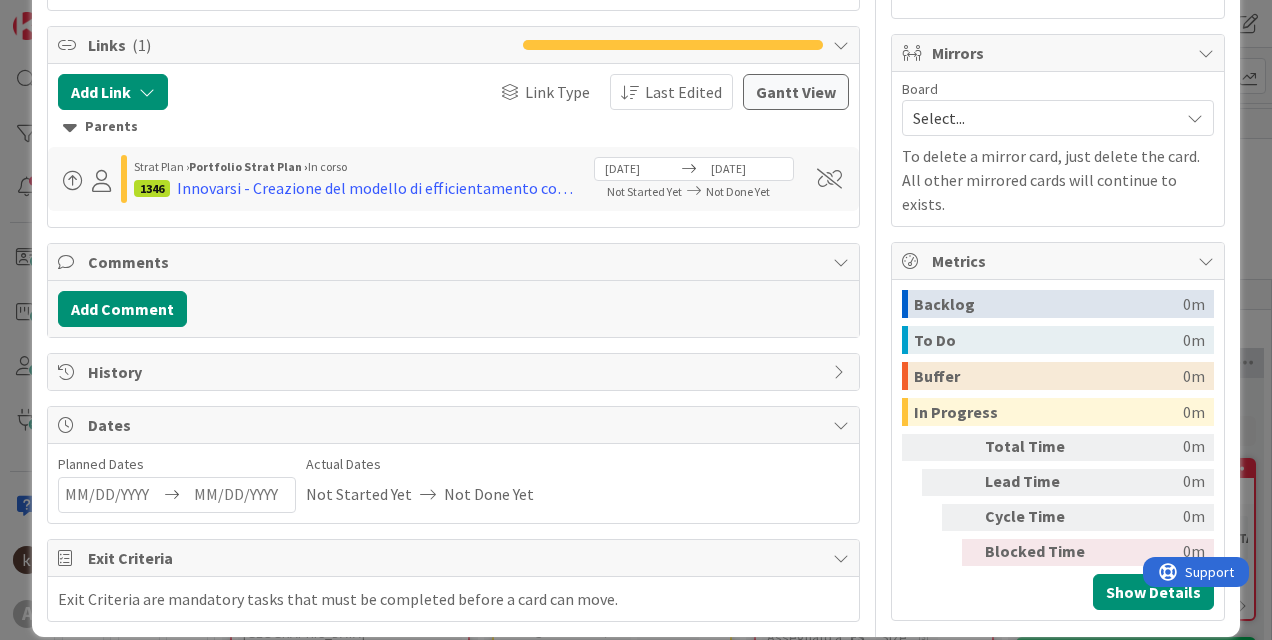 scroll, scrollTop: 0, scrollLeft: 0, axis: both 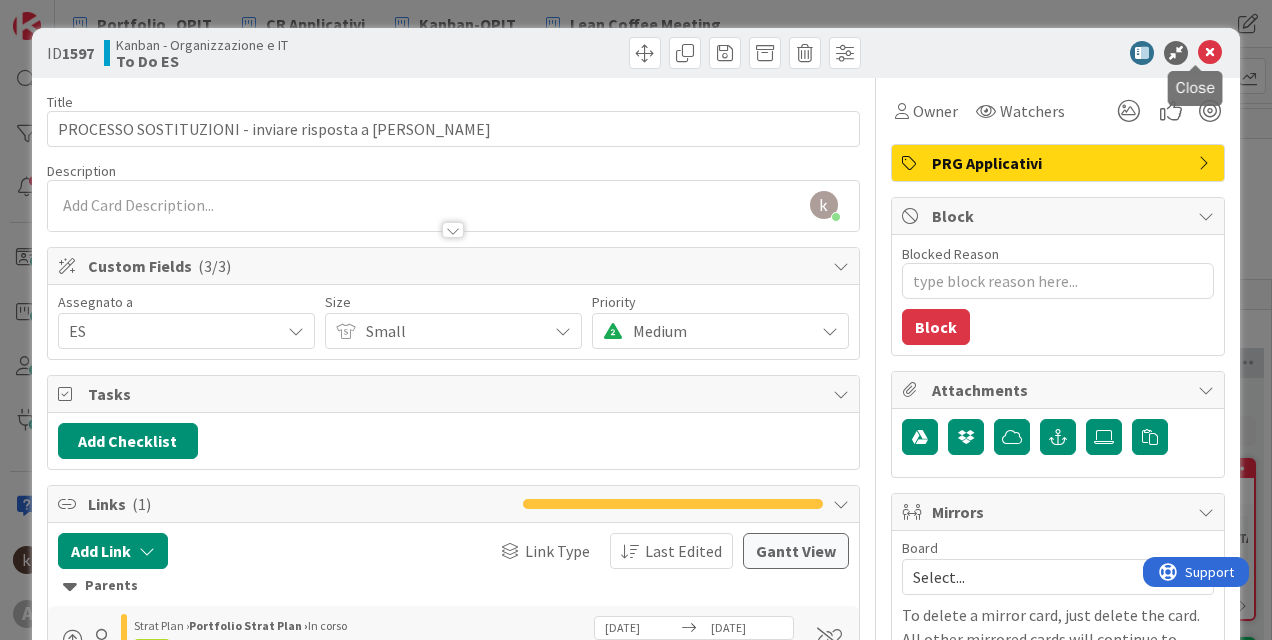 click at bounding box center (1210, 53) 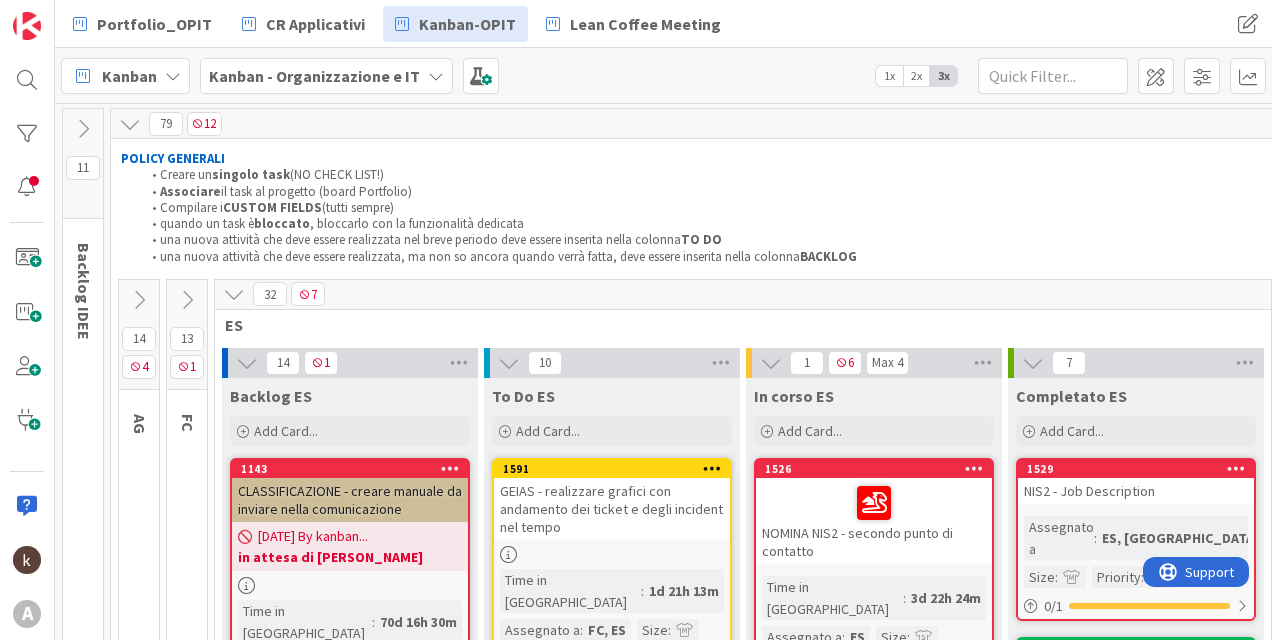 scroll, scrollTop: 0, scrollLeft: 0, axis: both 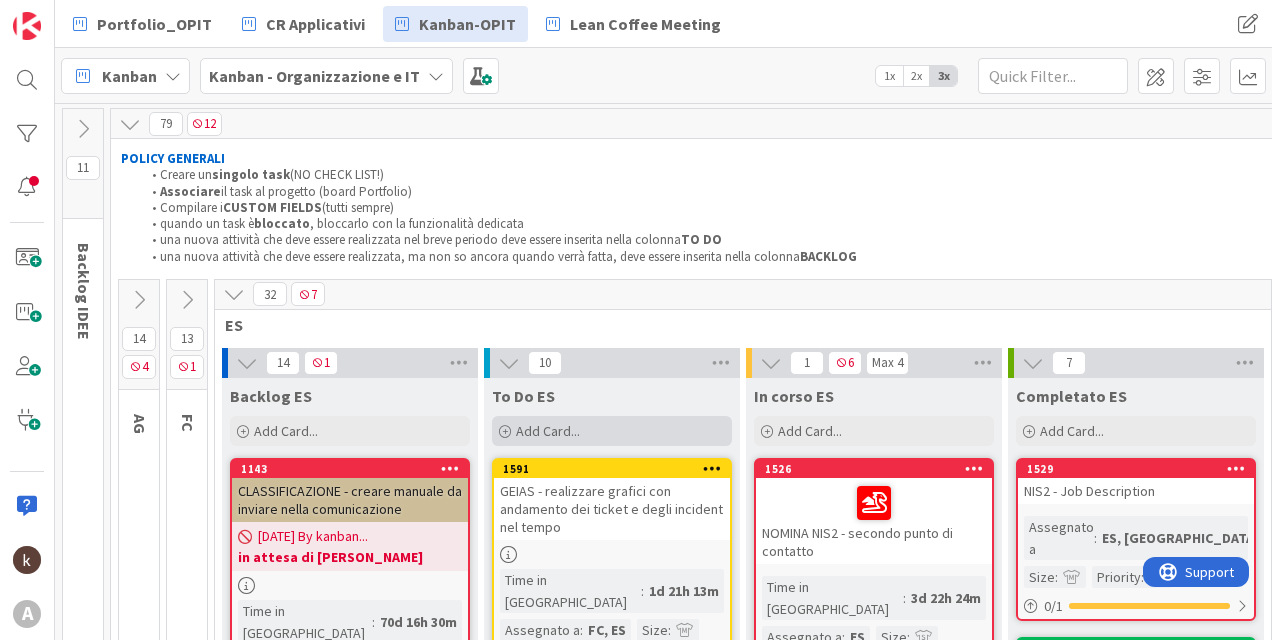 click on "Add Card..." at bounding box center (612, 431) 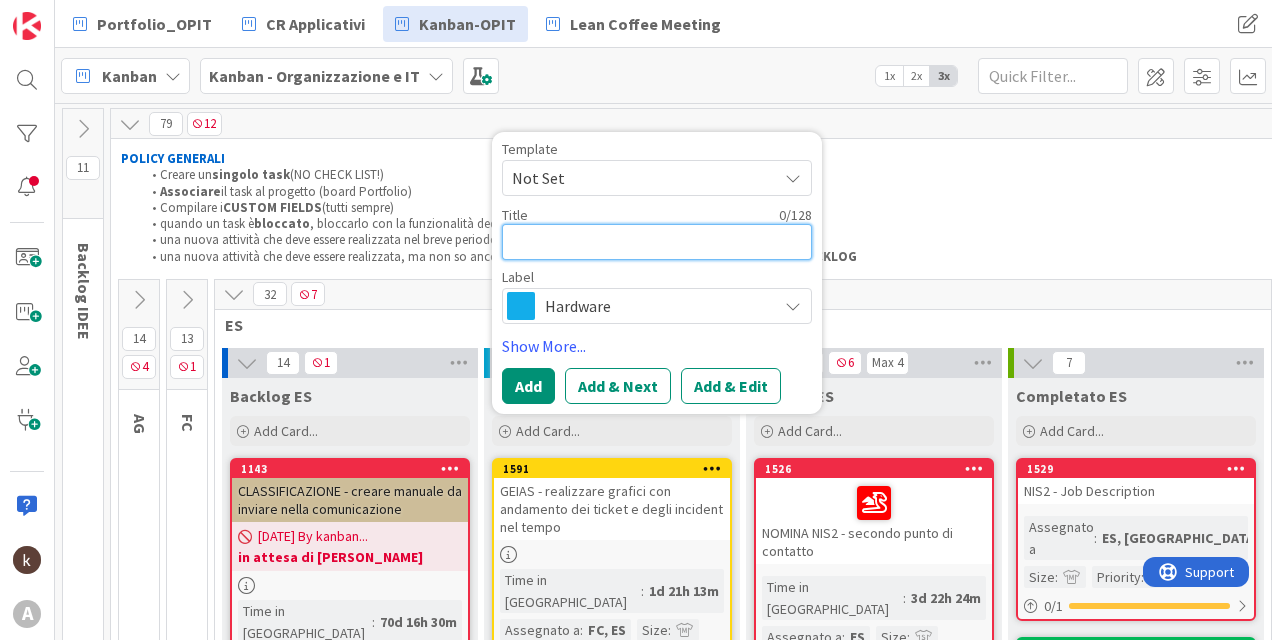 type on "x" 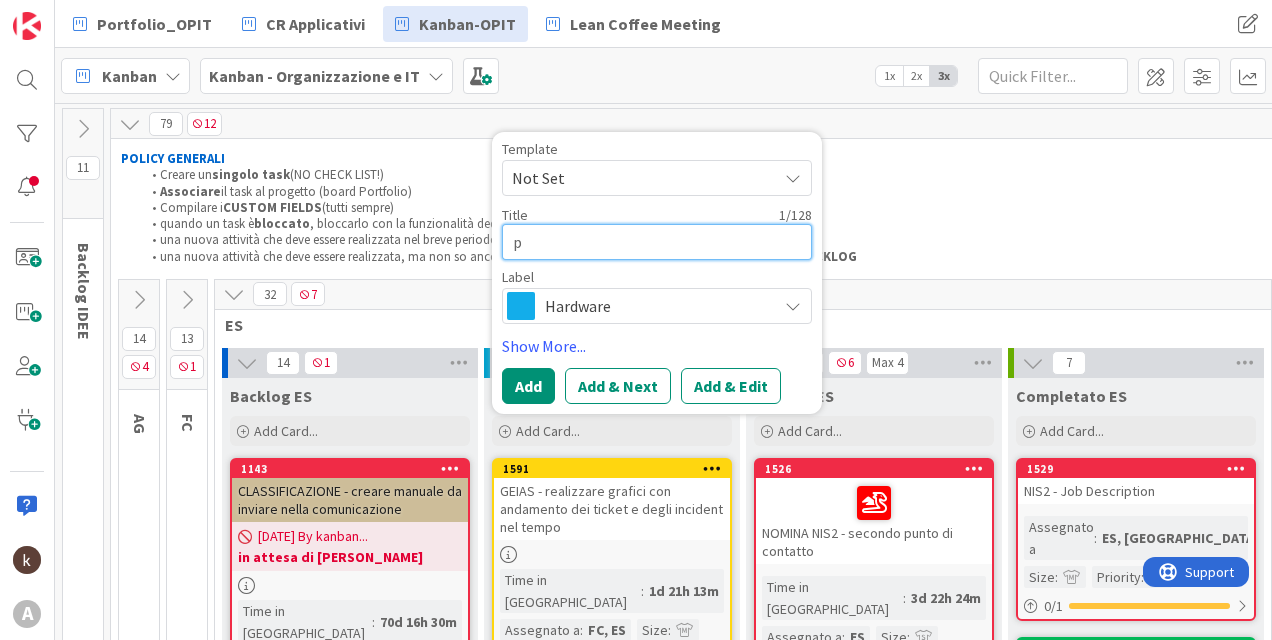 type on "x" 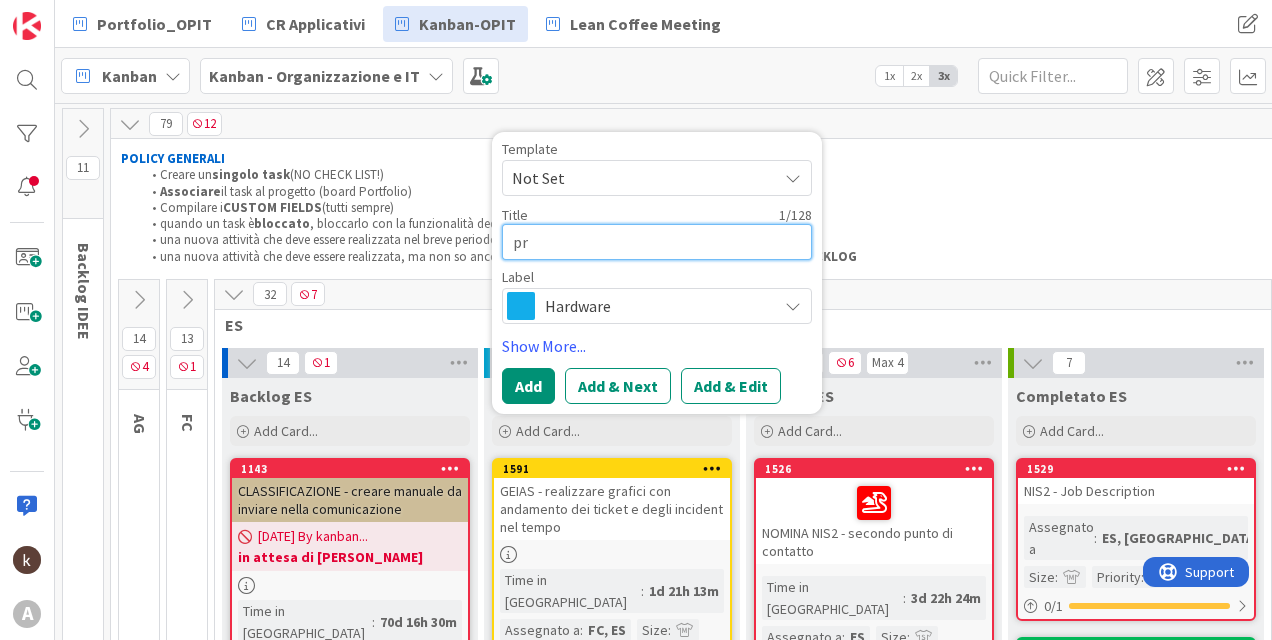 type on "x" 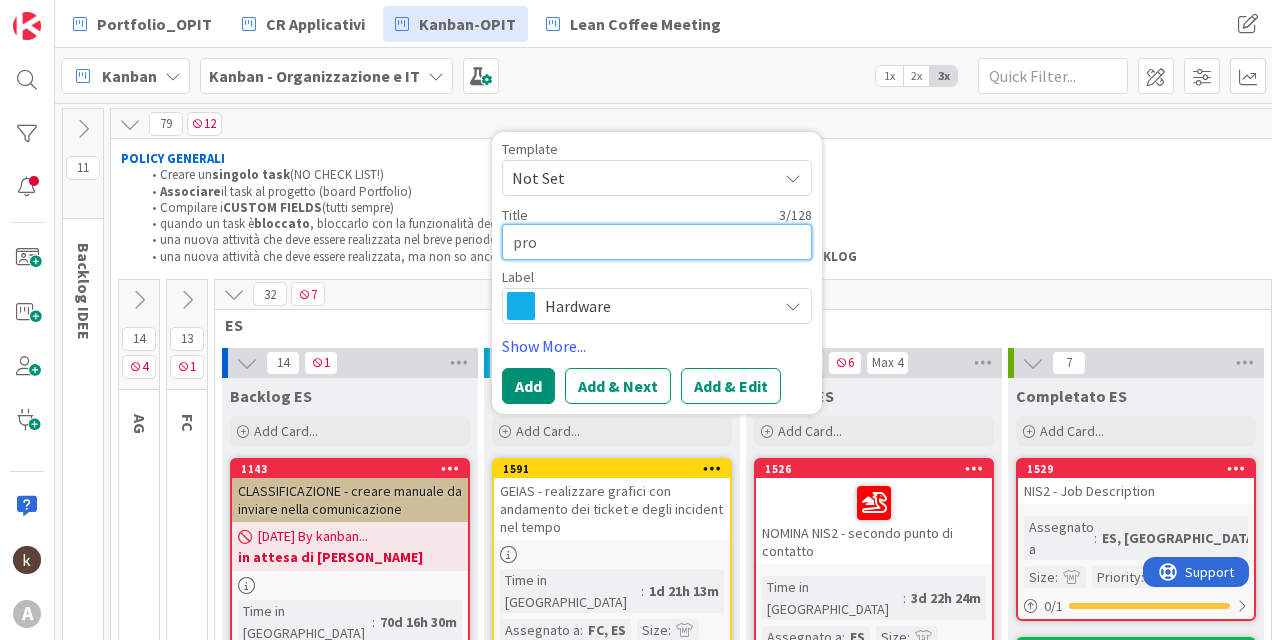 type on "x" 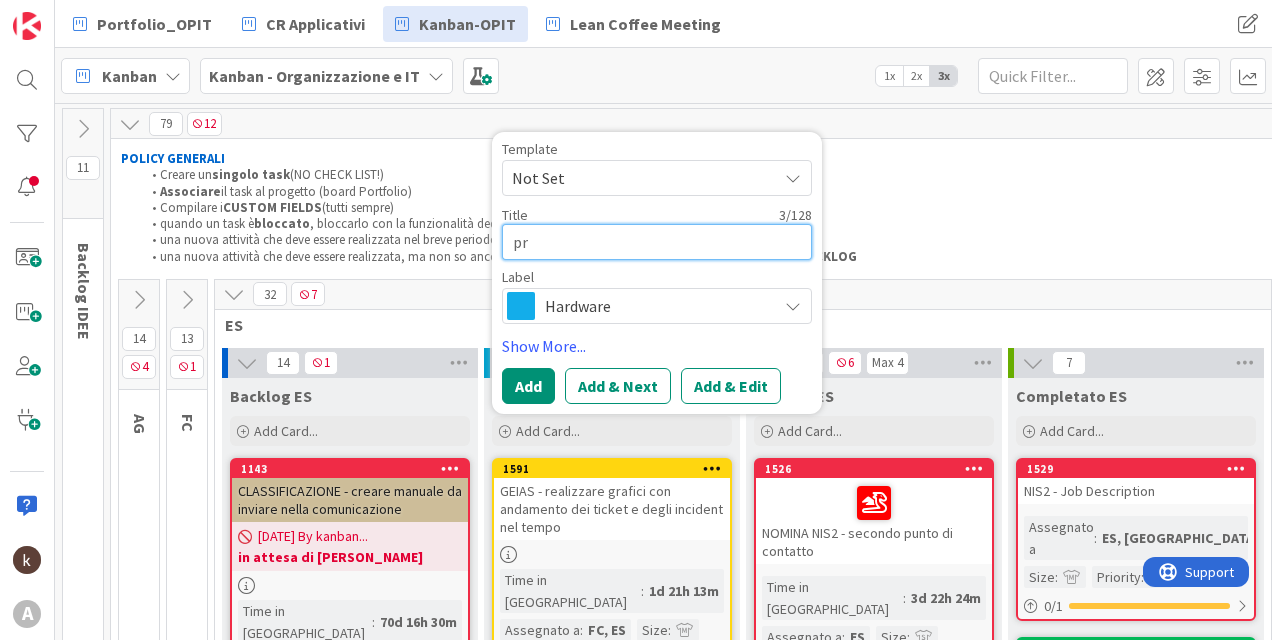 type on "x" 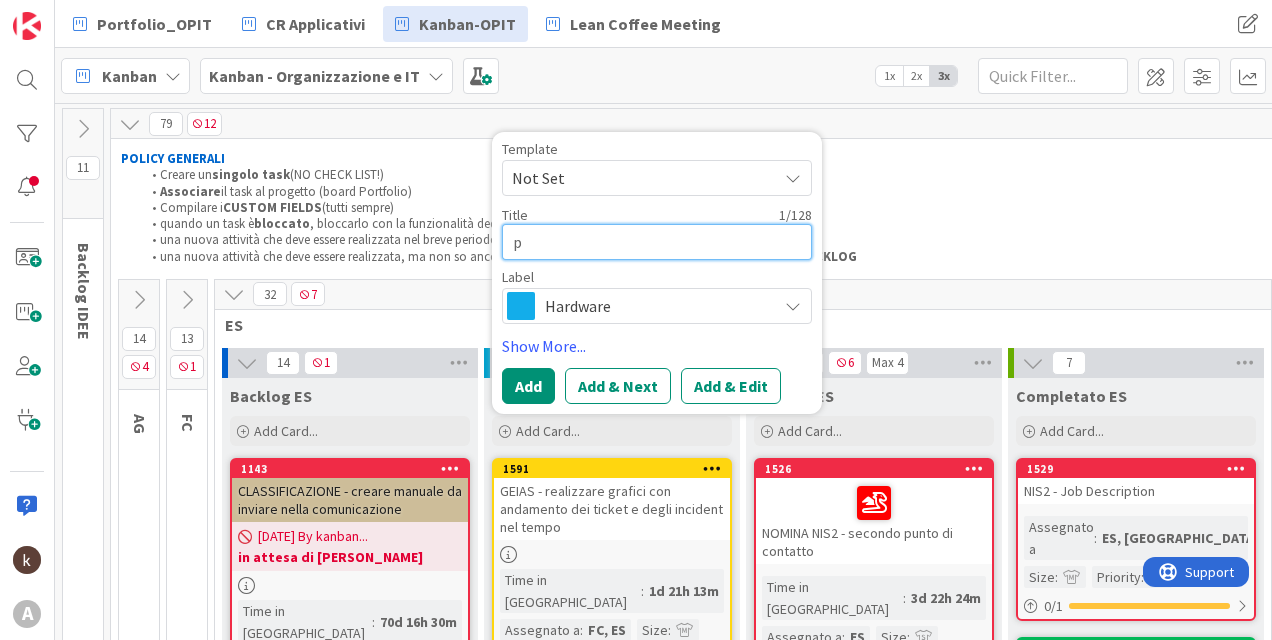 type 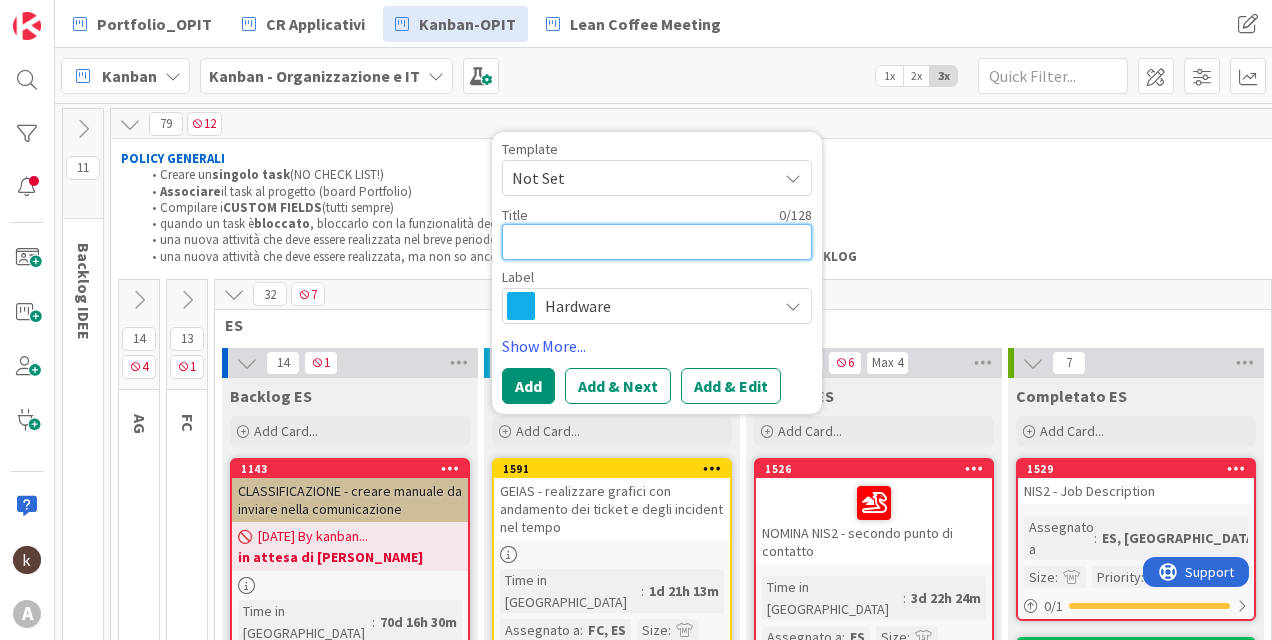 type on "x" 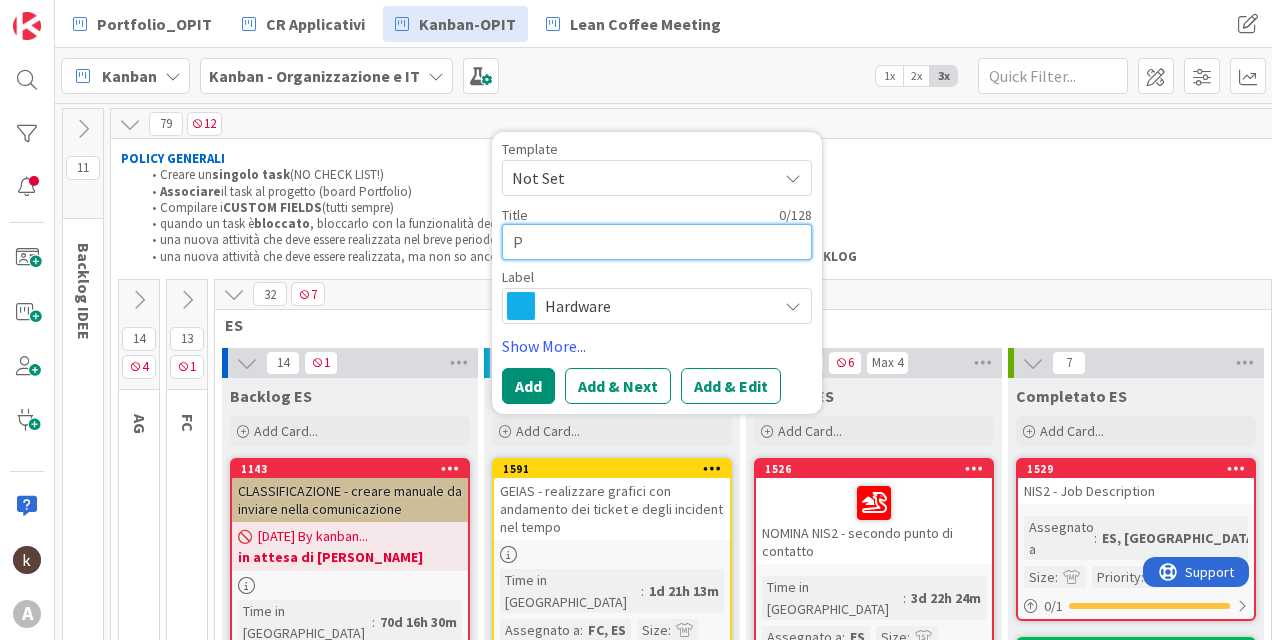 type on "x" 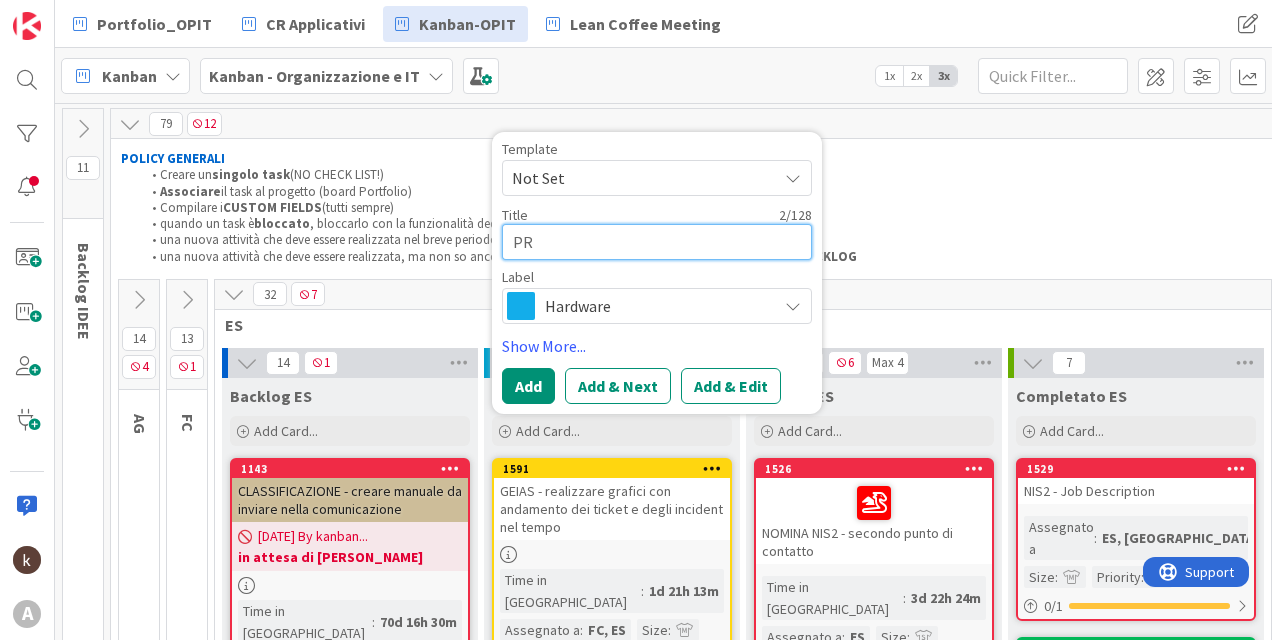 type on "x" 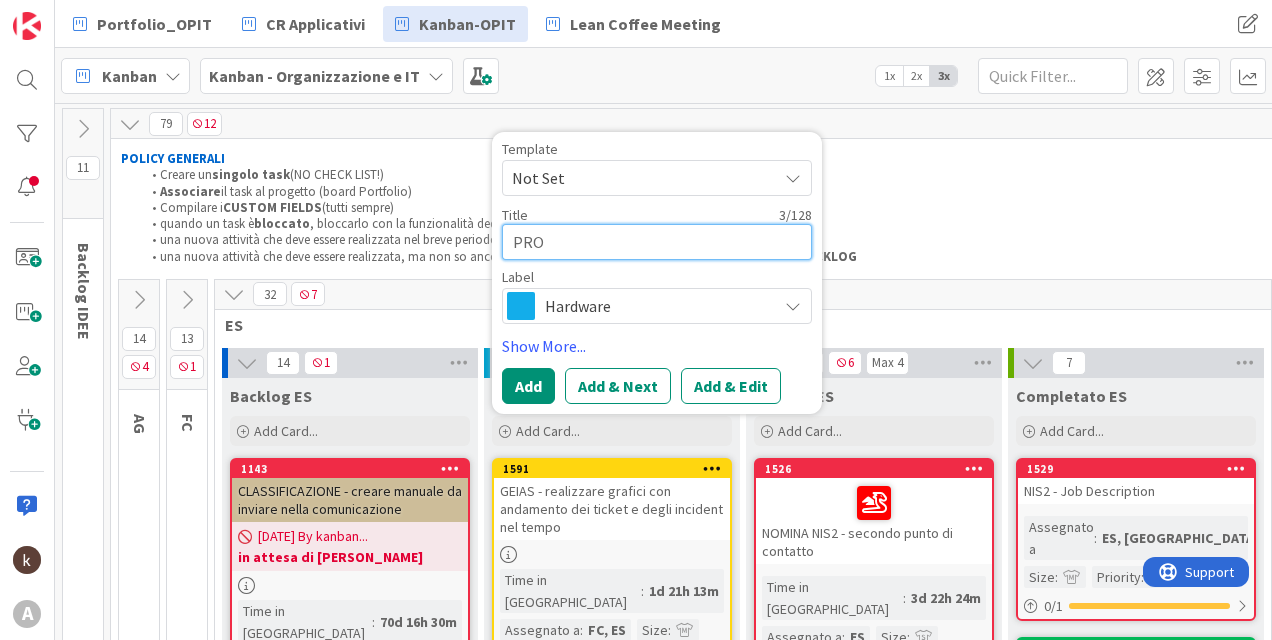 type on "x" 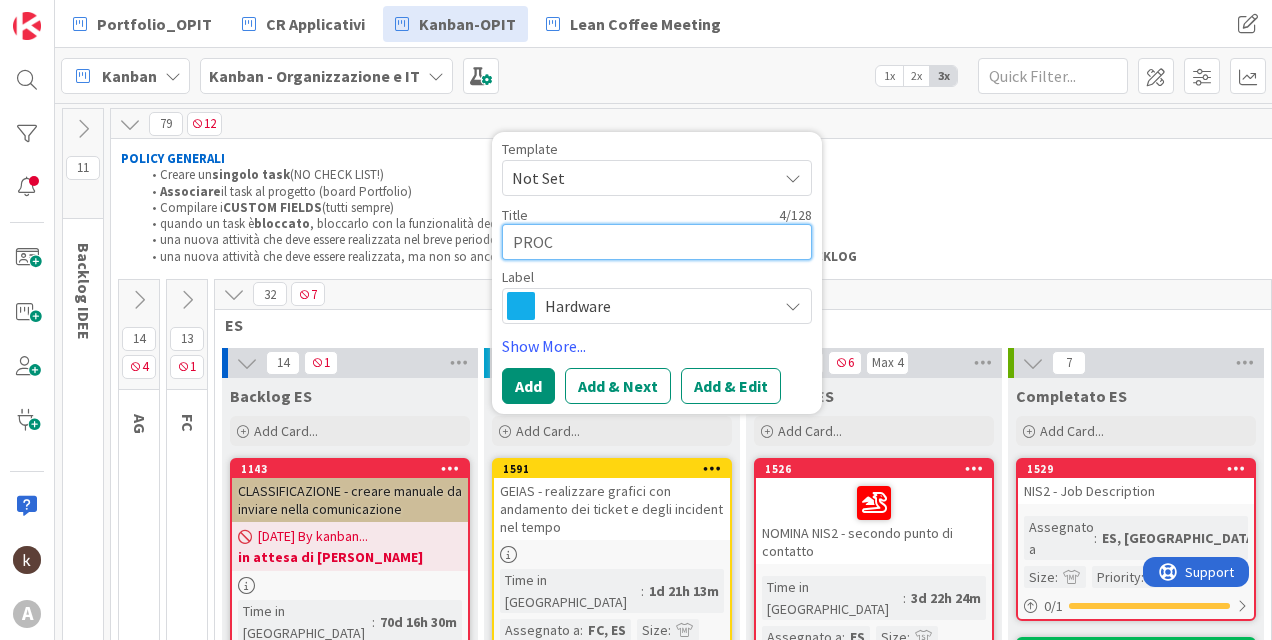 type on "x" 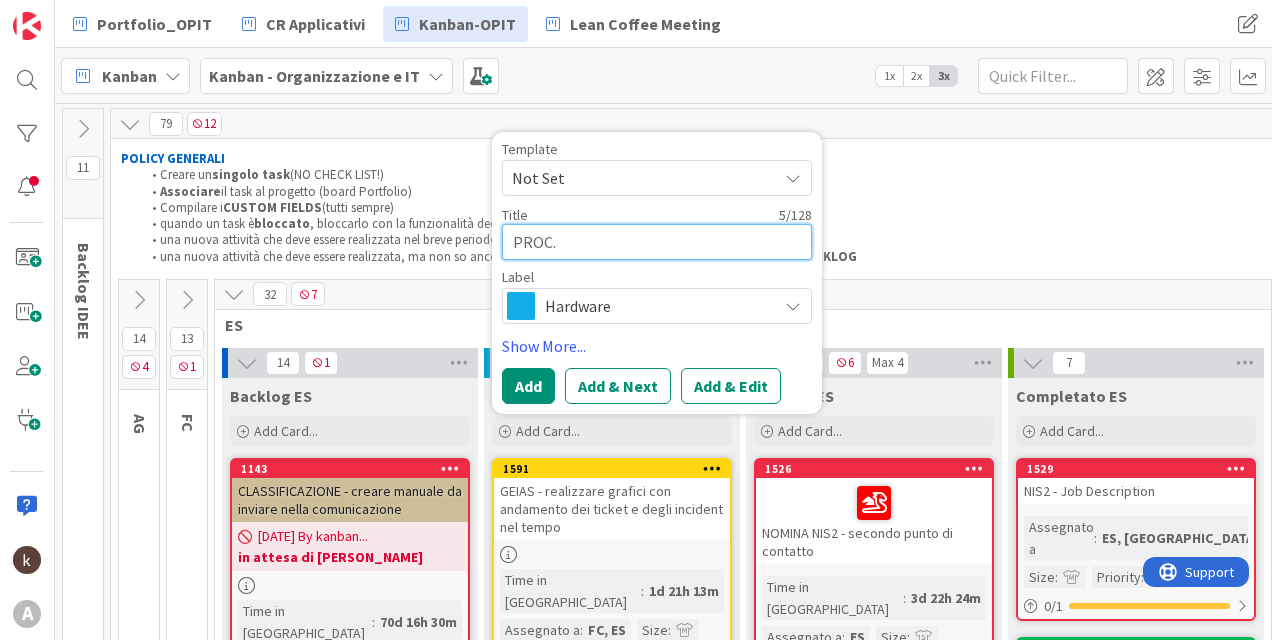 type on "x" 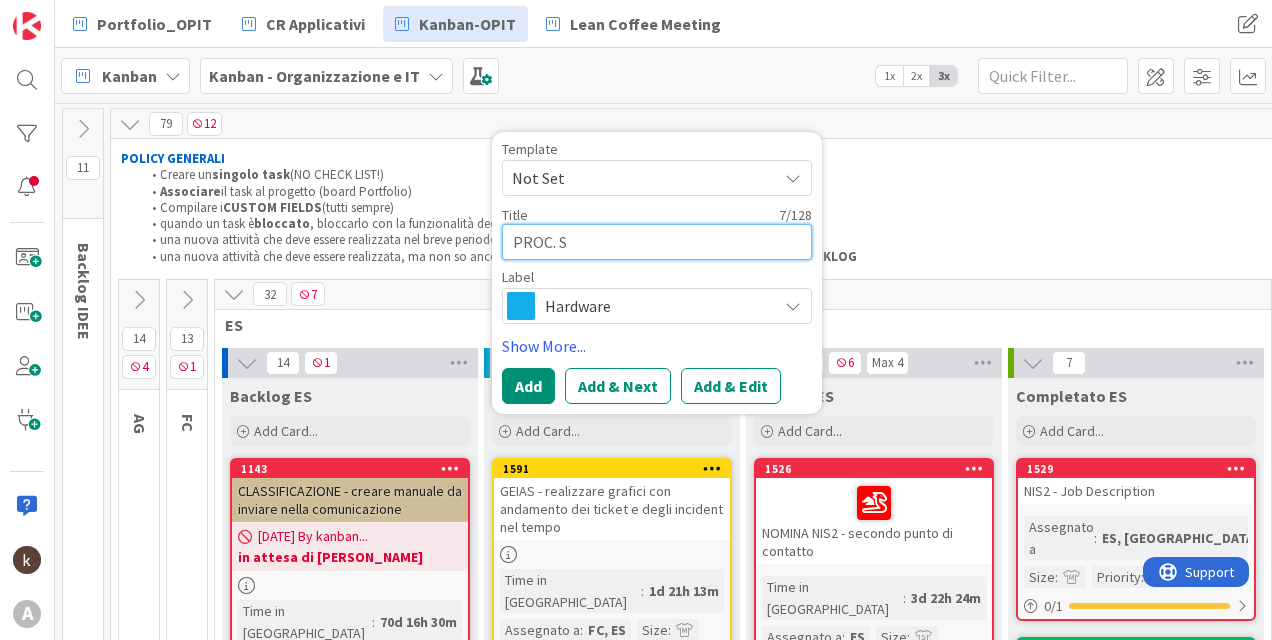 type on "x" 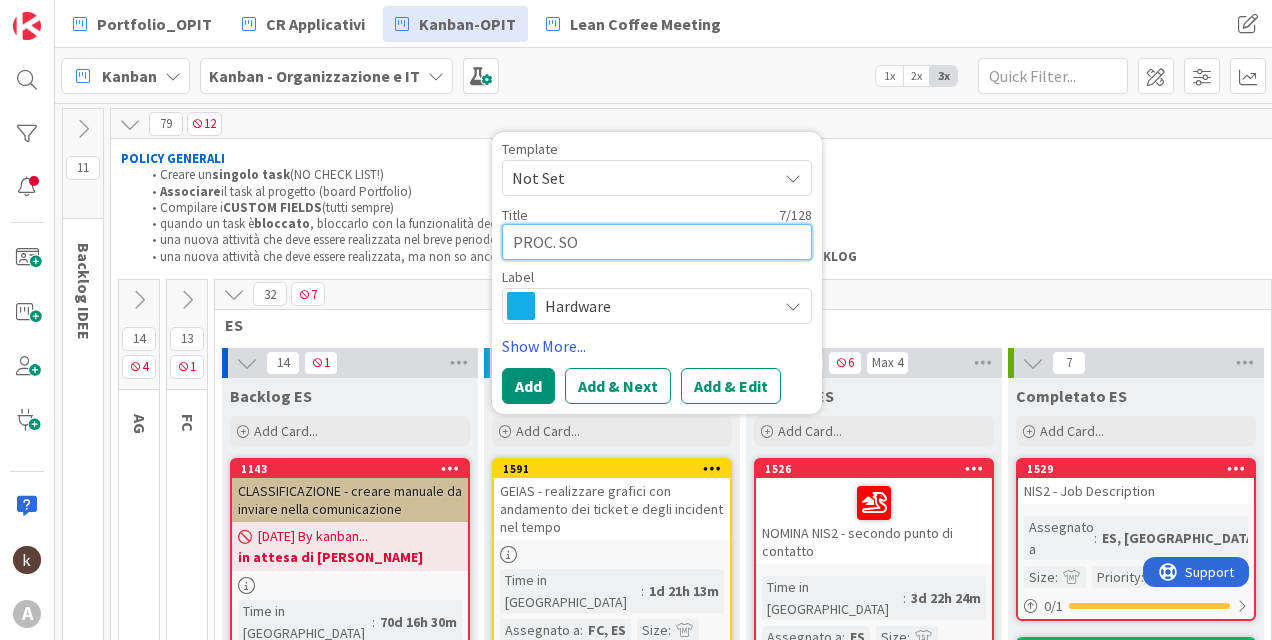 type on "x" 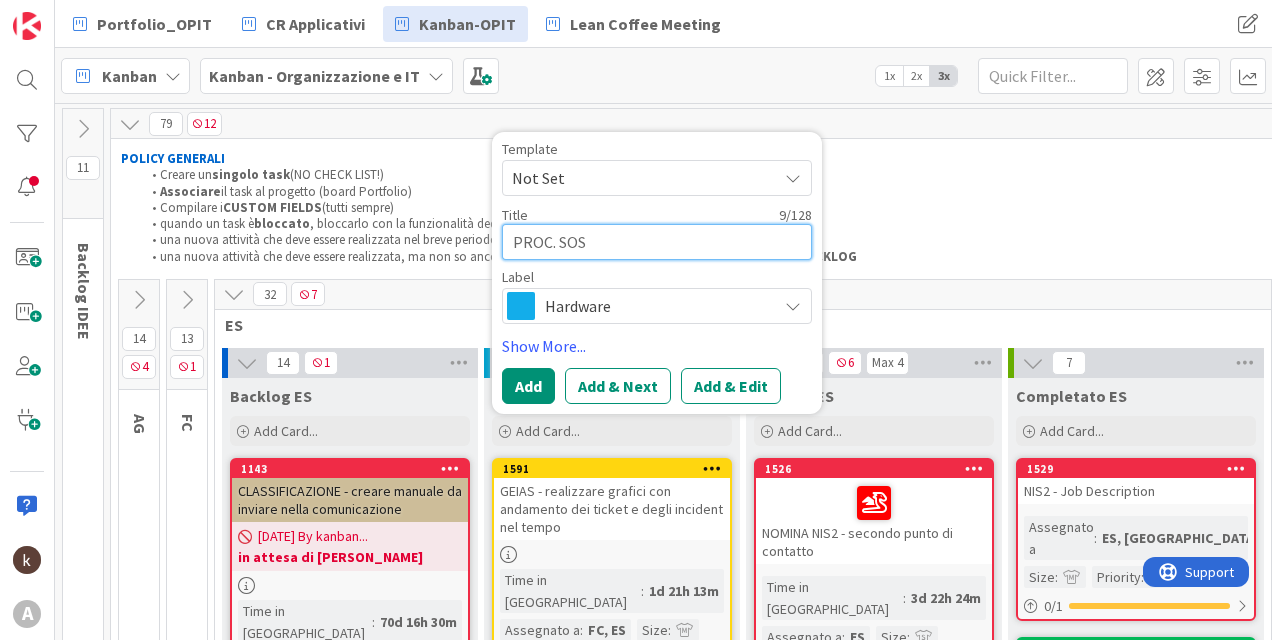 type on "x" 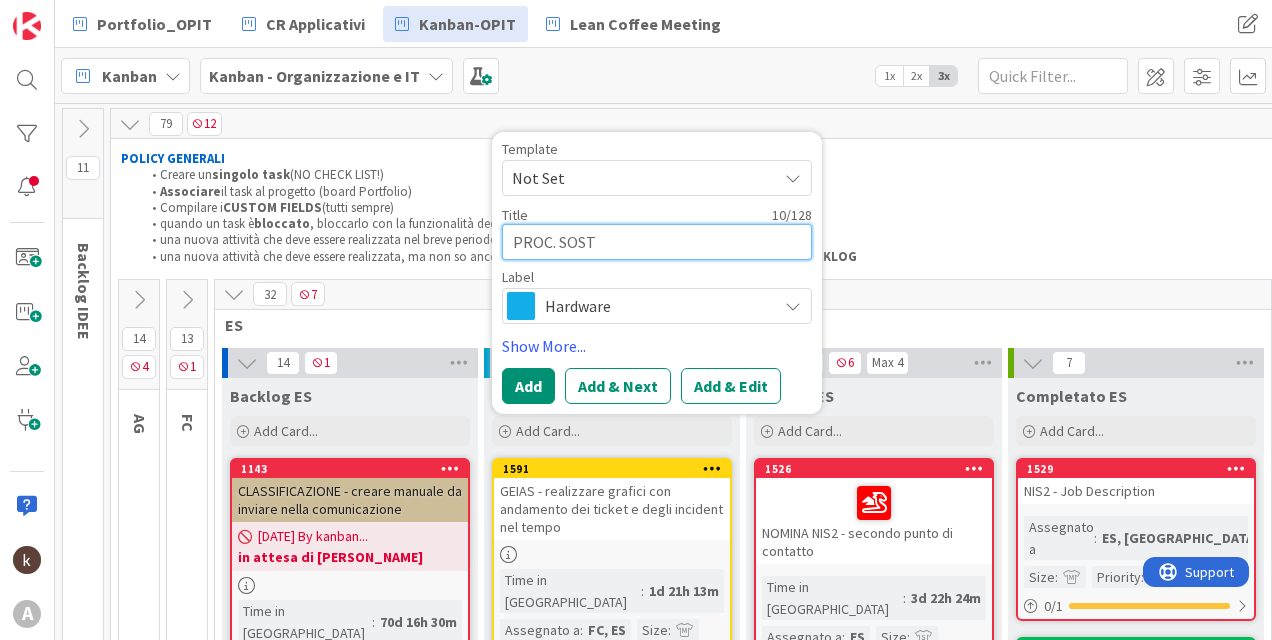 type on "x" 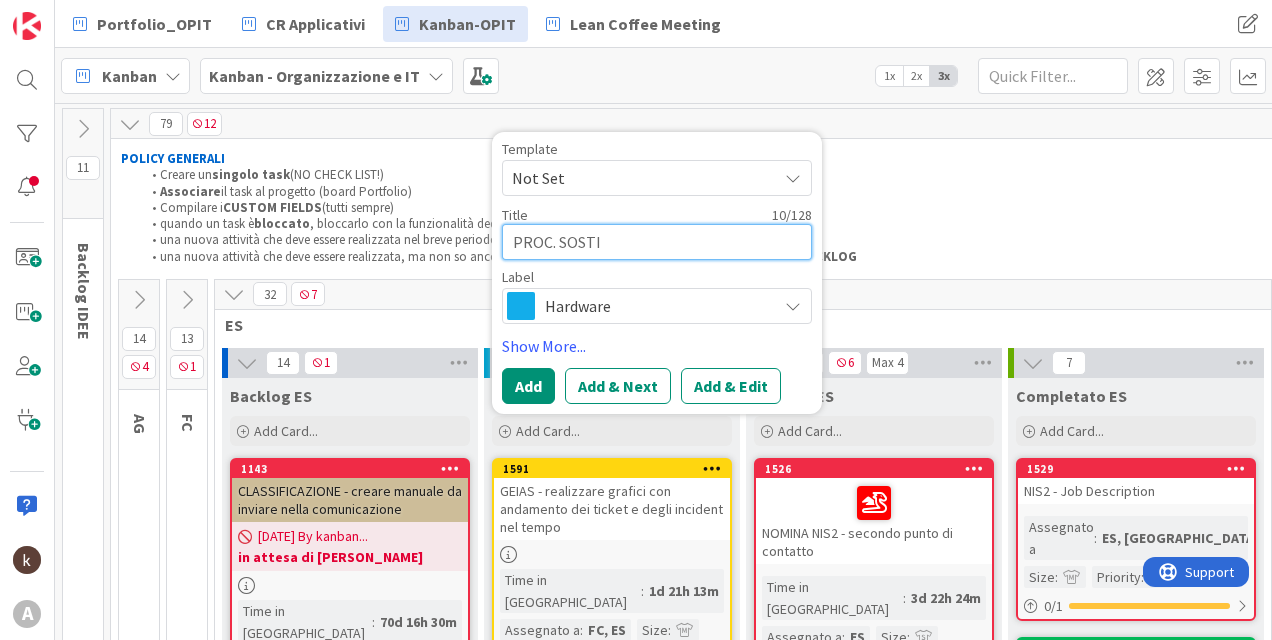 type on "x" 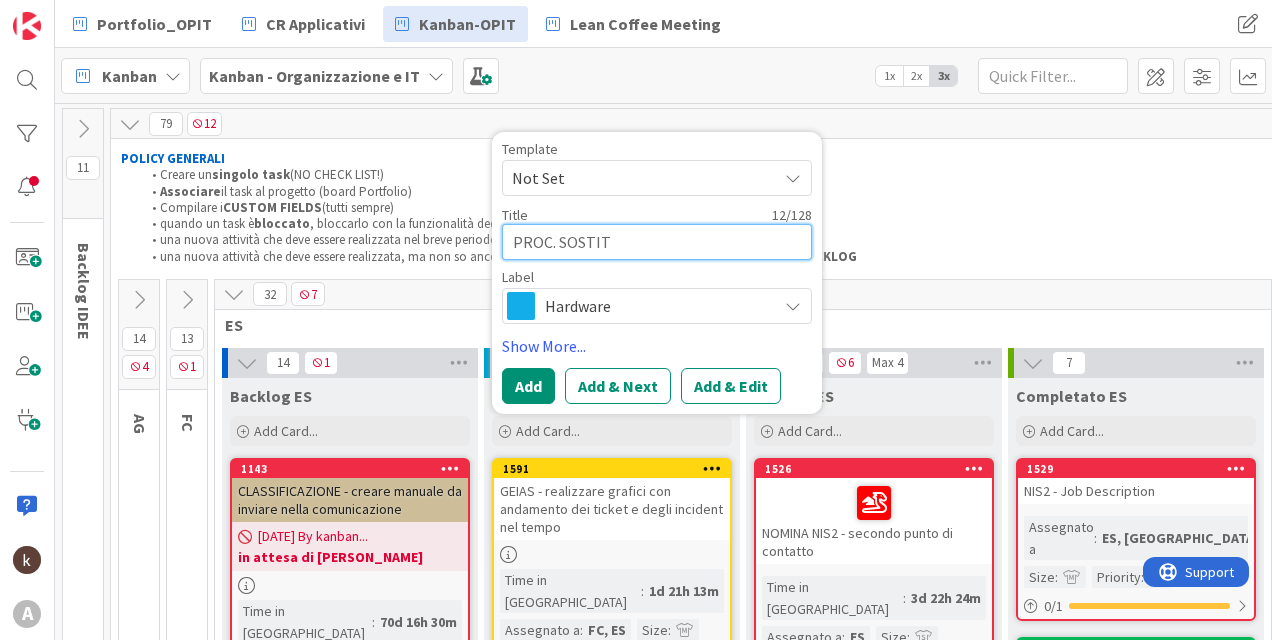 type on "x" 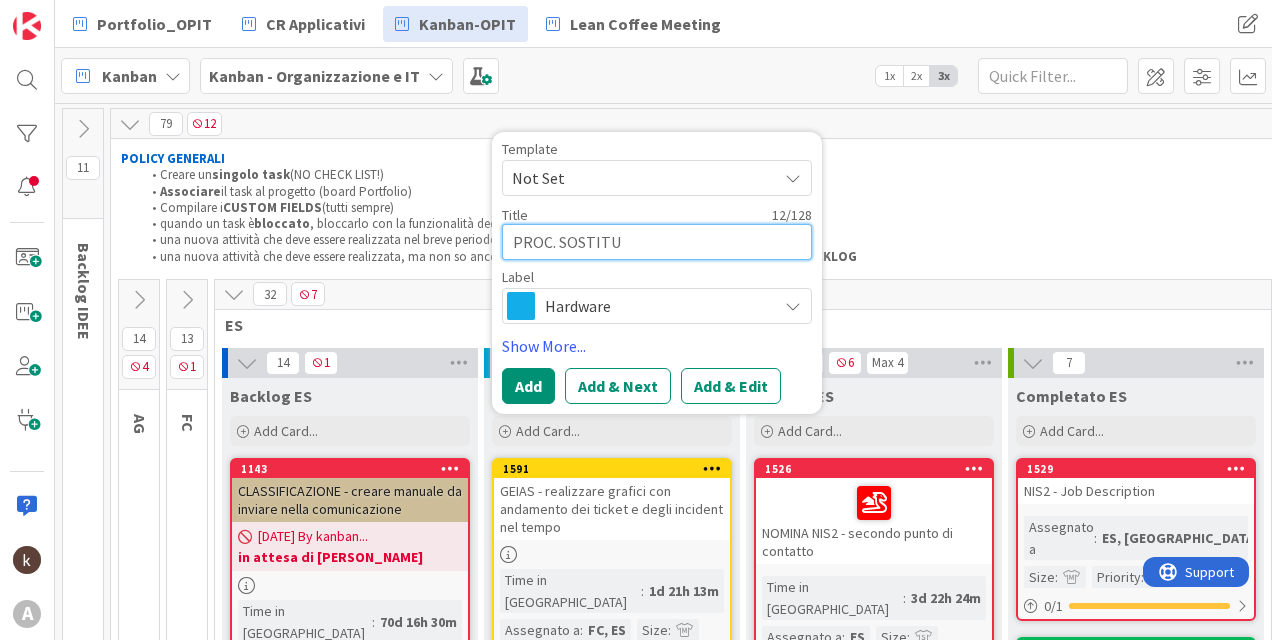 type on "x" 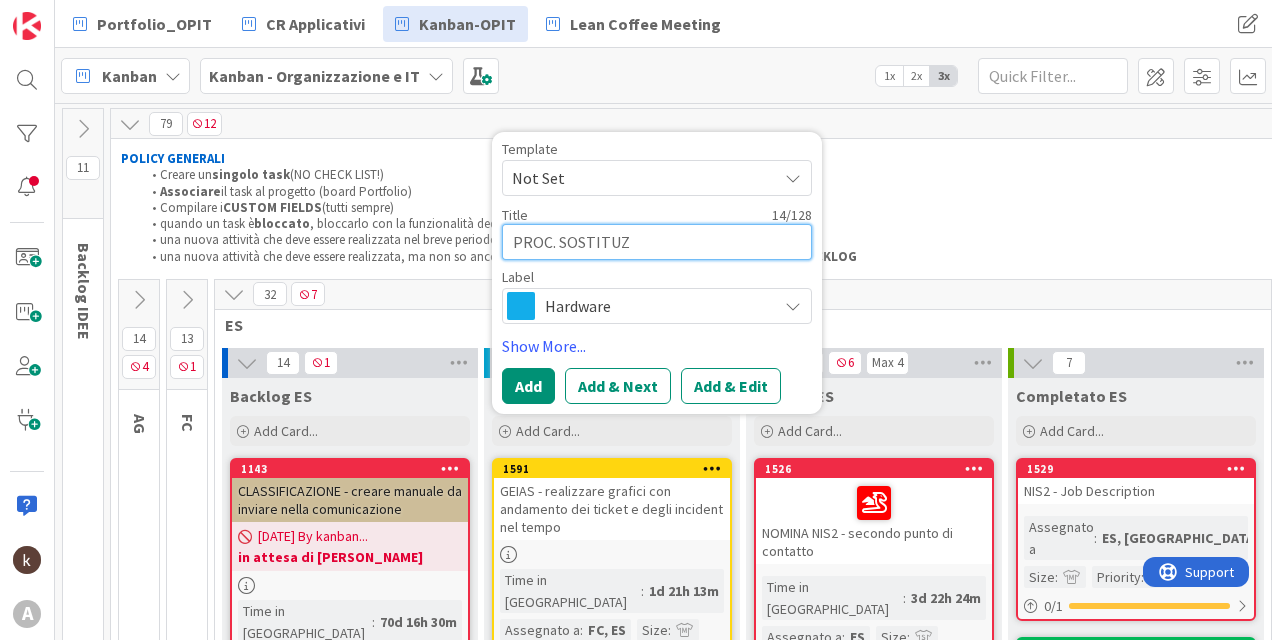 type on "x" 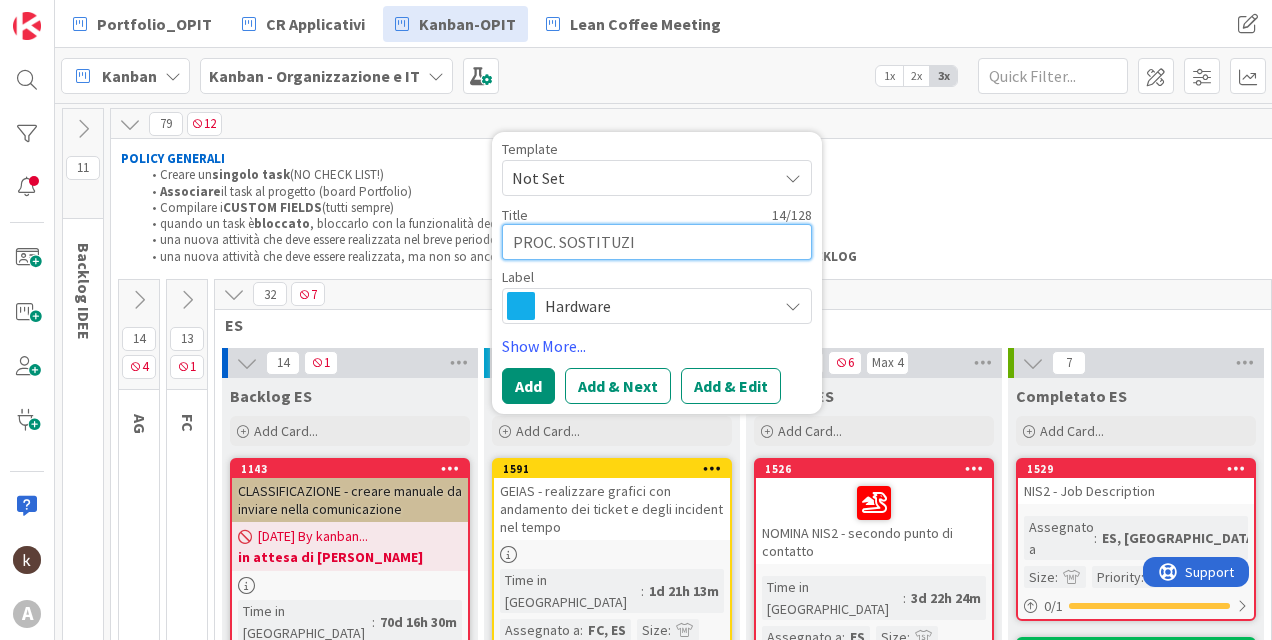 type on "PROC. SOSTITUZIO" 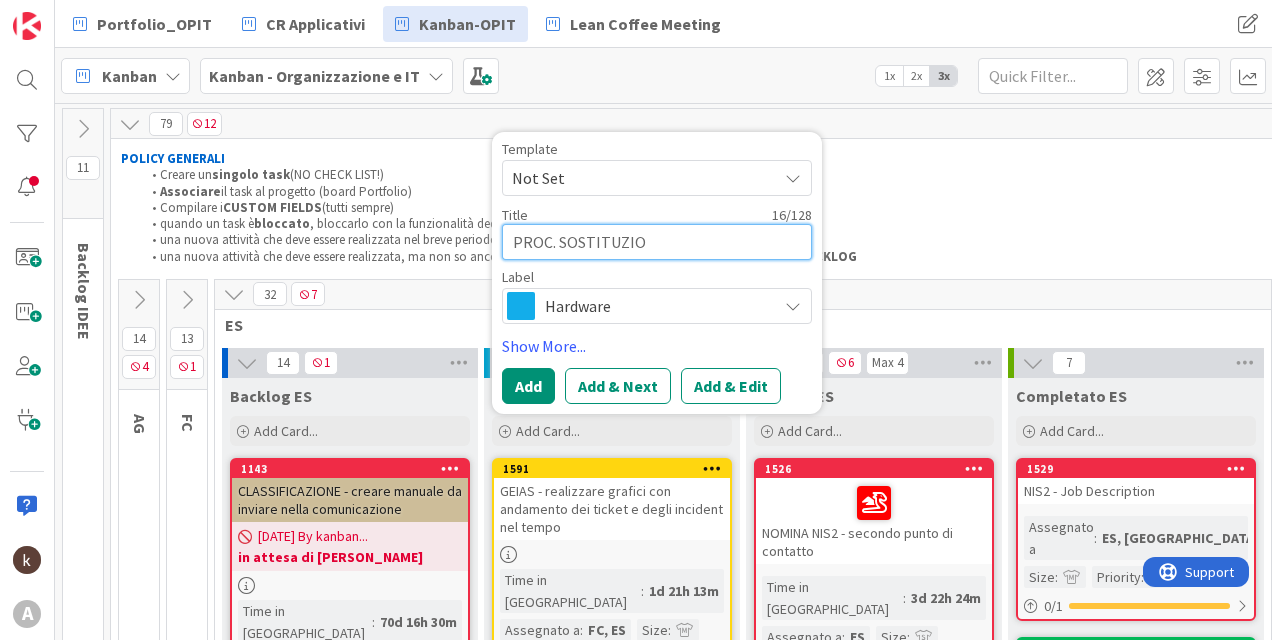 type on "x" 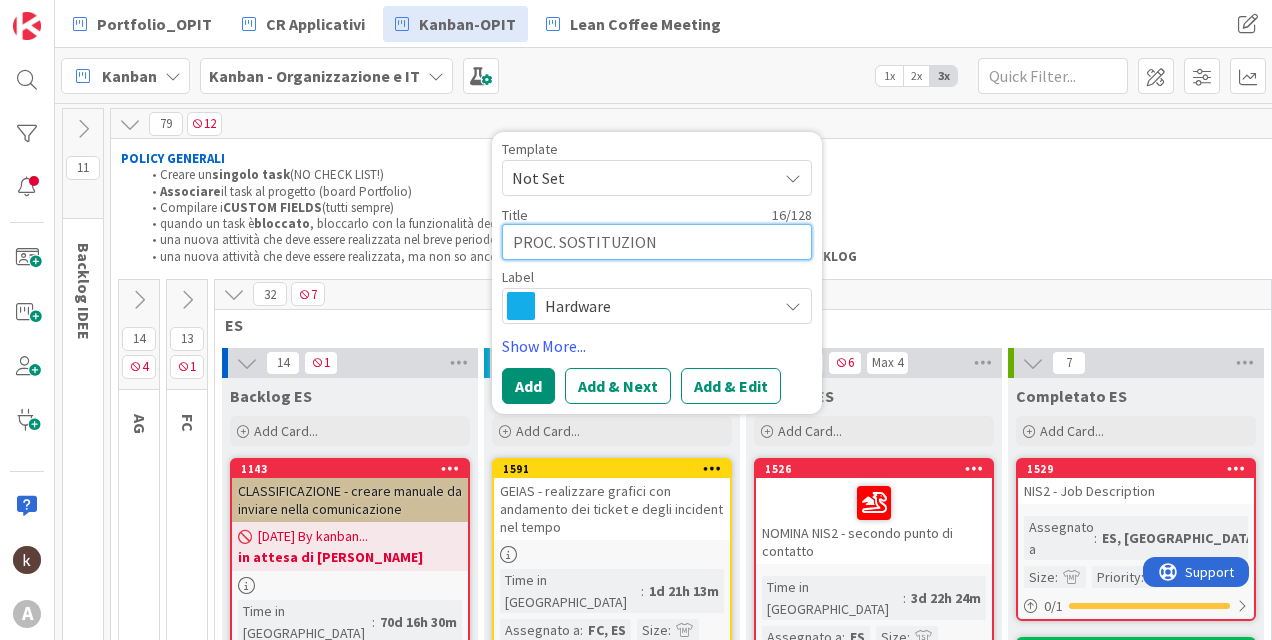 type on "x" 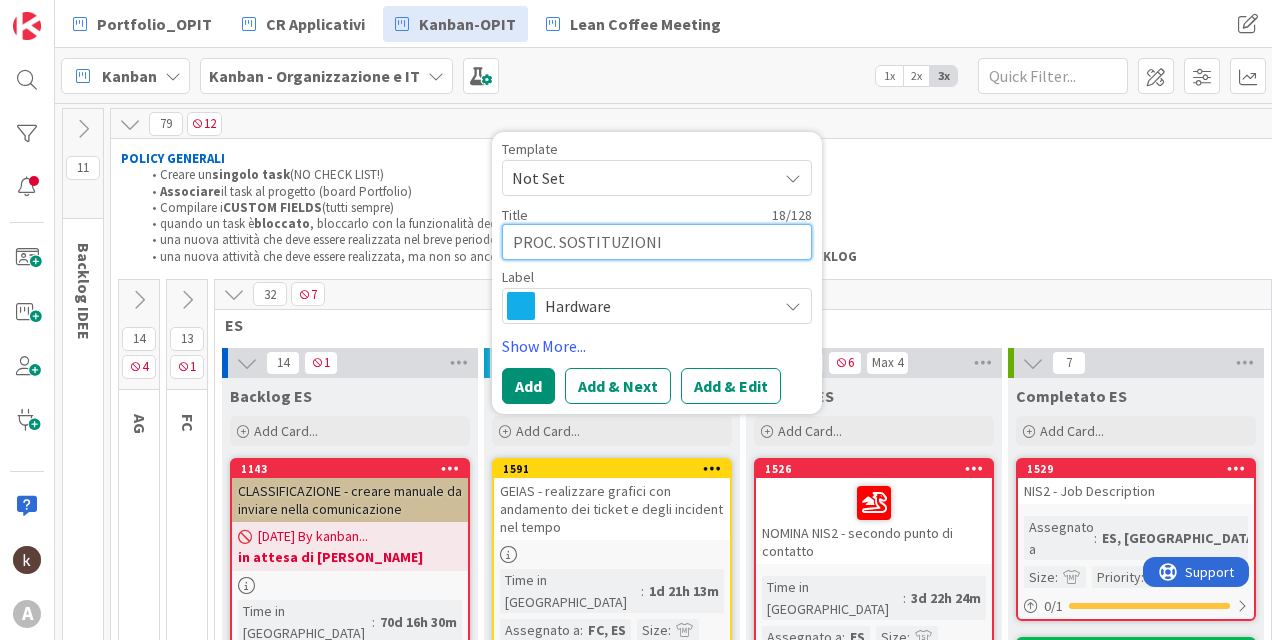 type on "x" 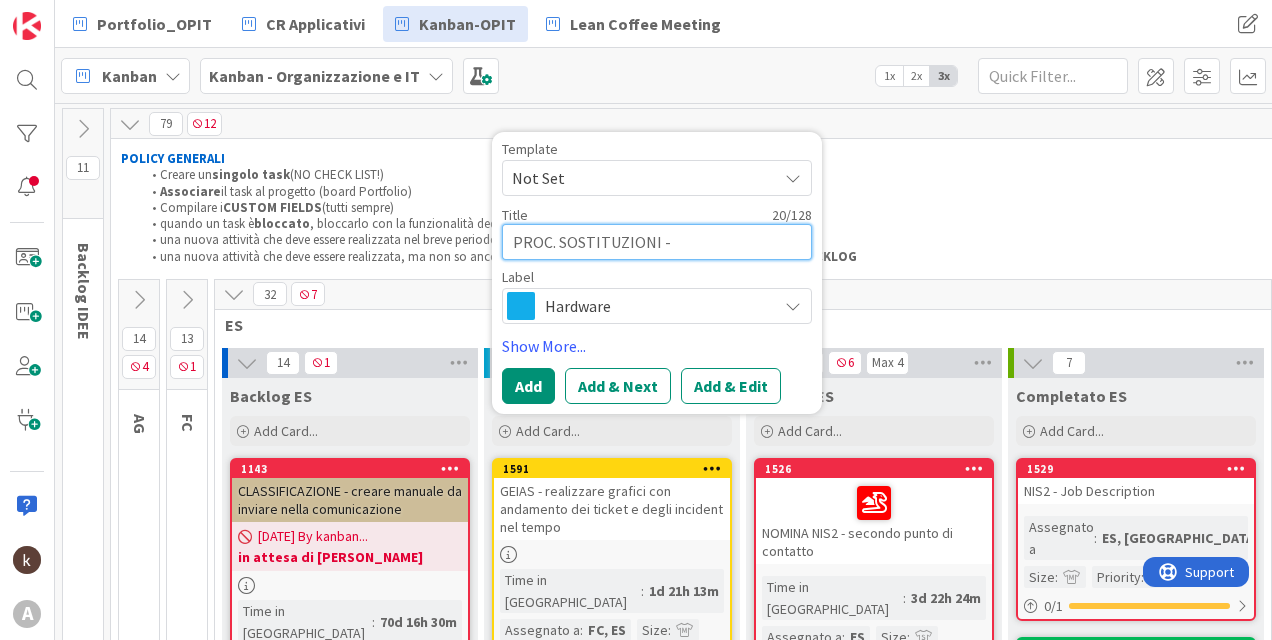 type on "x" 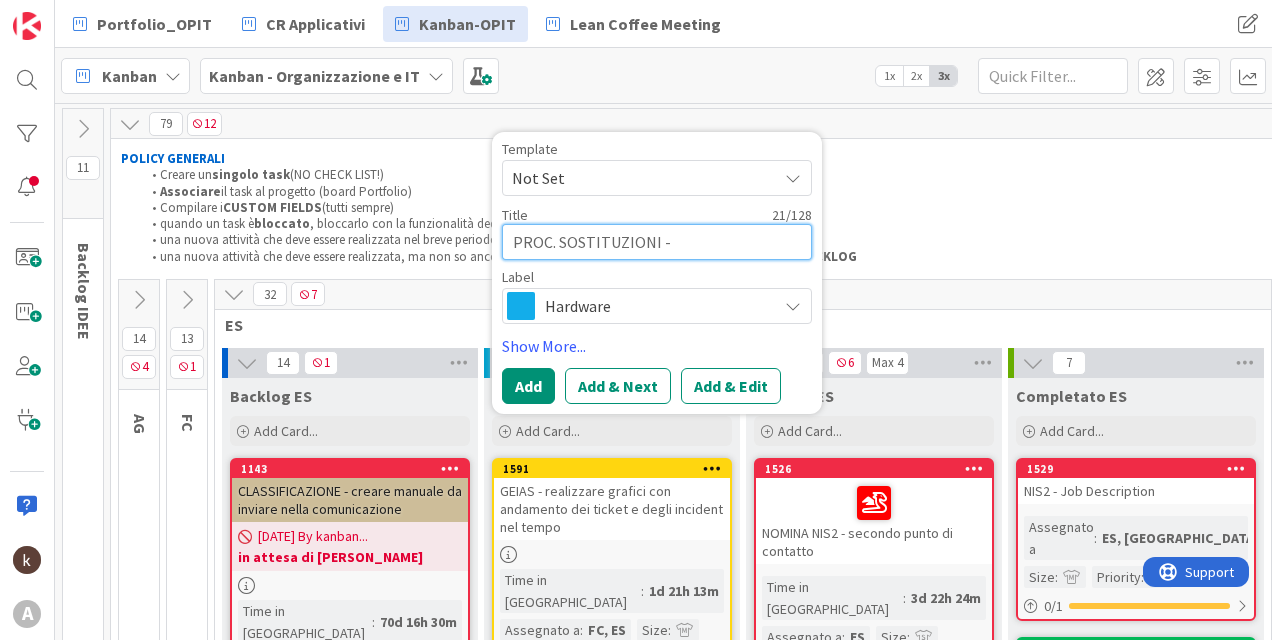 type on "x" 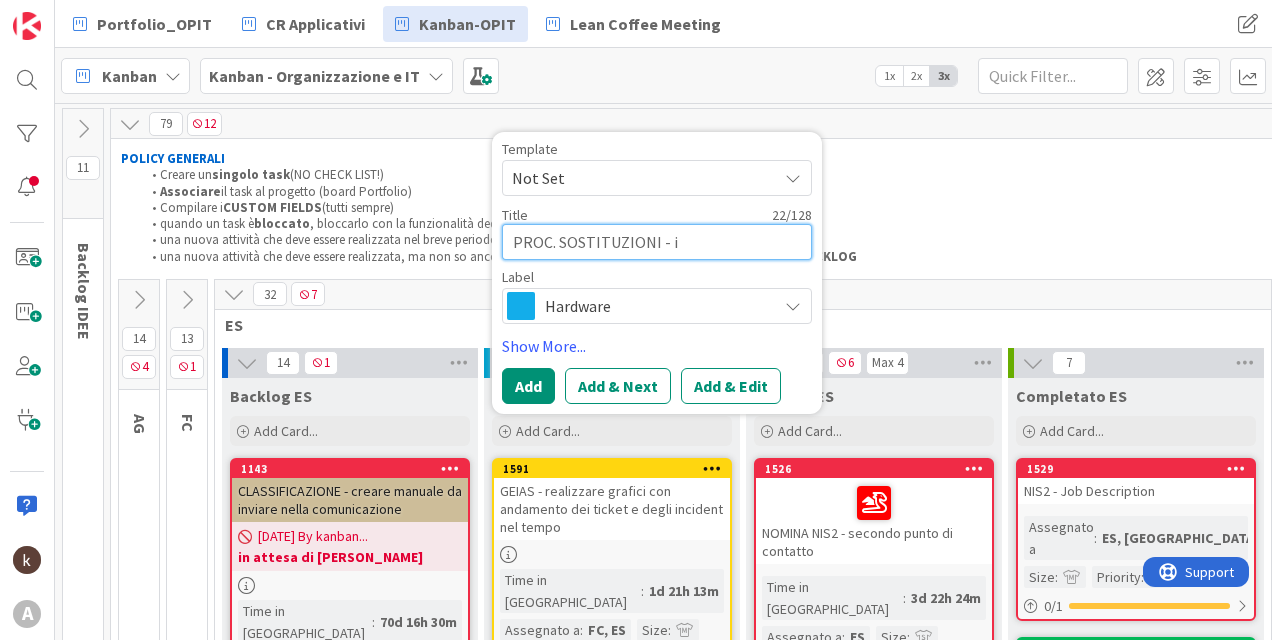 type on "x" 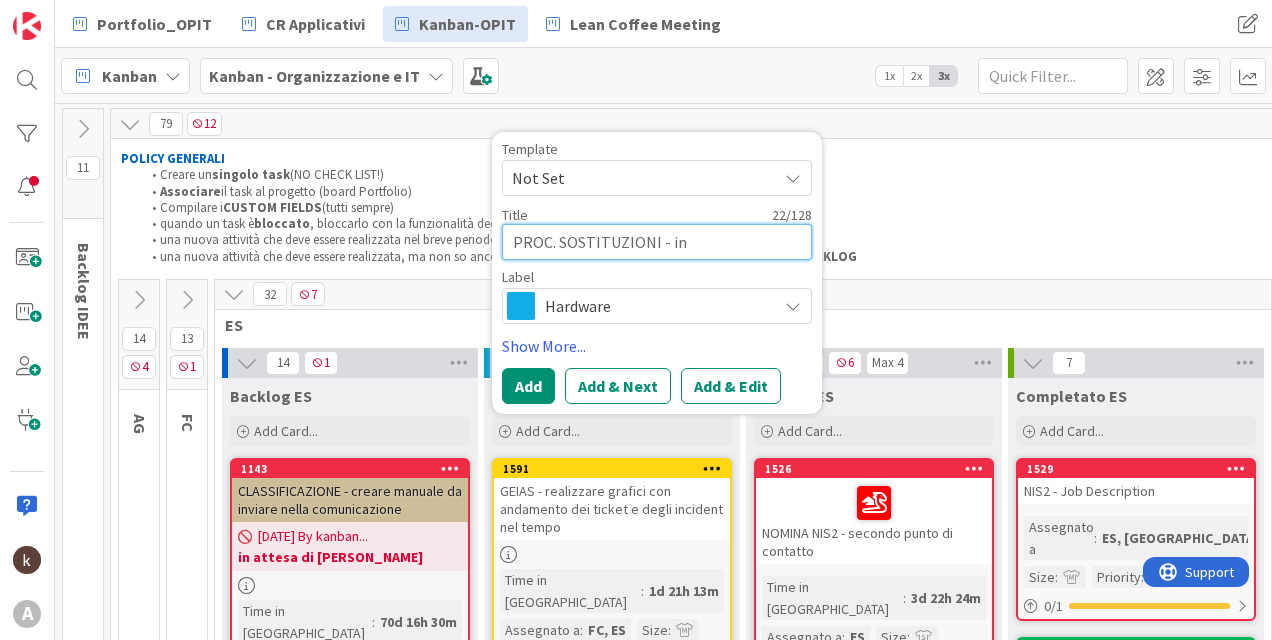 type on "x" 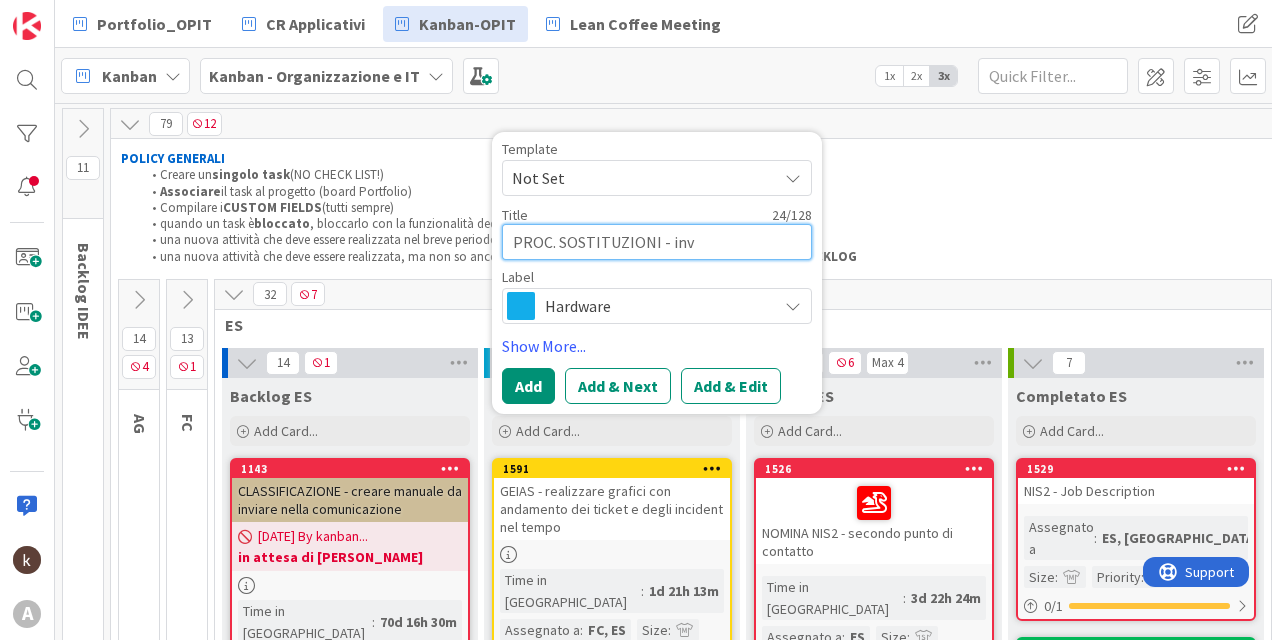 type on "PROC. SOSTITUZIONI - invi" 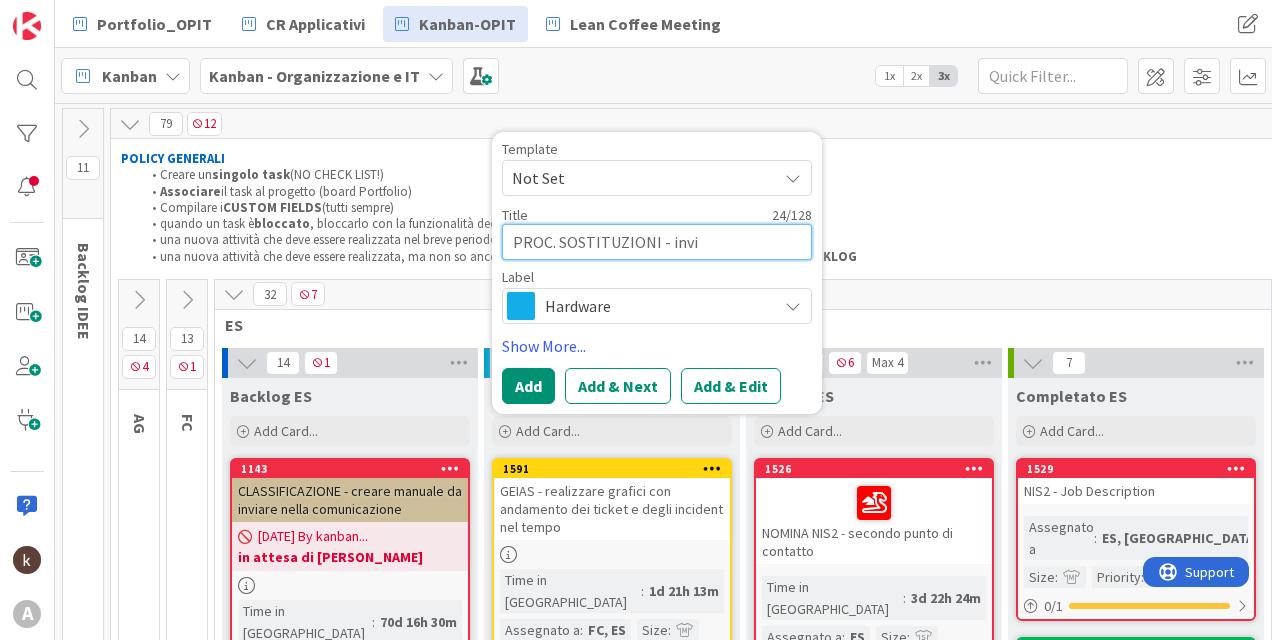 type on "x" 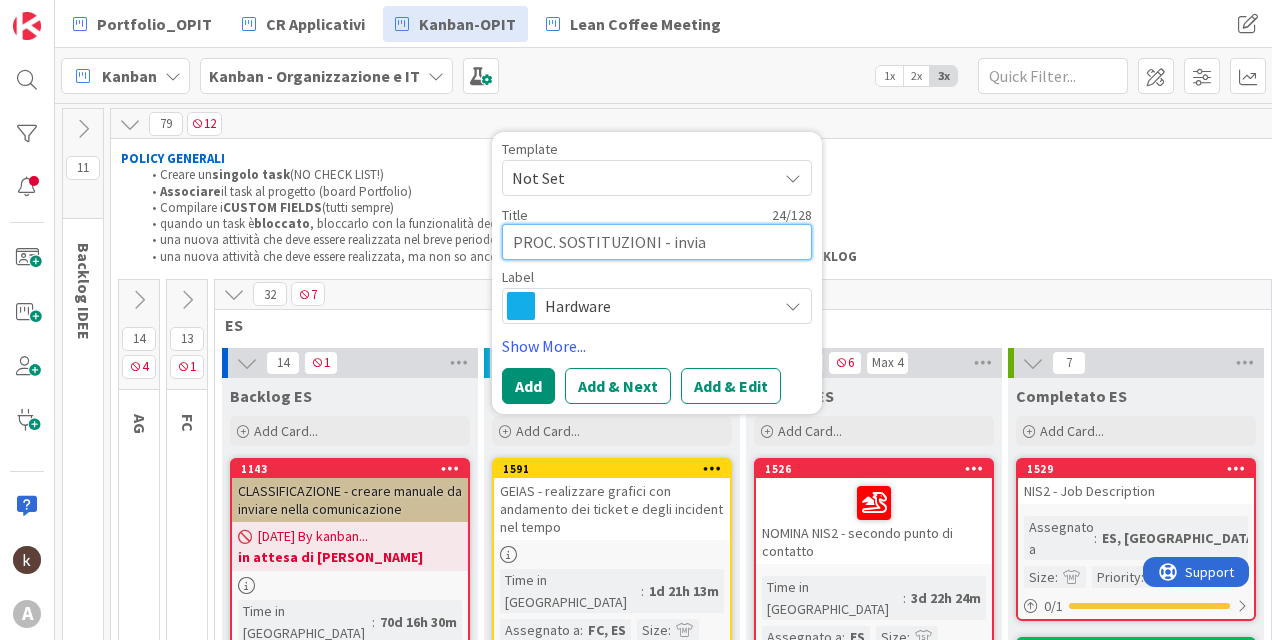 type on "x" 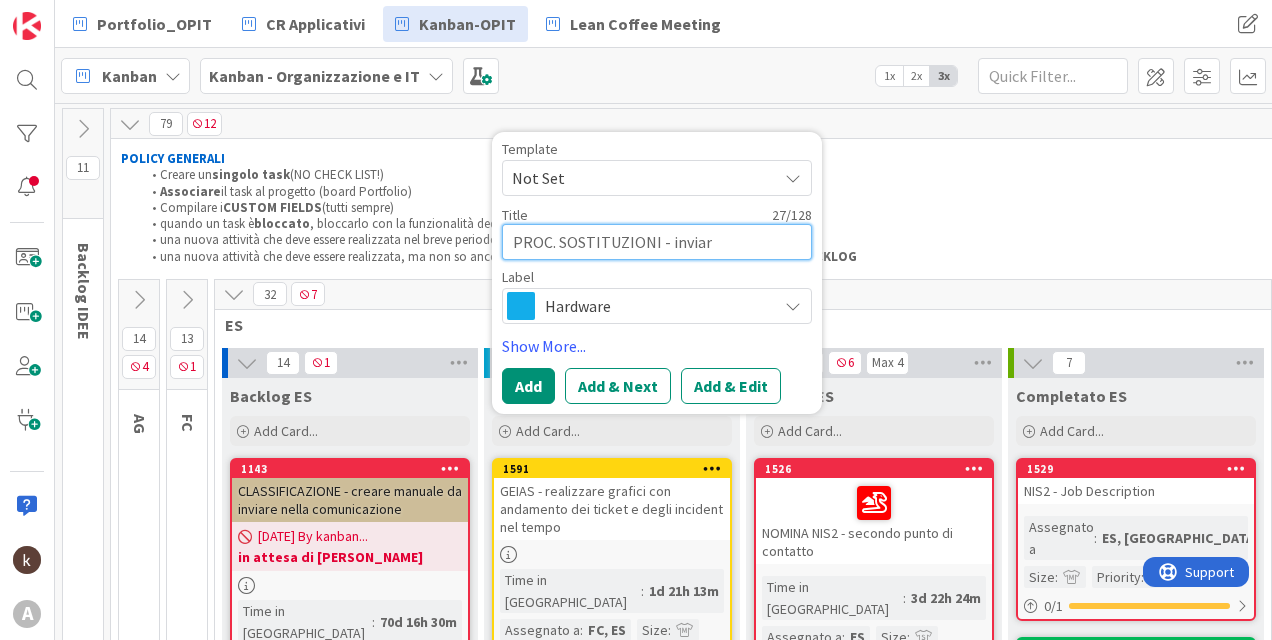 type on "x" 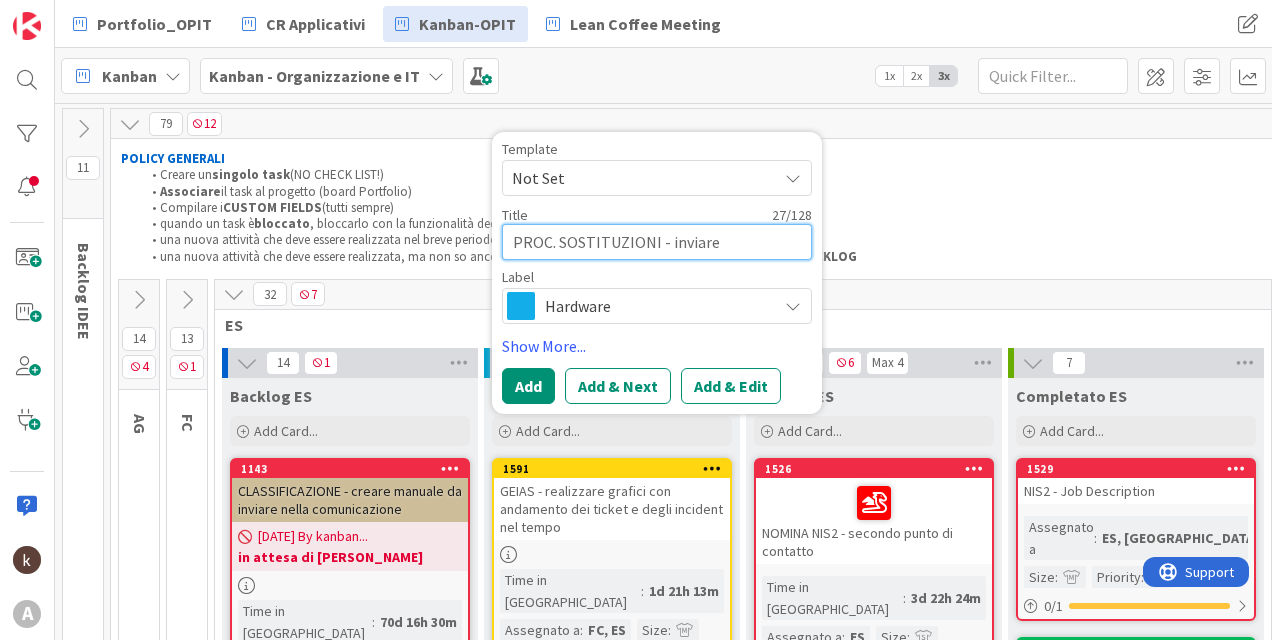 type on "PROC. SOSTITUZIONI - inviare" 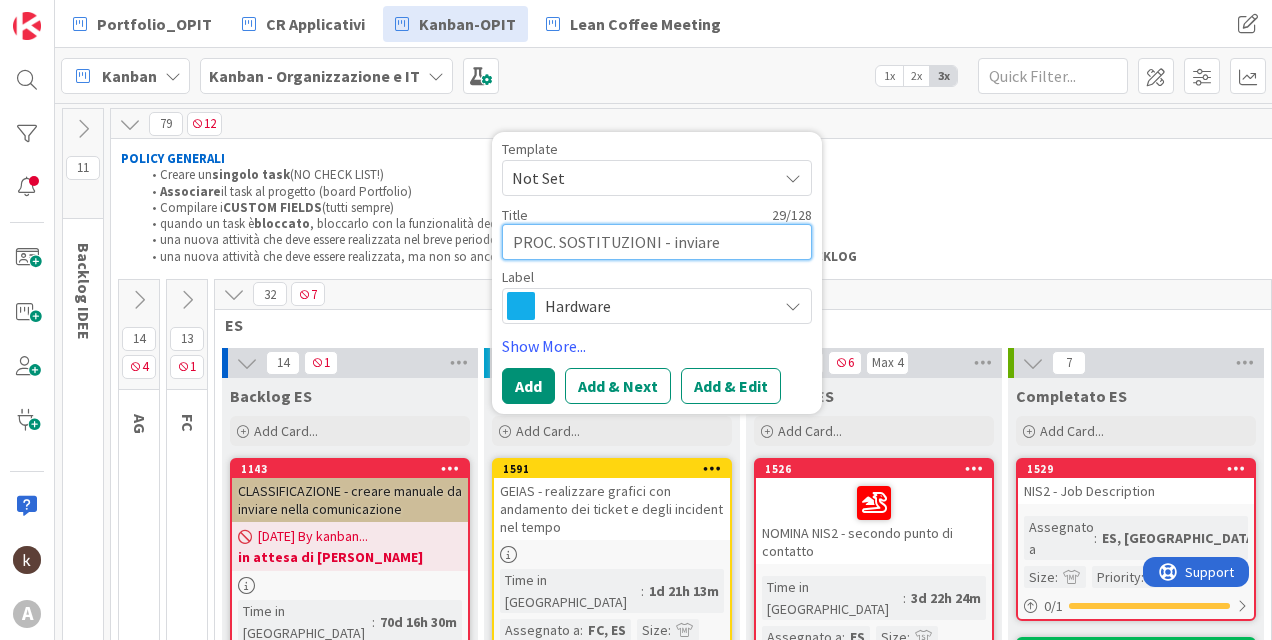 type on "x" 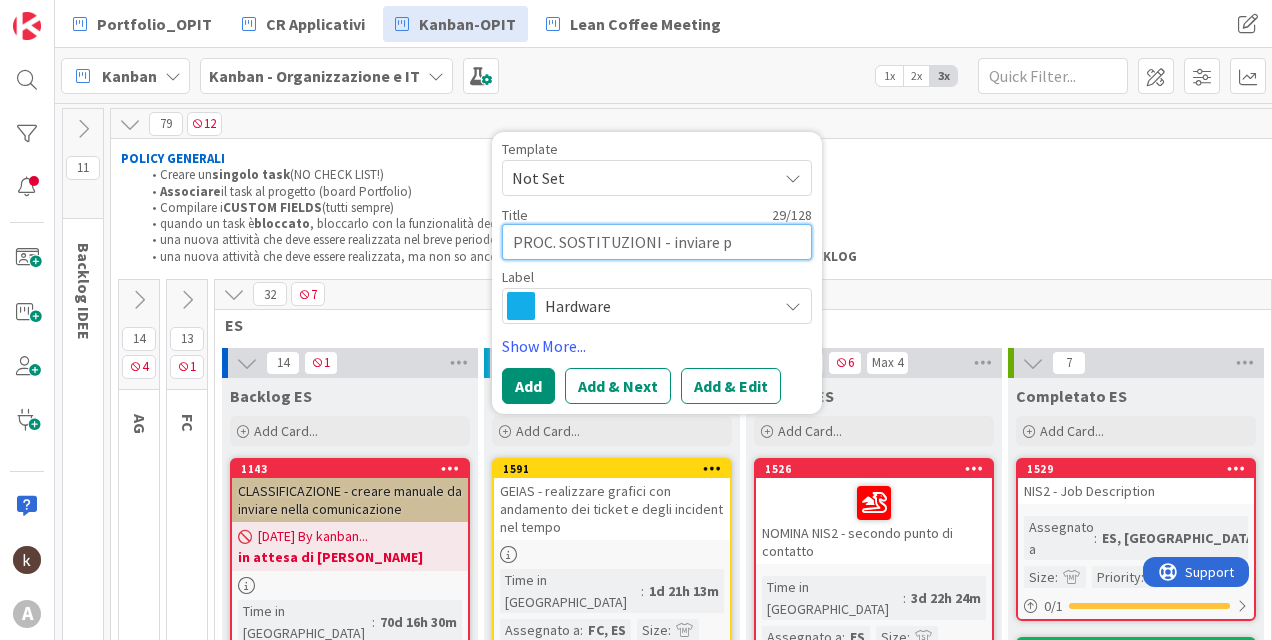 type on "x" 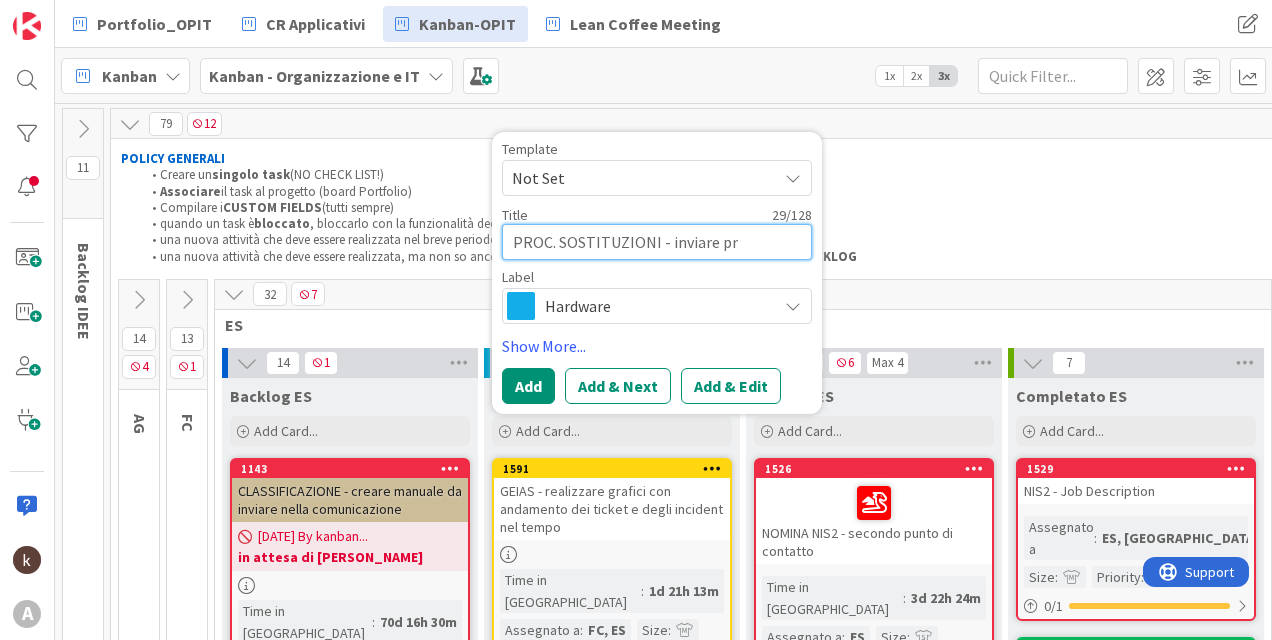 type on "x" 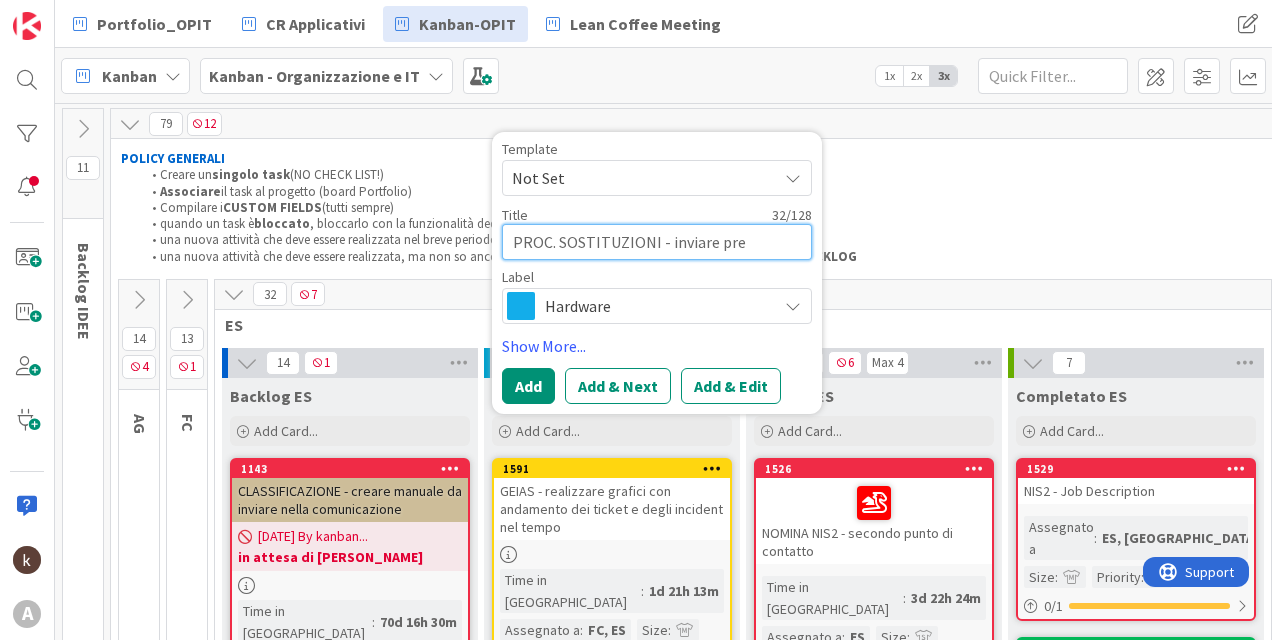 type on "x" 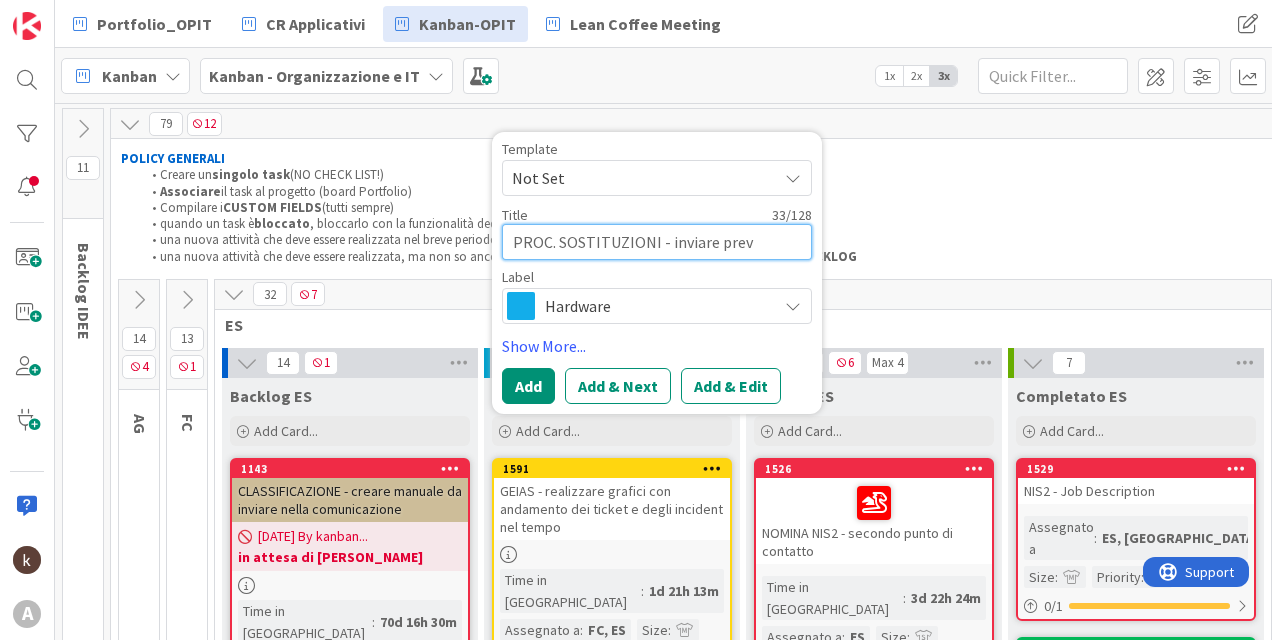 type on "x" 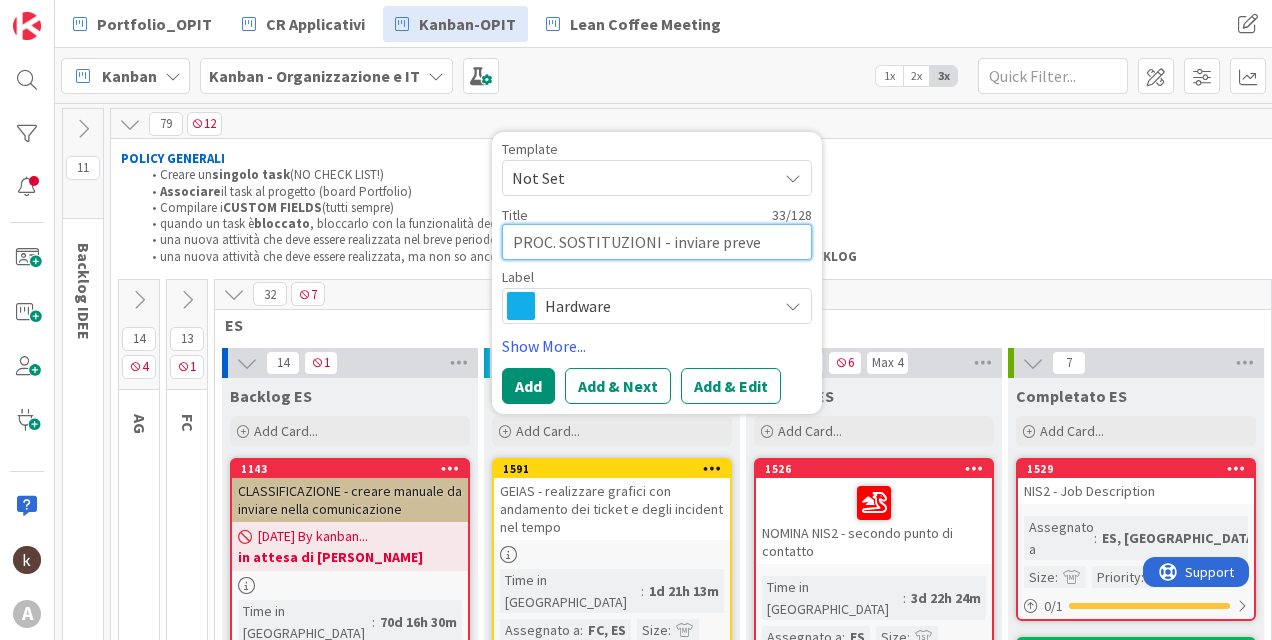 type on "x" 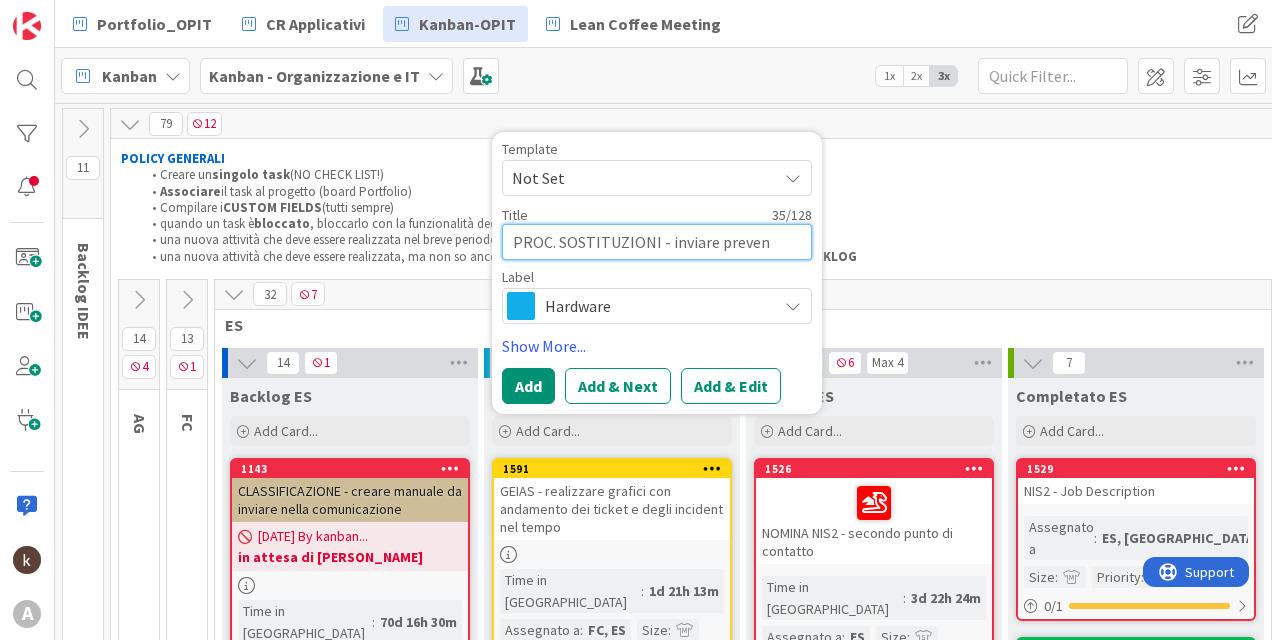 type on "x" 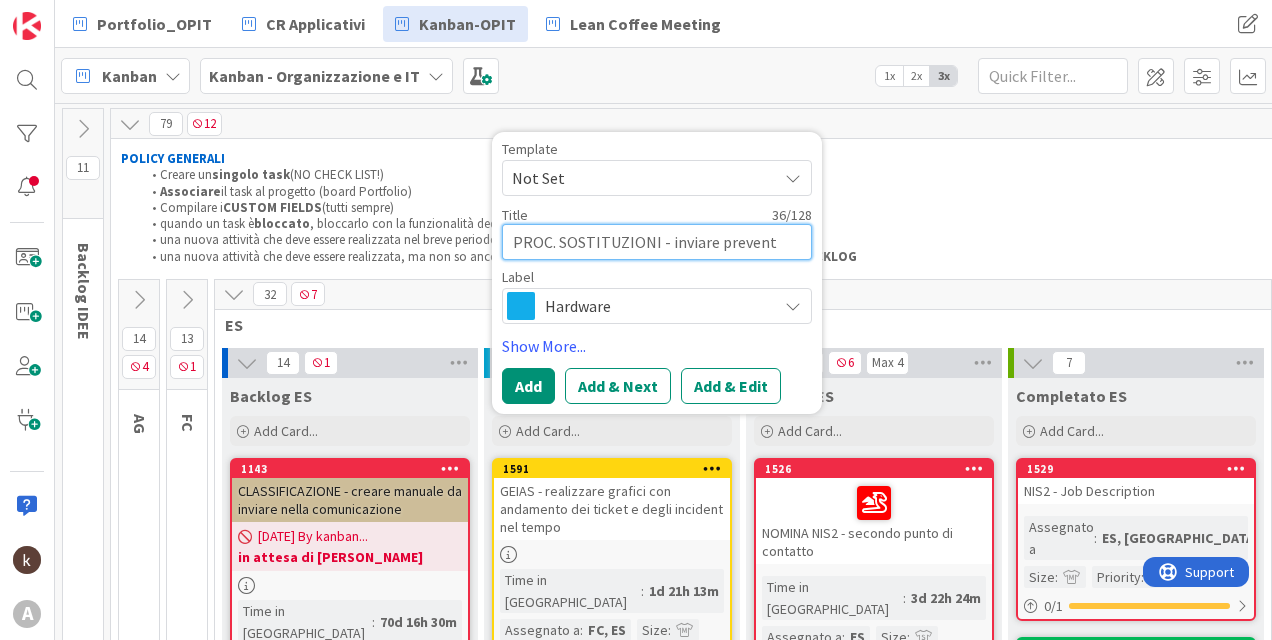 type on "x" 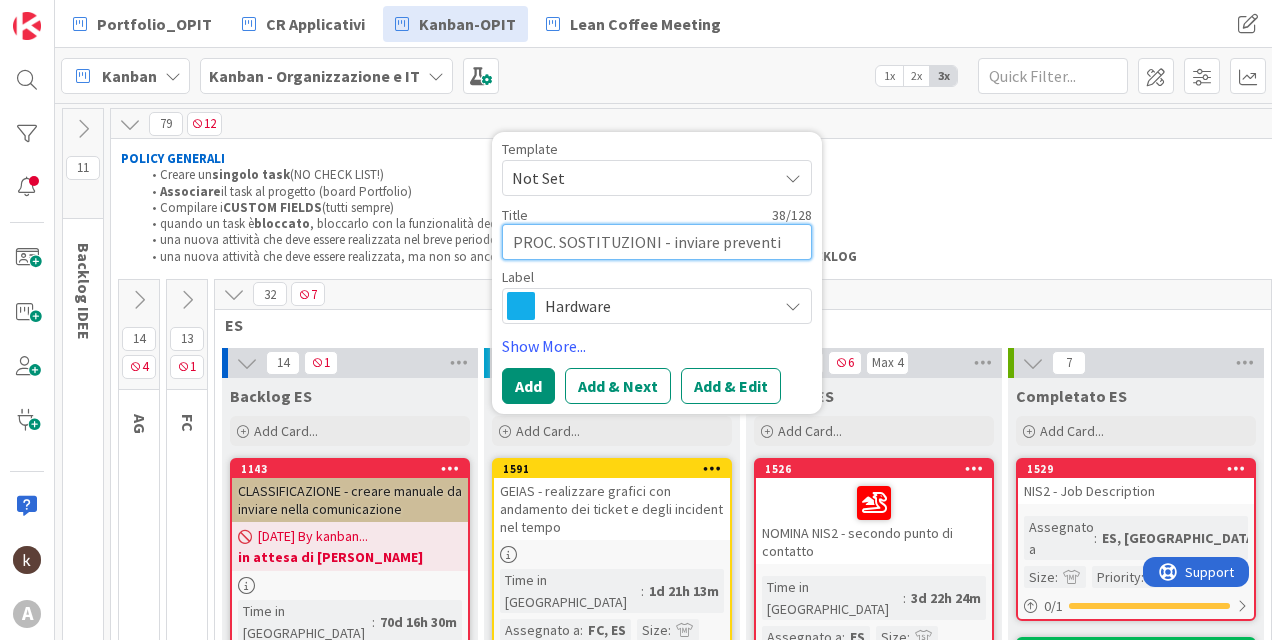 type on "x" 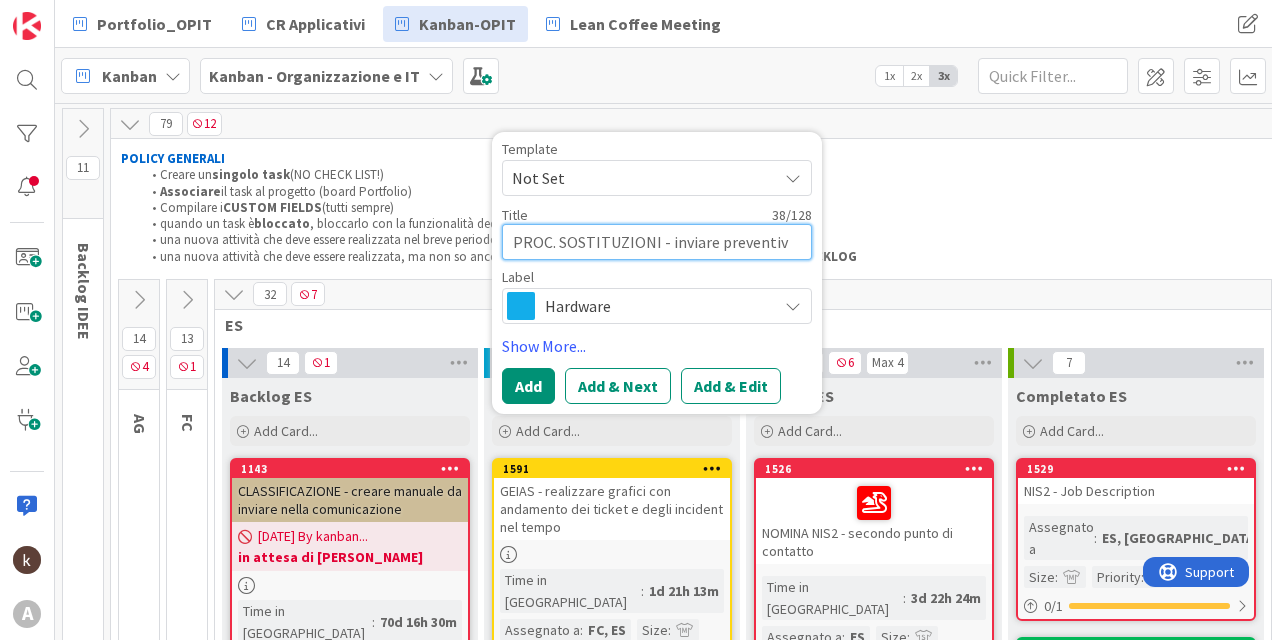 type on "PROC. SOSTITUZIONI - inviare preventivo" 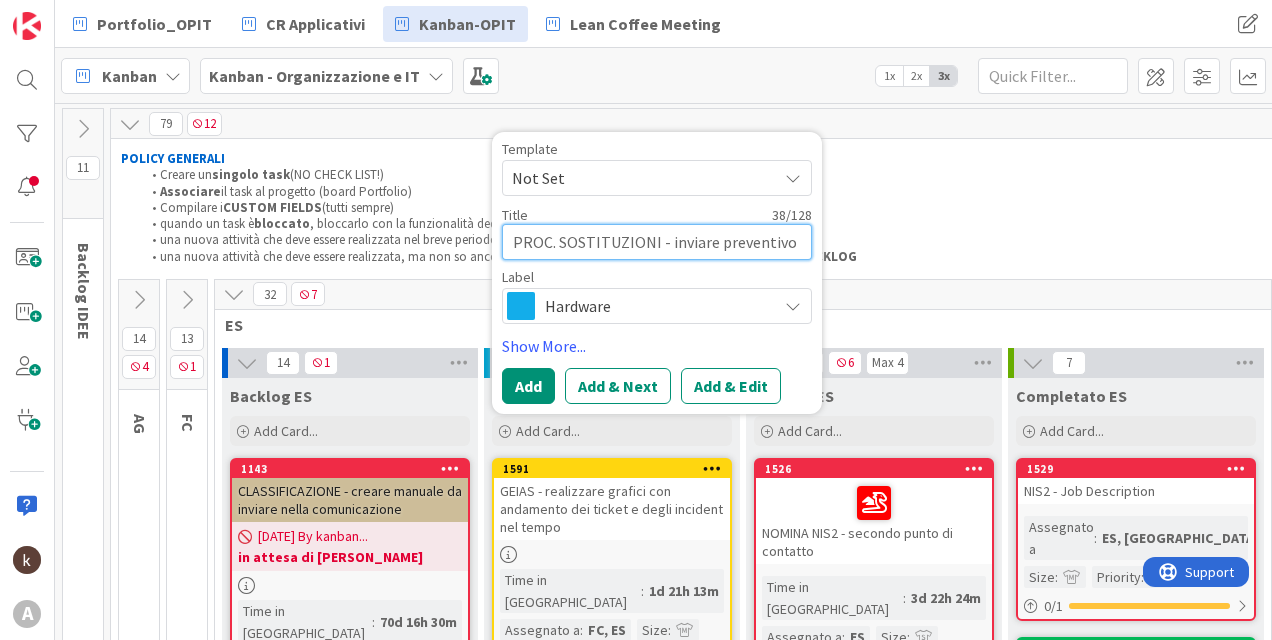 type on "x" 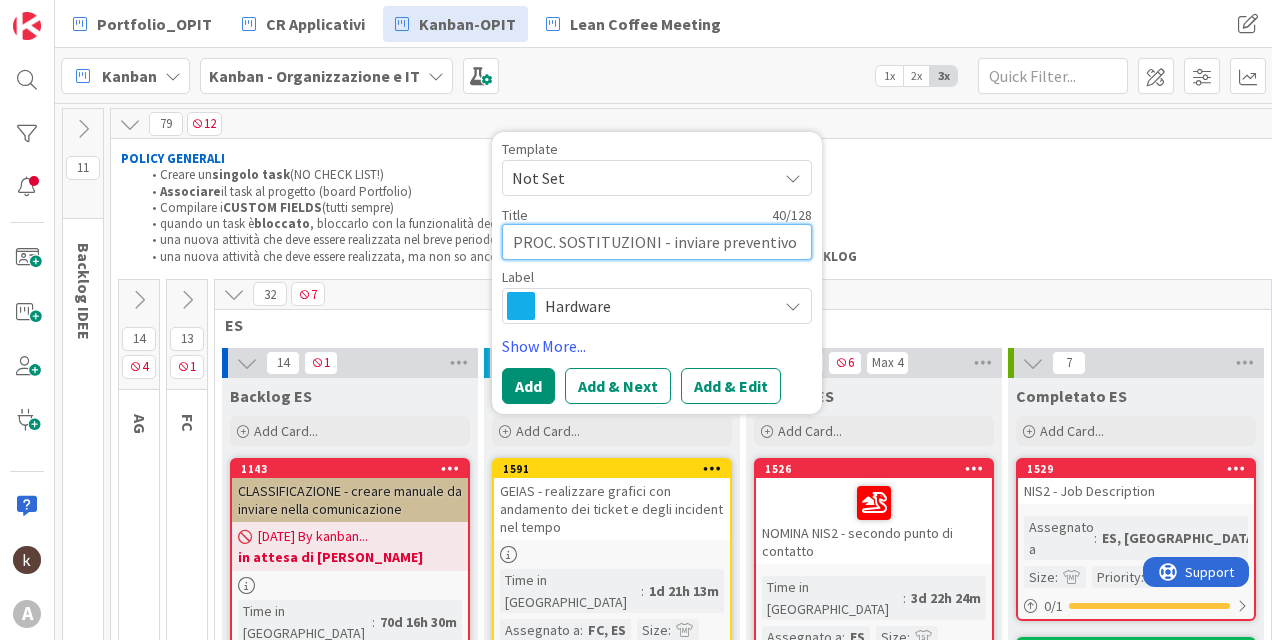 type on "x" 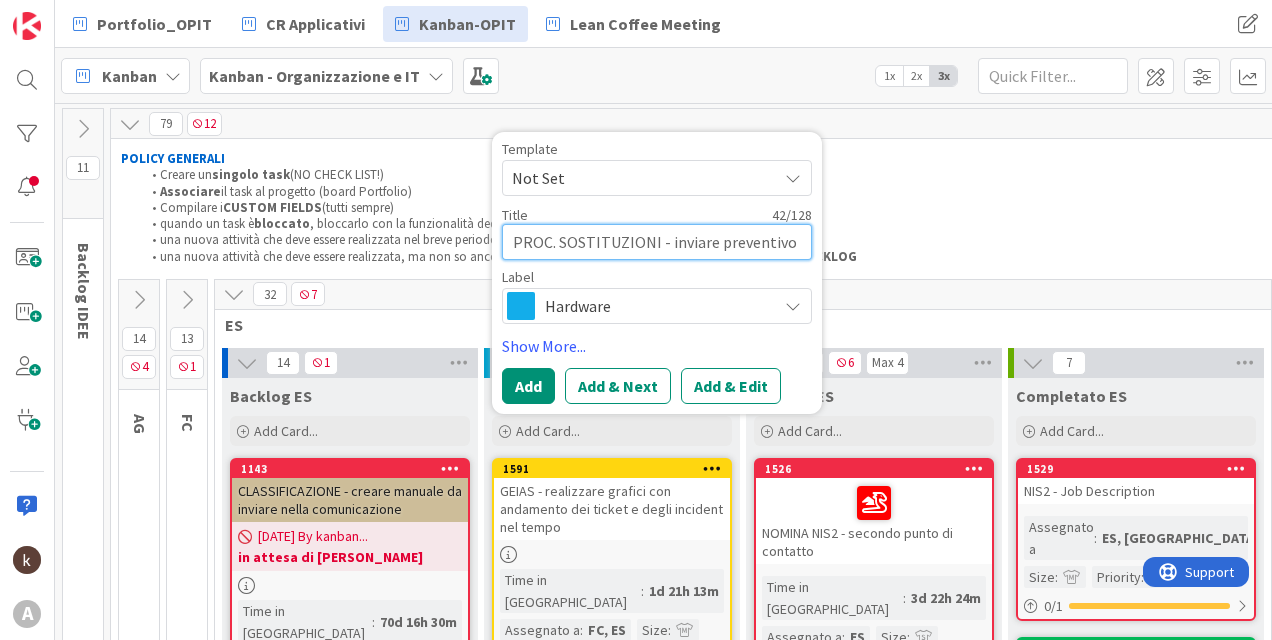 type 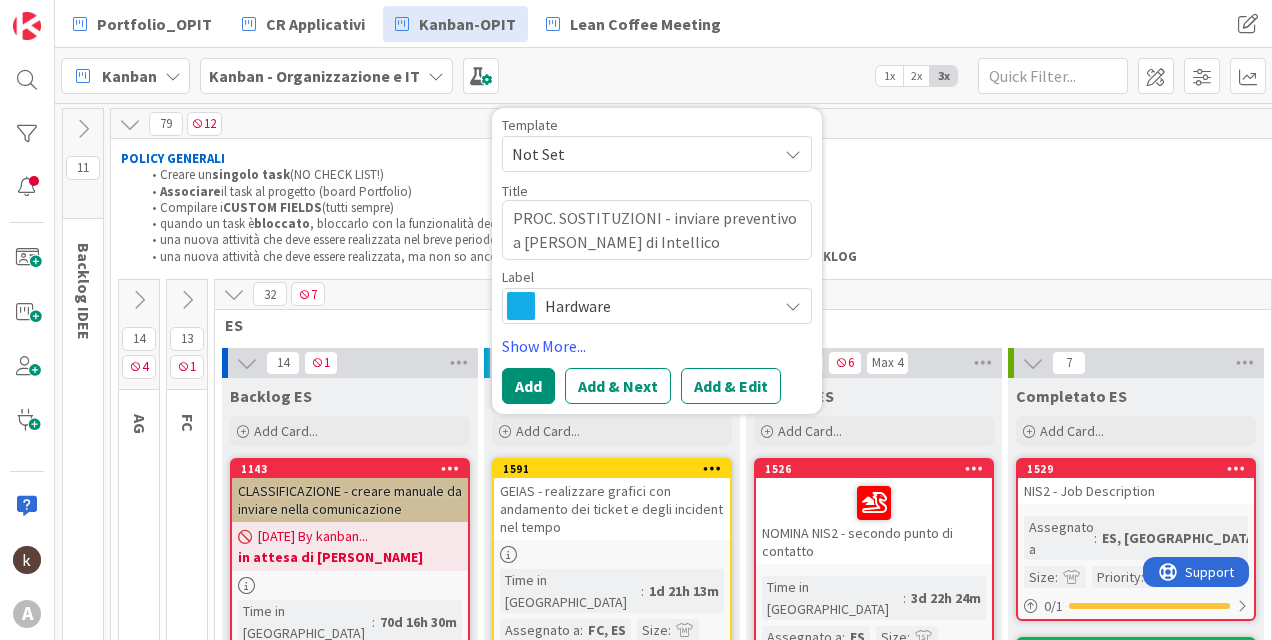 click on "Hardware" at bounding box center [656, 306] 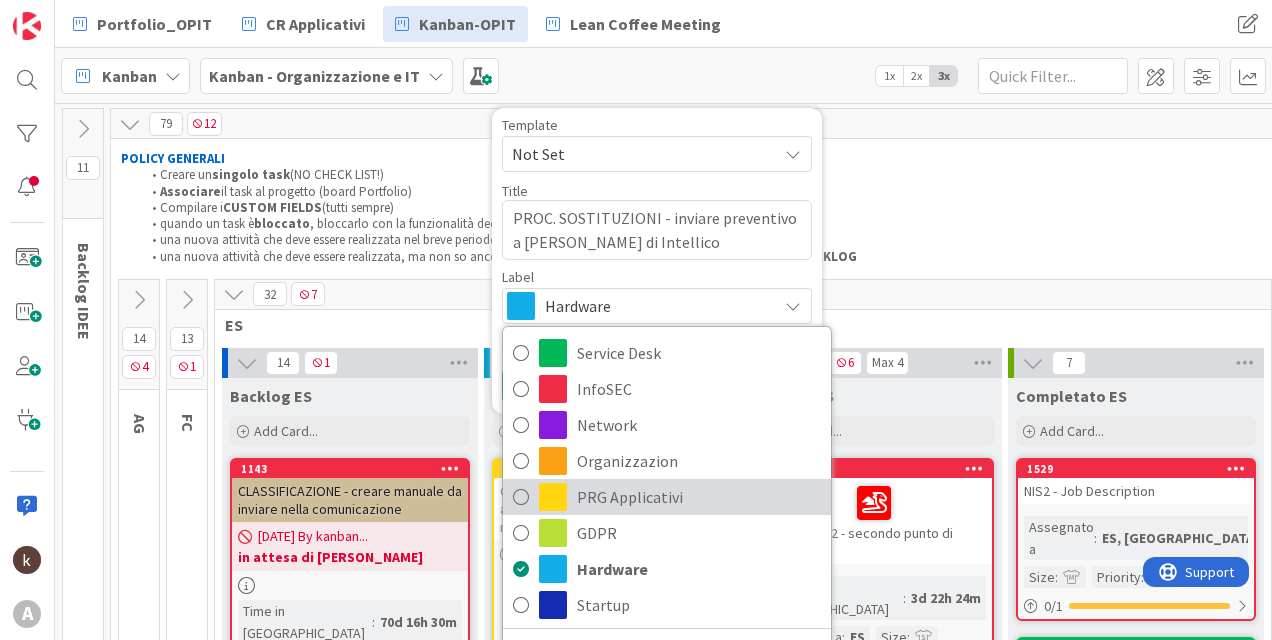 click on "PRG Applicativi" at bounding box center (699, 497) 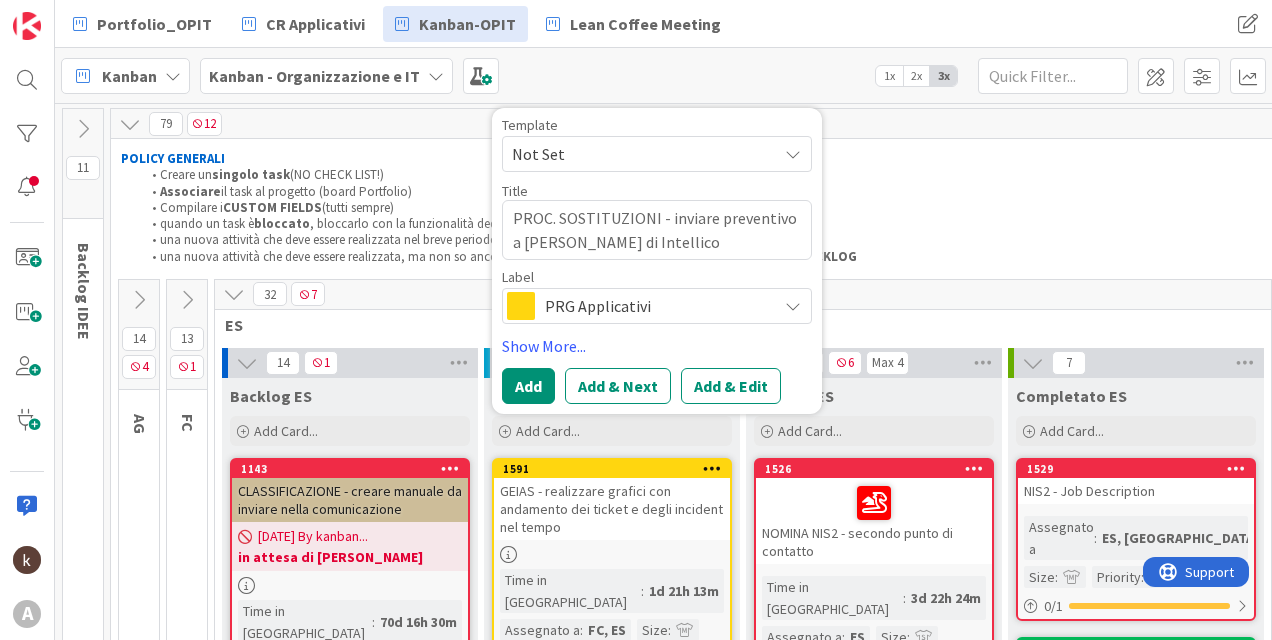 click on "Add Add & Next Add & Edit" at bounding box center [657, 386] 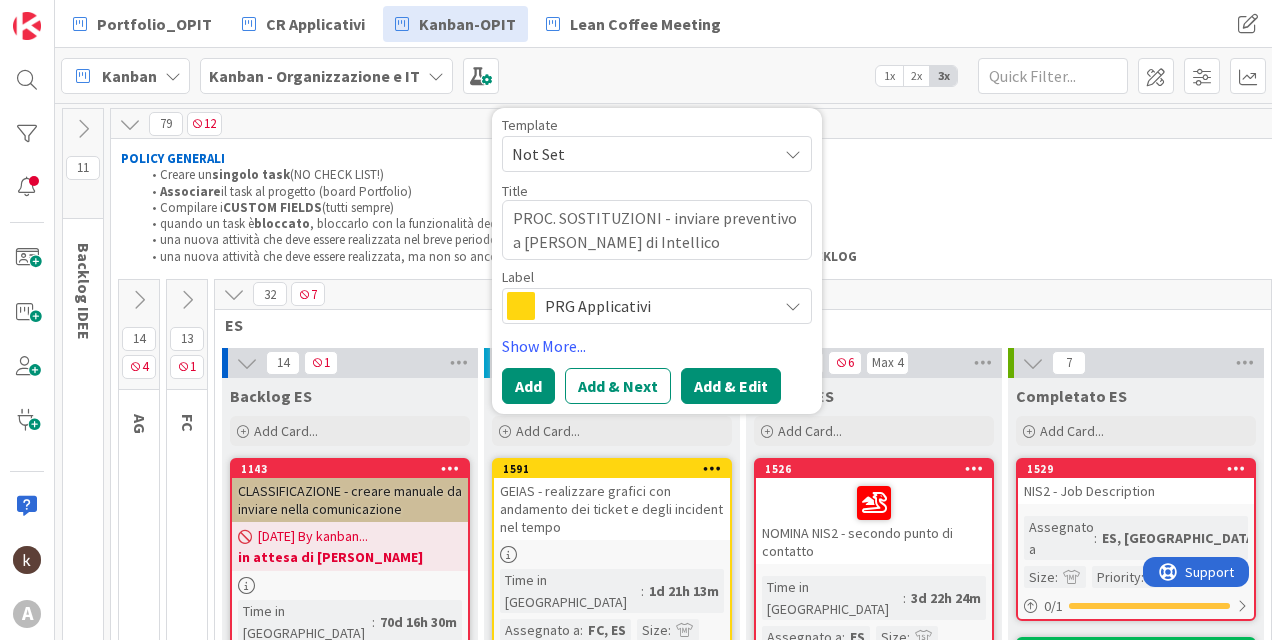 click on "Add & Edit" at bounding box center (731, 386) 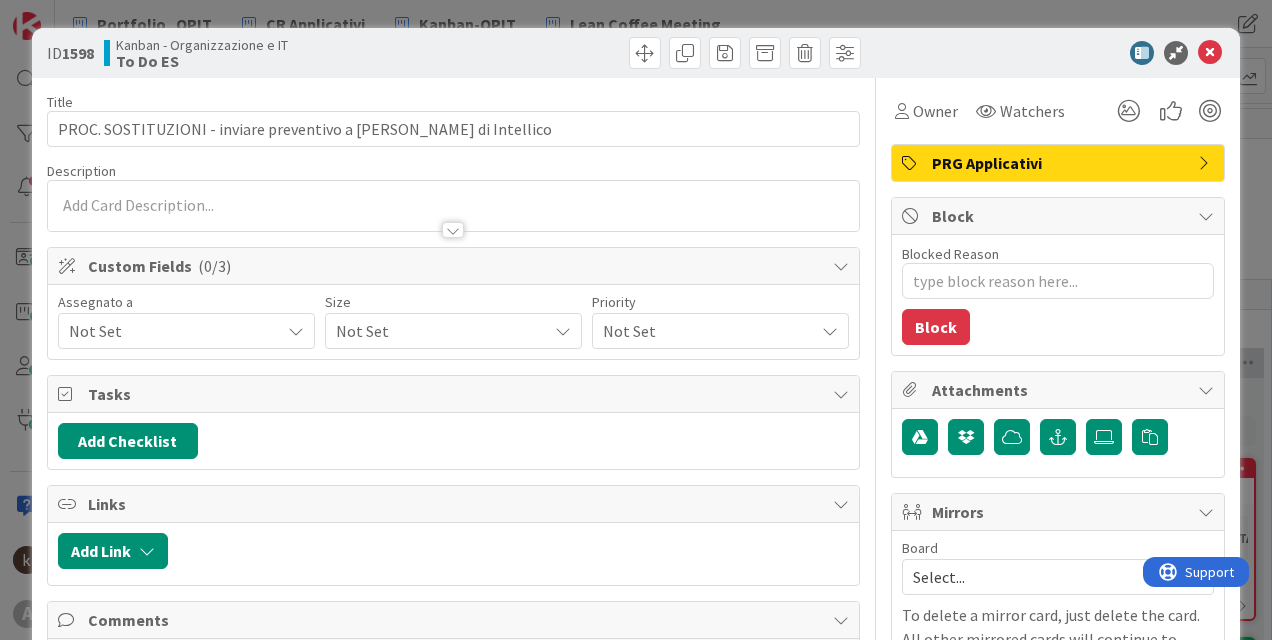 scroll, scrollTop: 0, scrollLeft: 0, axis: both 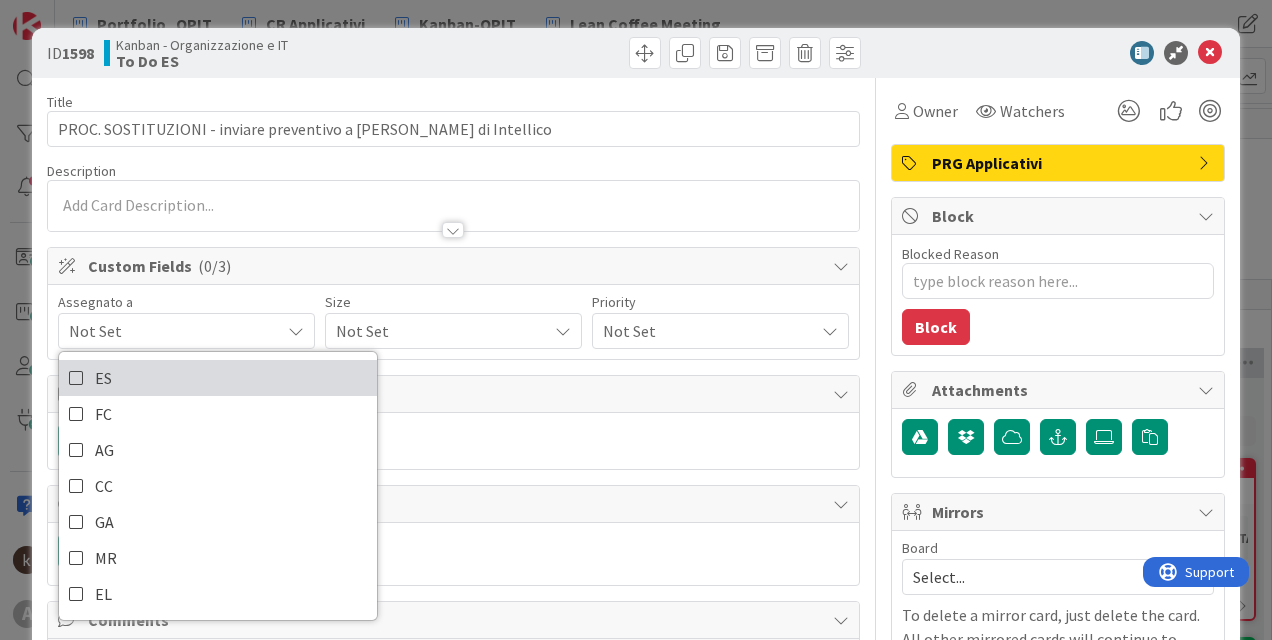 click on "ES" at bounding box center (218, 378) 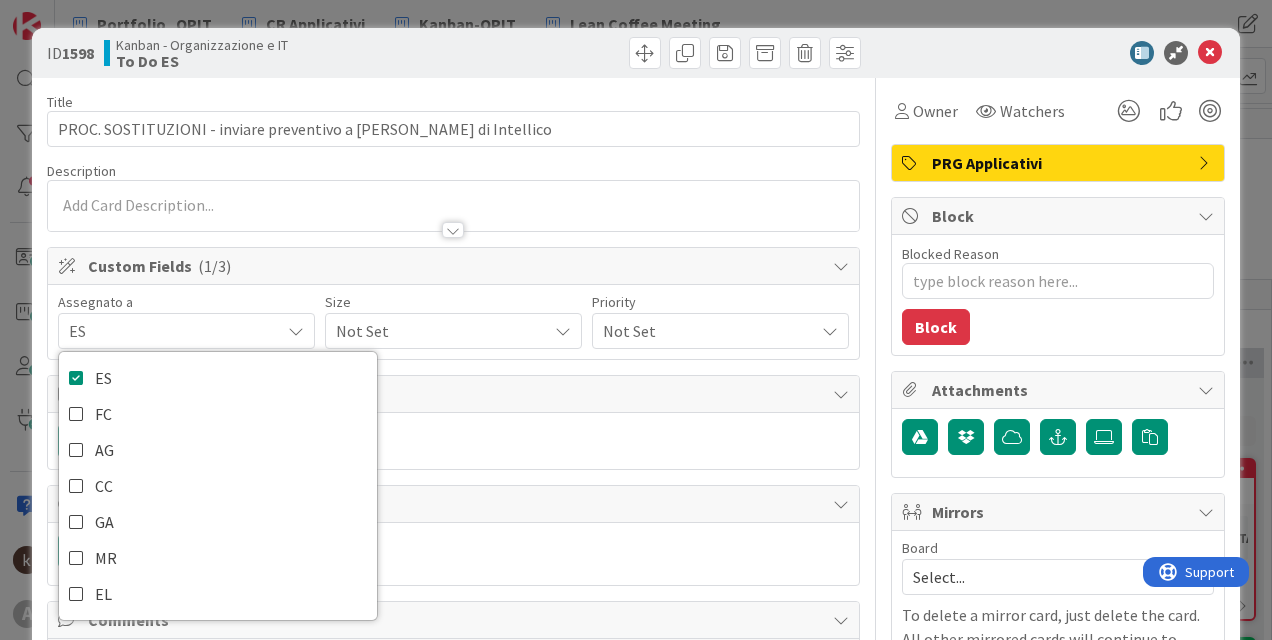 click on "Not Set" at bounding box center [436, 331] 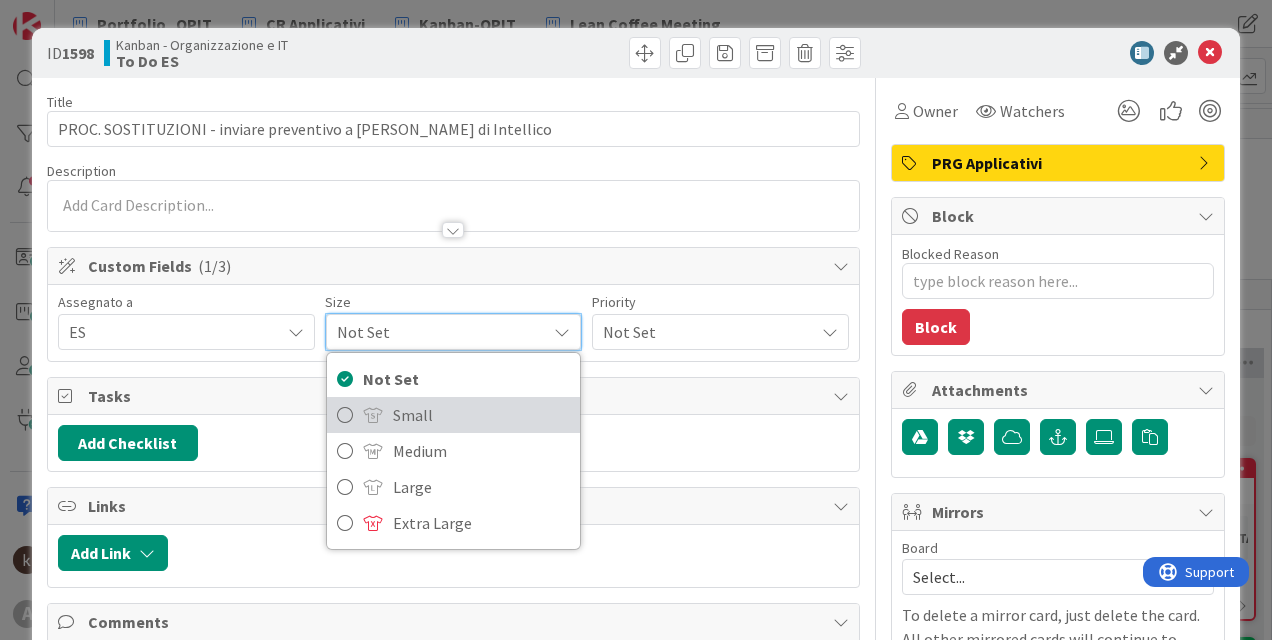 click on "Small" at bounding box center [481, 415] 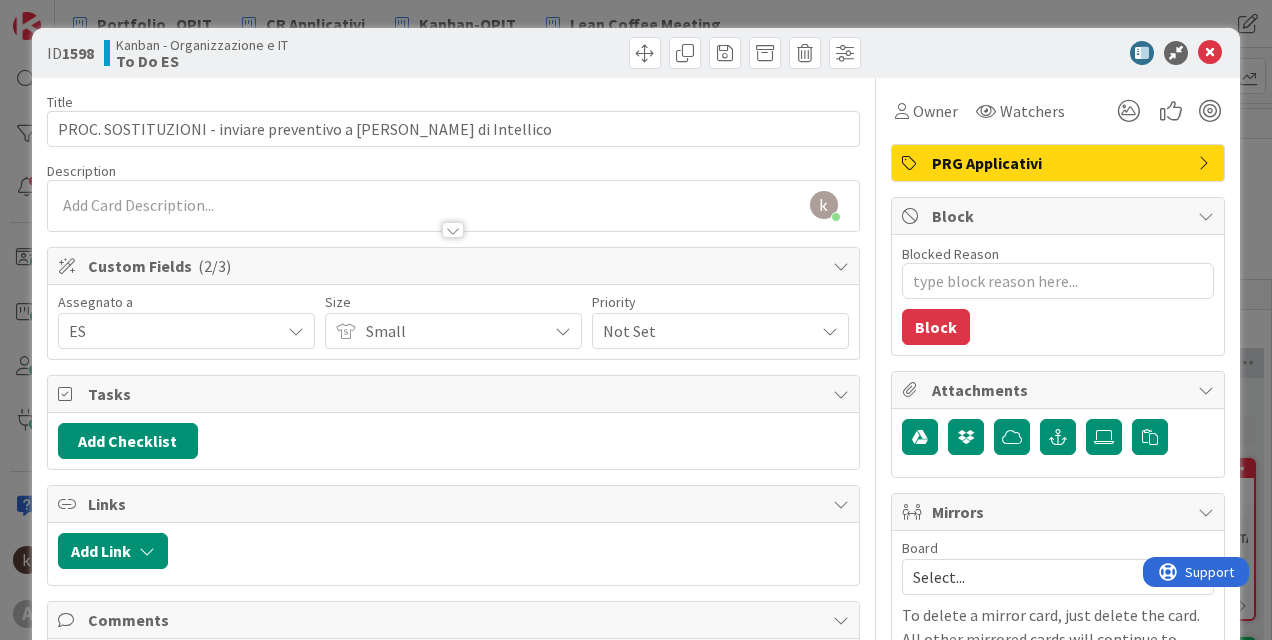 click on "Not Set" at bounding box center (703, 331) 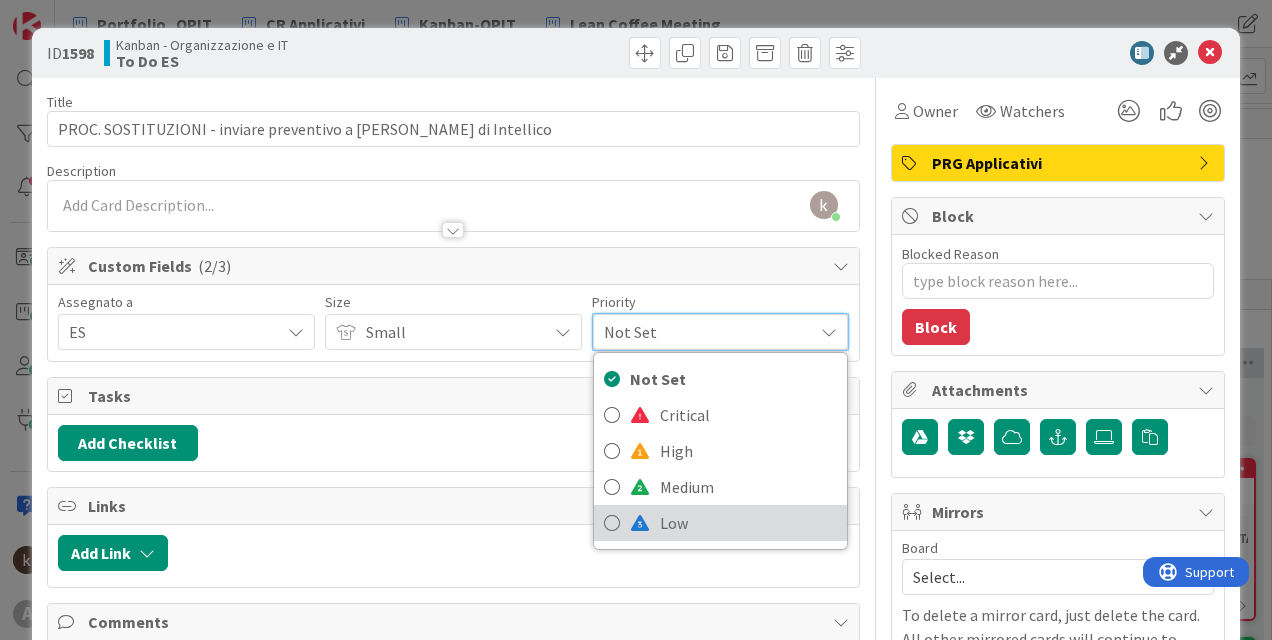 drag, startPoint x: 658, startPoint y: 519, endPoint x: 500, endPoint y: 517, distance: 158.01266 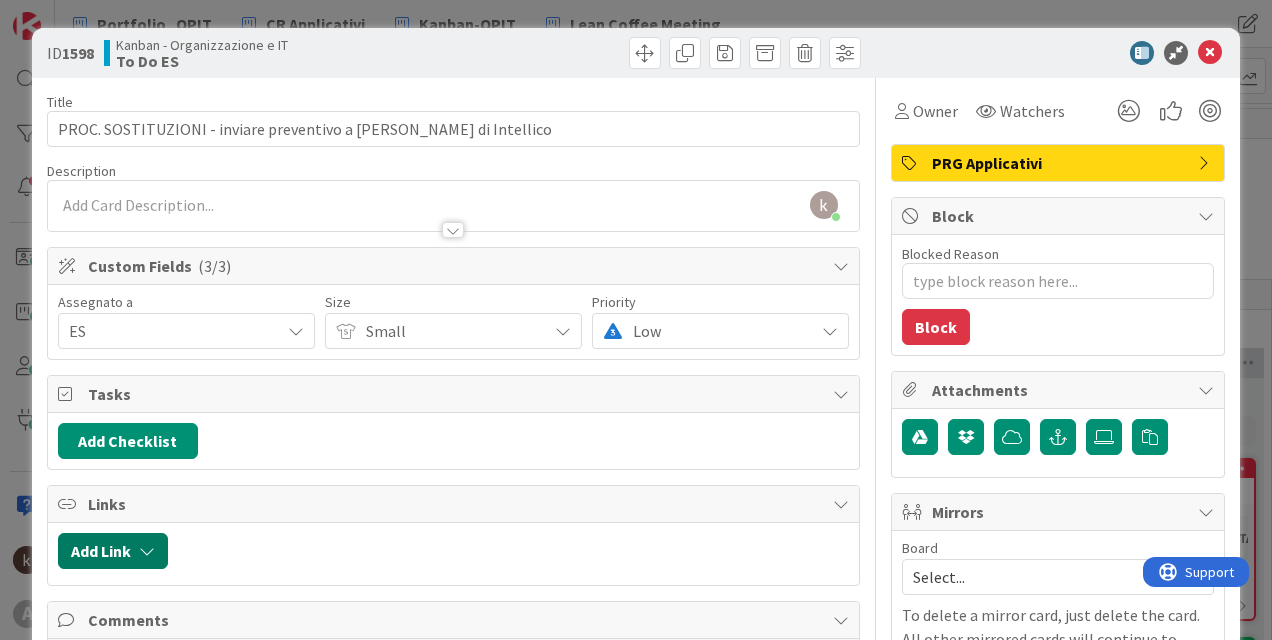 click on "Add Link" at bounding box center (113, 551) 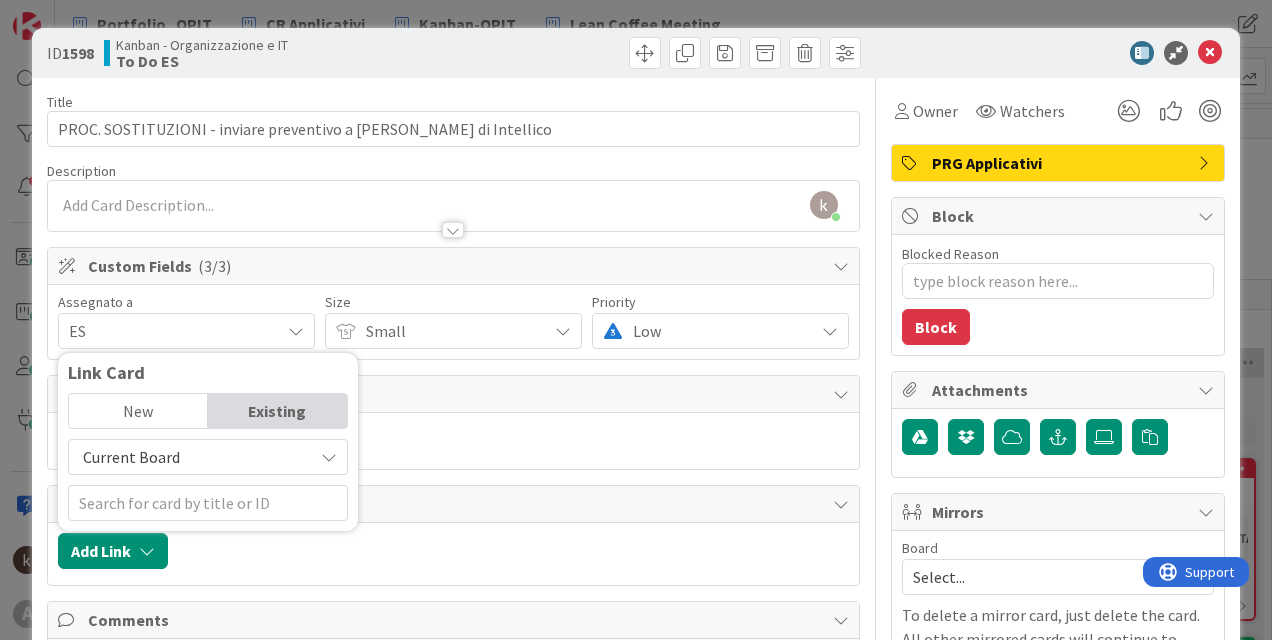 click on "New" at bounding box center [138, 411] 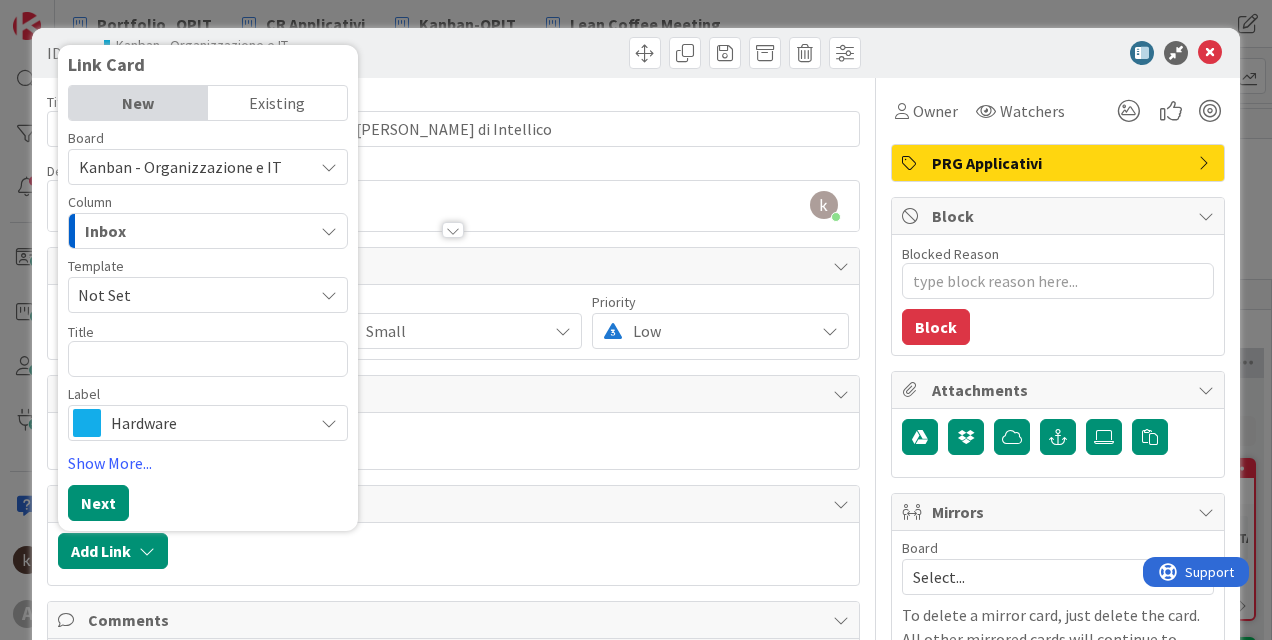 click on "Existing" at bounding box center [277, 103] 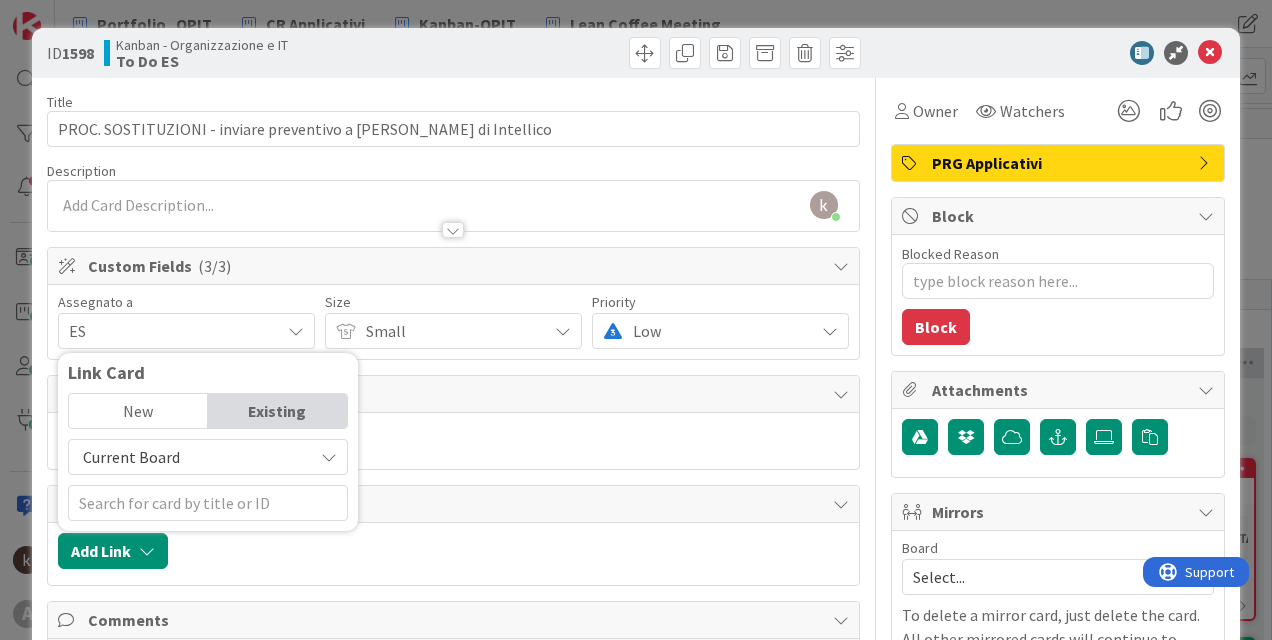 click on "Current Board" at bounding box center (191, 457) 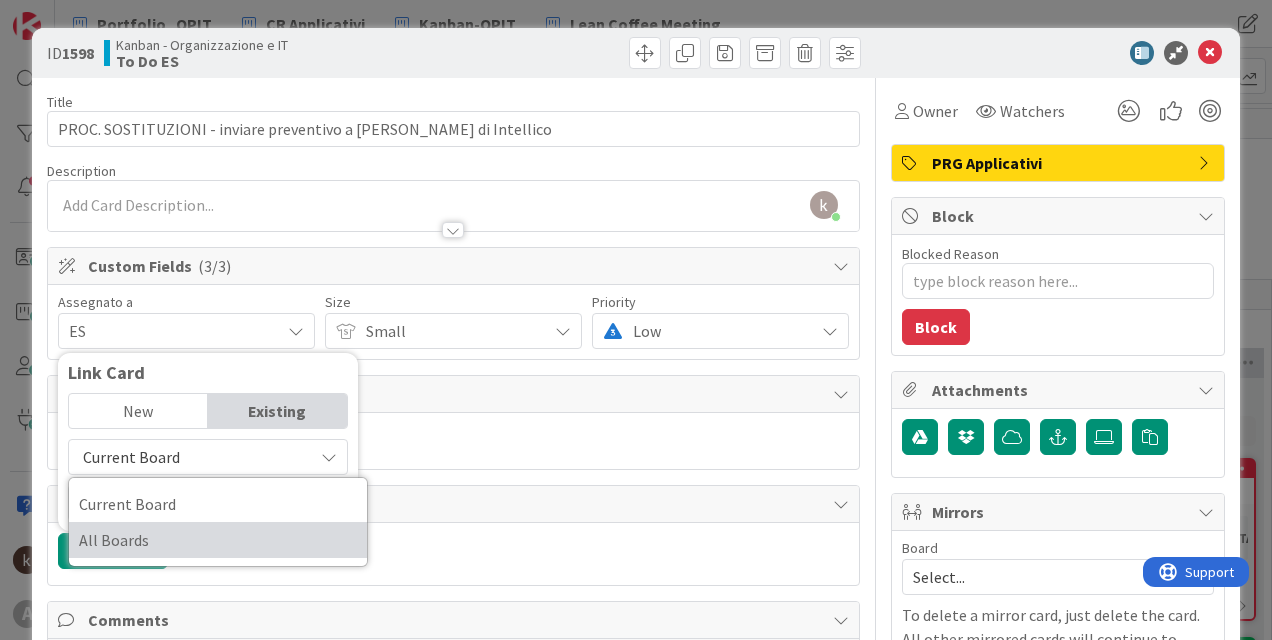 click on "All Boards" at bounding box center (218, 540) 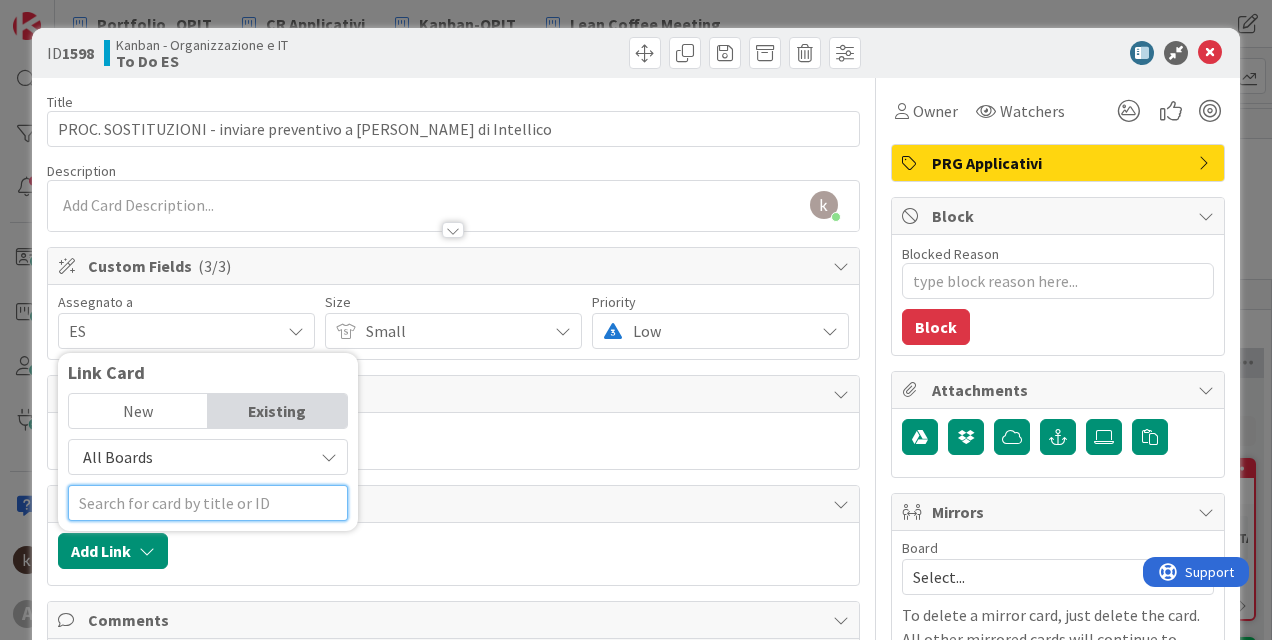 click at bounding box center [208, 503] 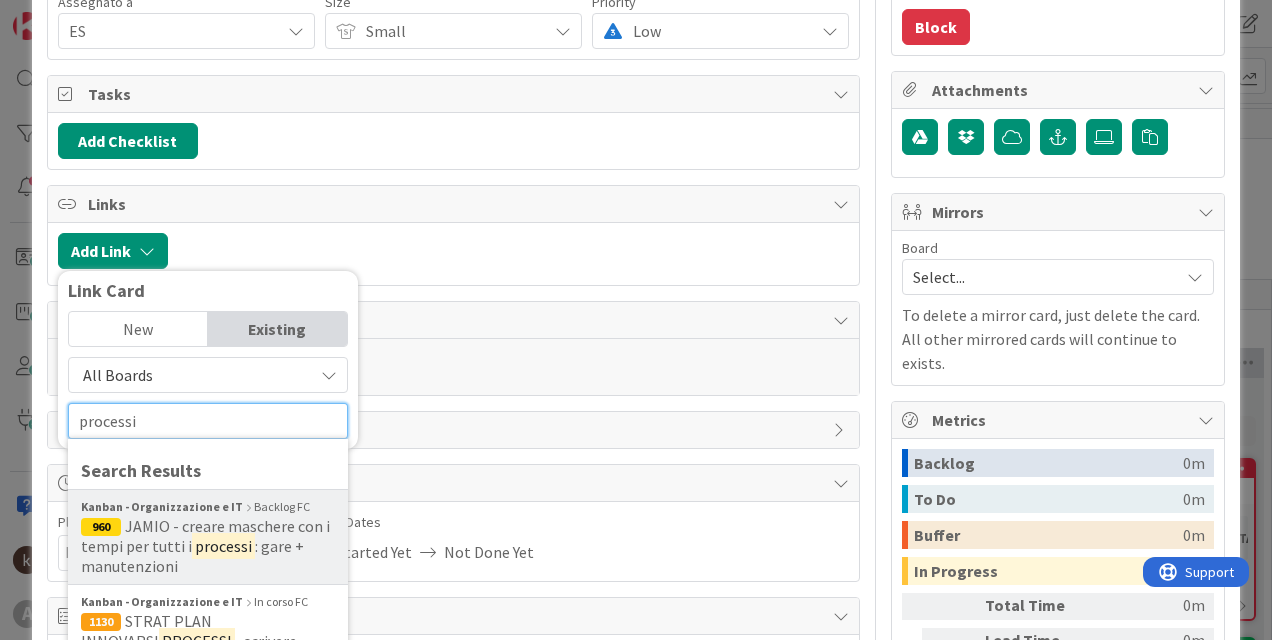 scroll, scrollTop: 459, scrollLeft: 0, axis: vertical 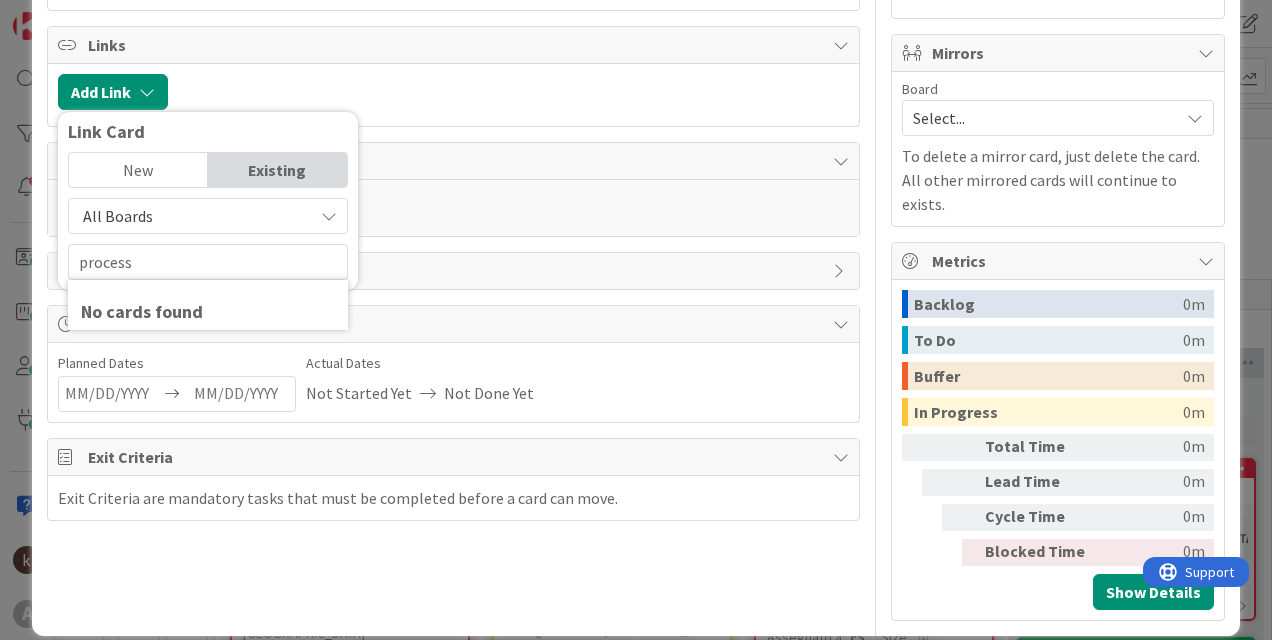 click on "New" at bounding box center [138, 170] 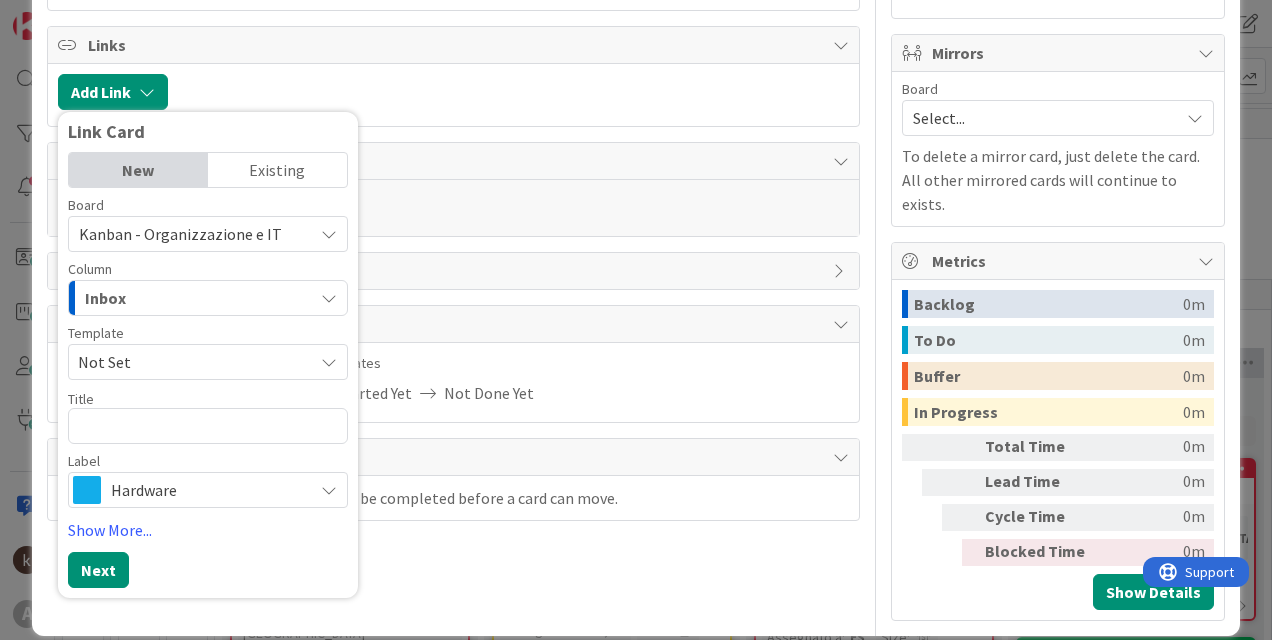 click on "Existing" at bounding box center [277, 170] 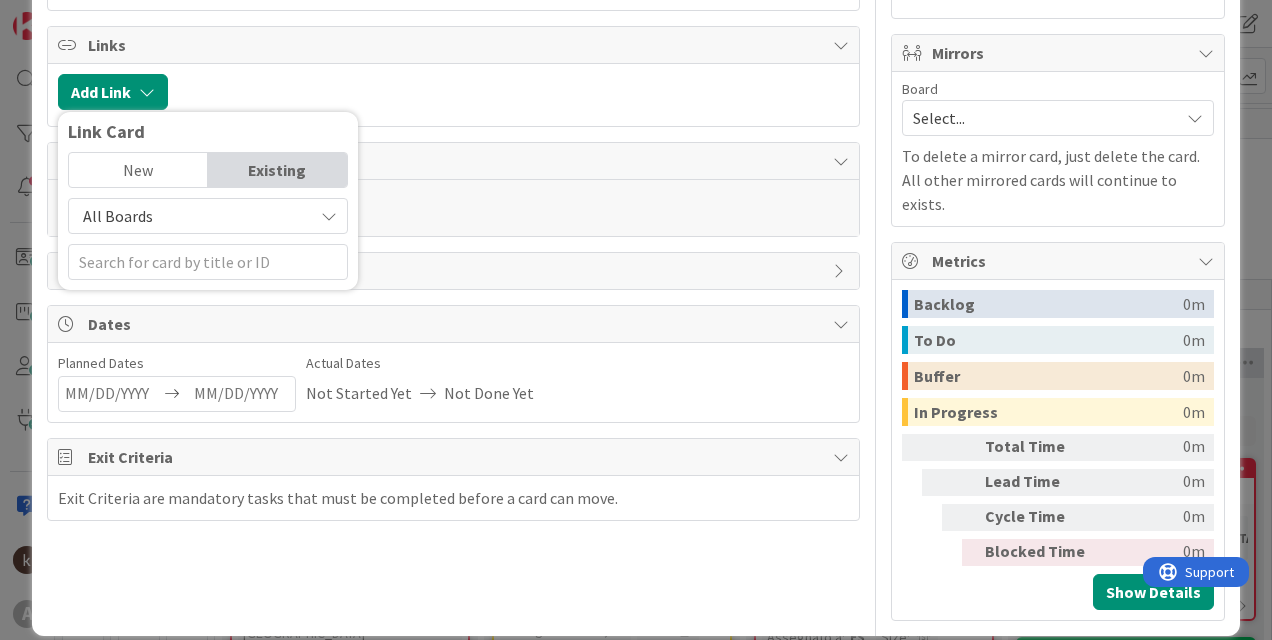 click on "All Boards" at bounding box center (191, 216) 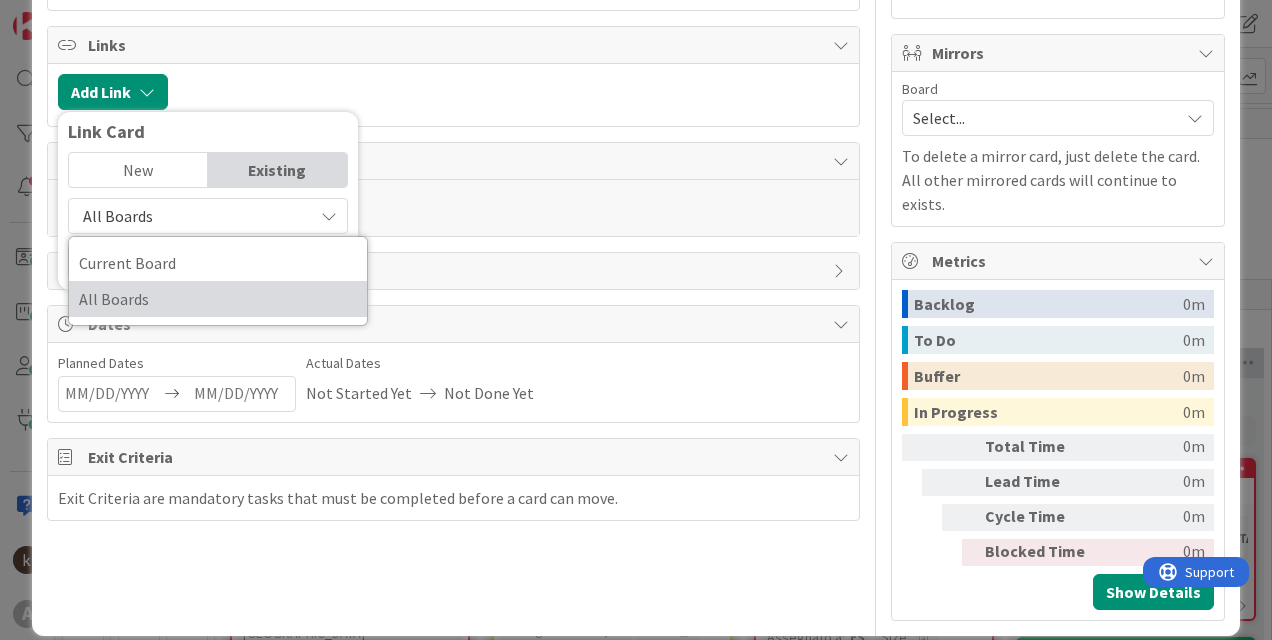 click on "All Boards" at bounding box center (218, 299) 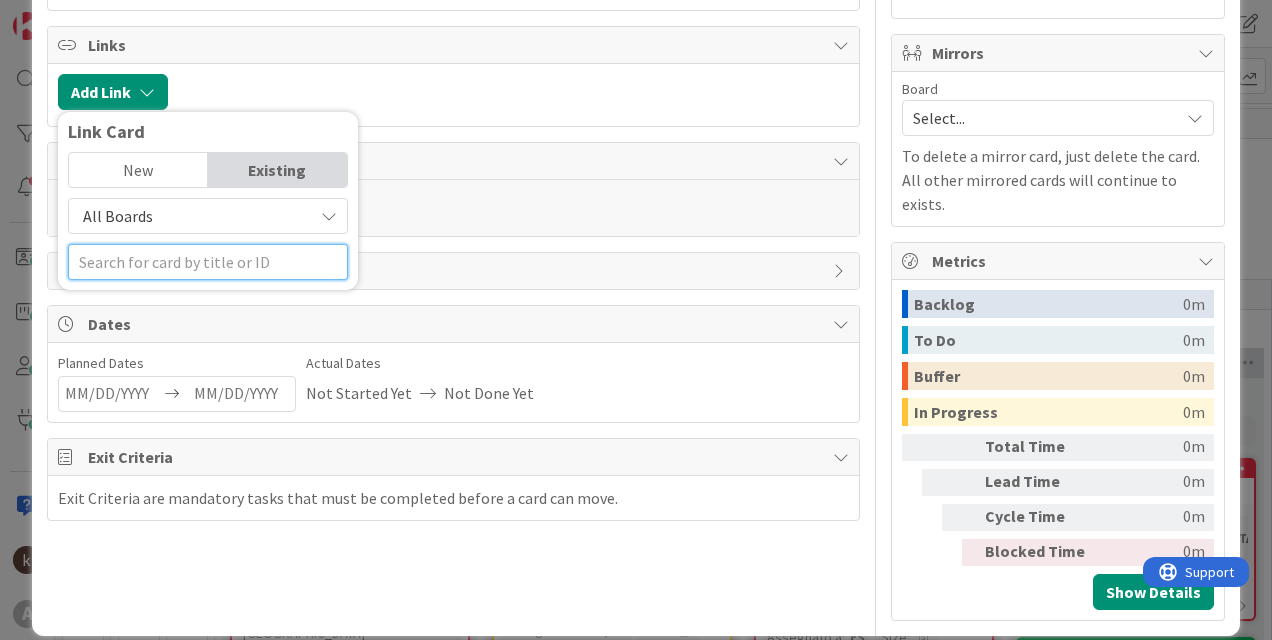 click at bounding box center [208, 262] 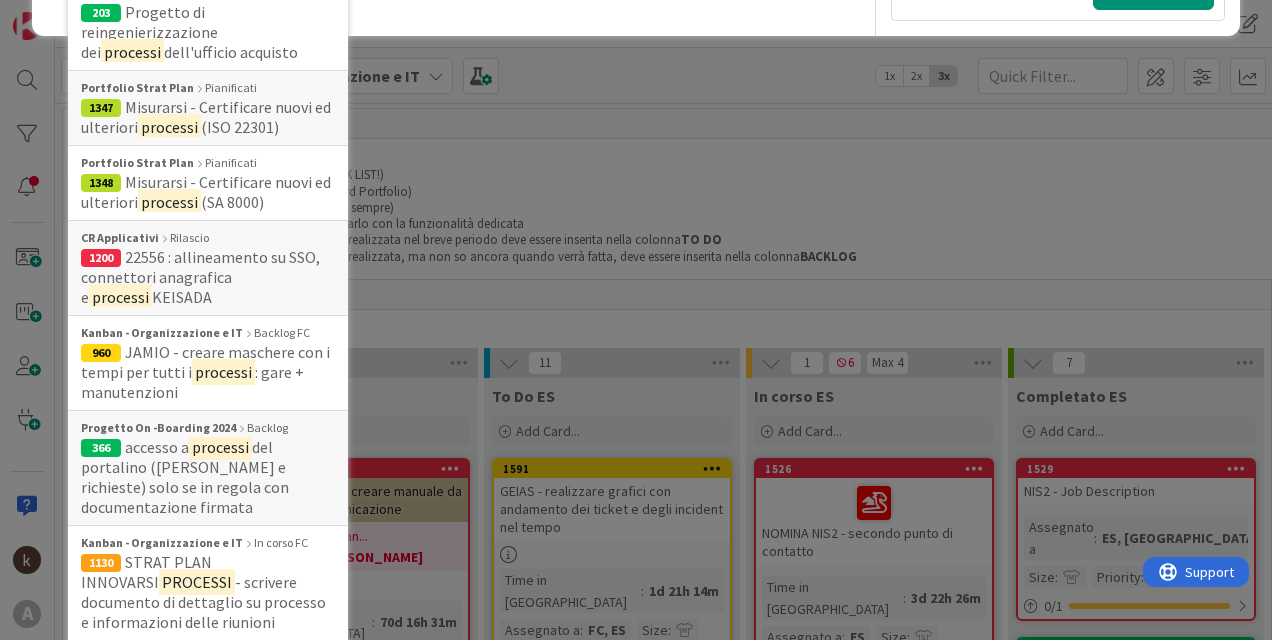 scroll, scrollTop: 1134, scrollLeft: 0, axis: vertical 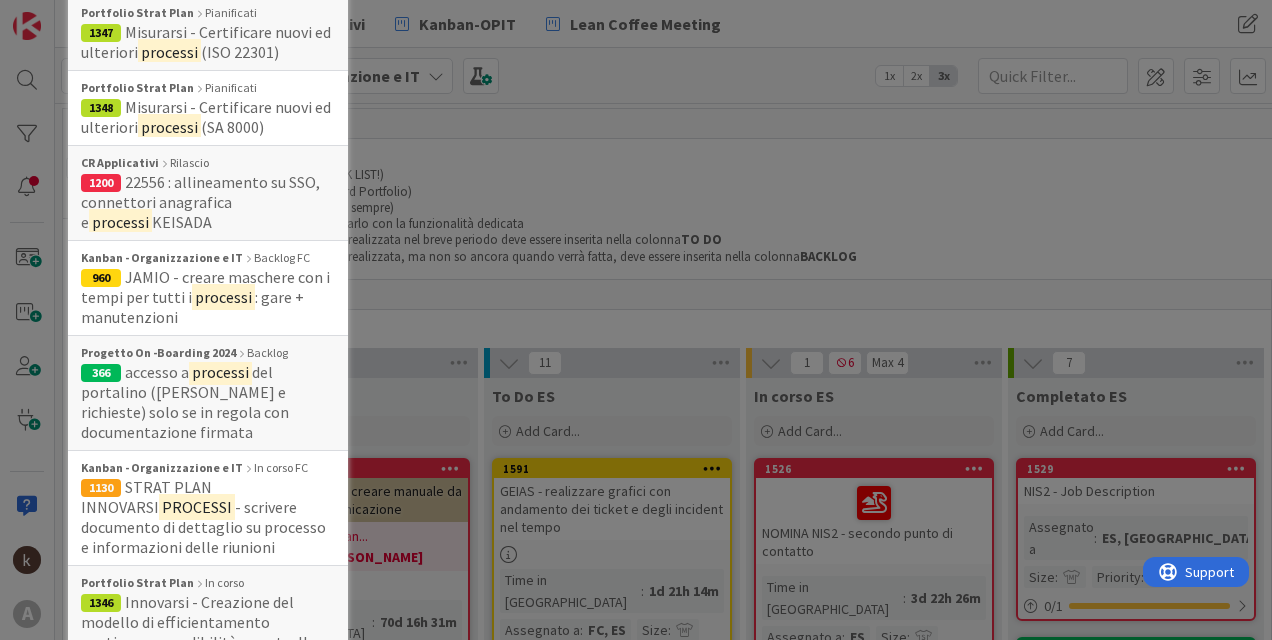 click on "Innovarsi - Creazione del modello di efficientamento continuo, prevedibilità e controllo del rischio dei" at bounding box center (199, 632) 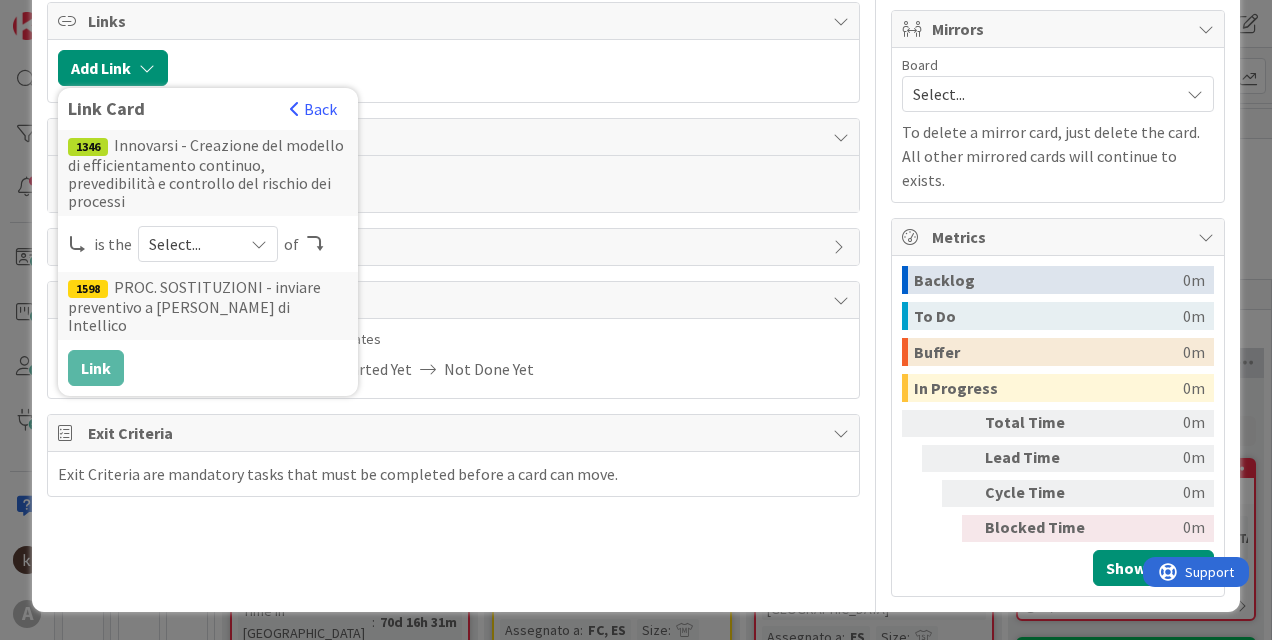 scroll, scrollTop: 459, scrollLeft: 0, axis: vertical 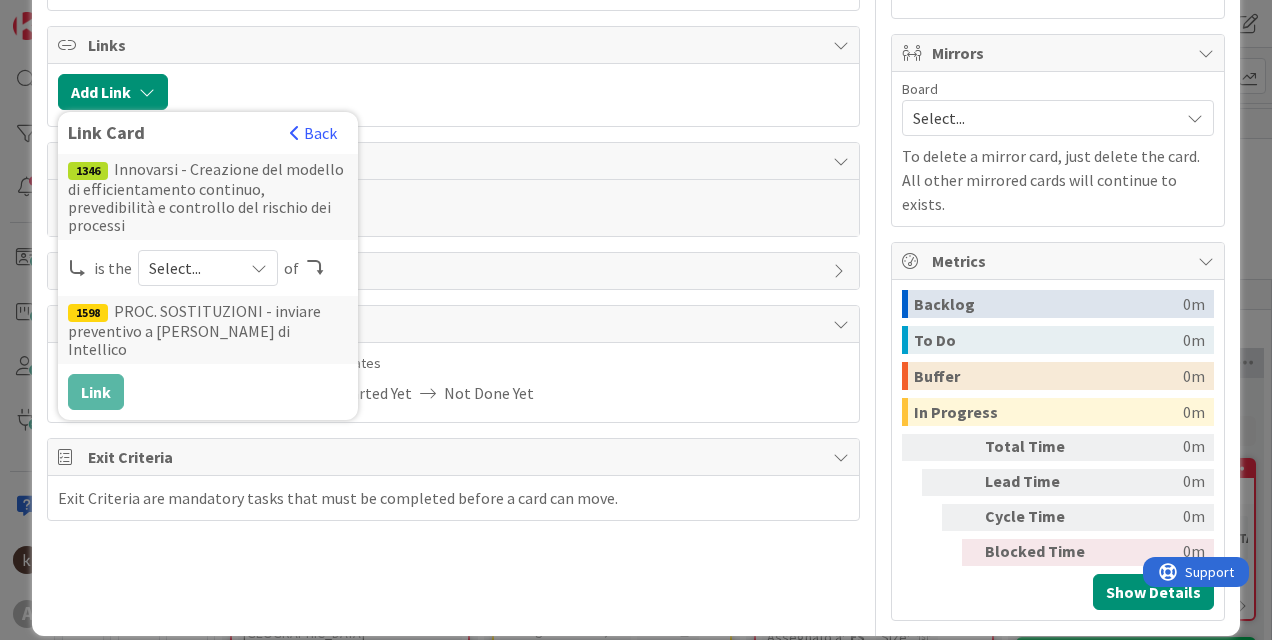 click on "Select..." at bounding box center (208, 268) 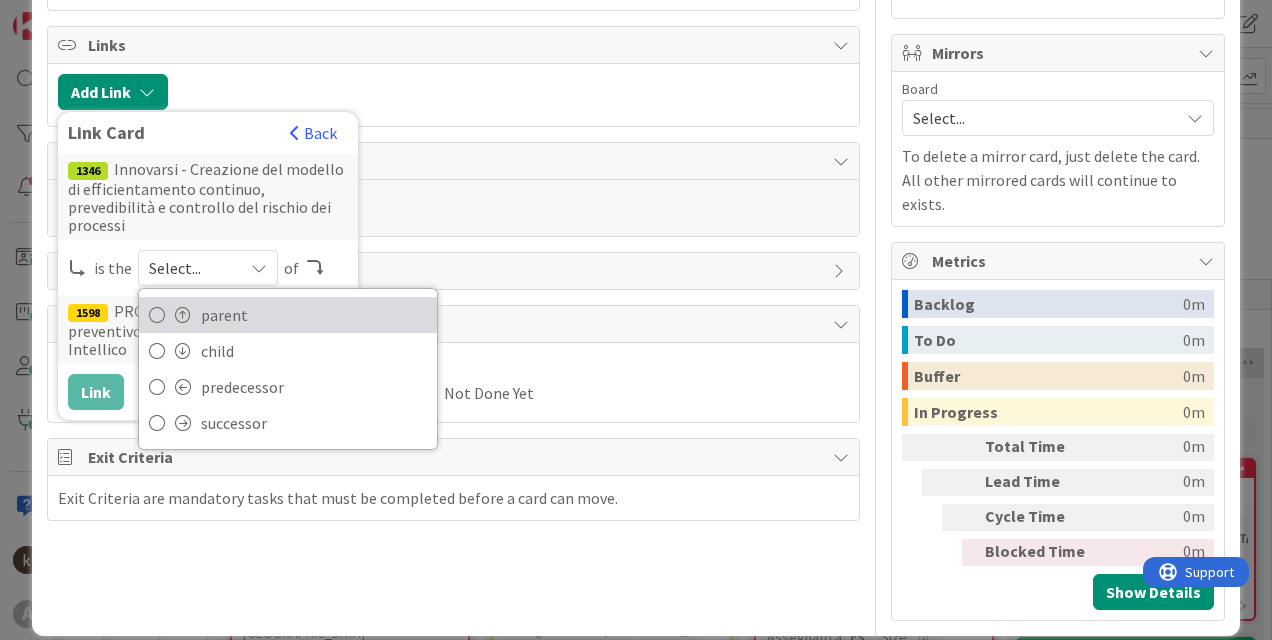 click on "parent" at bounding box center [288, 315] 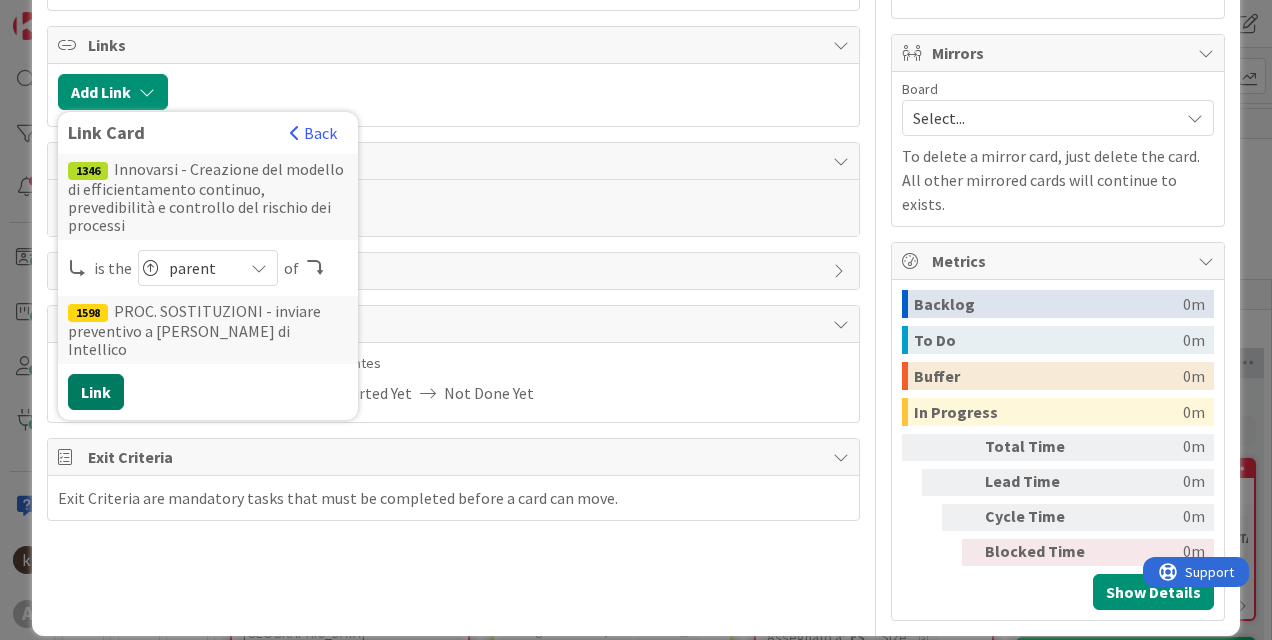 click on "Link" at bounding box center (96, 392) 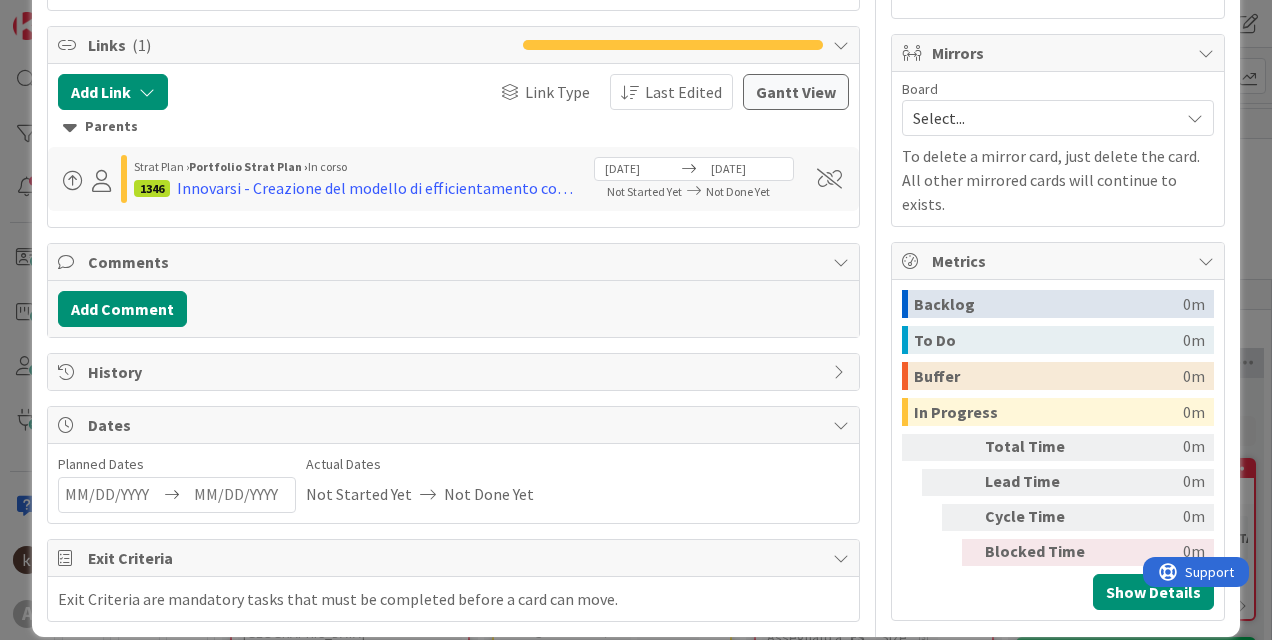 scroll, scrollTop: 0, scrollLeft: 0, axis: both 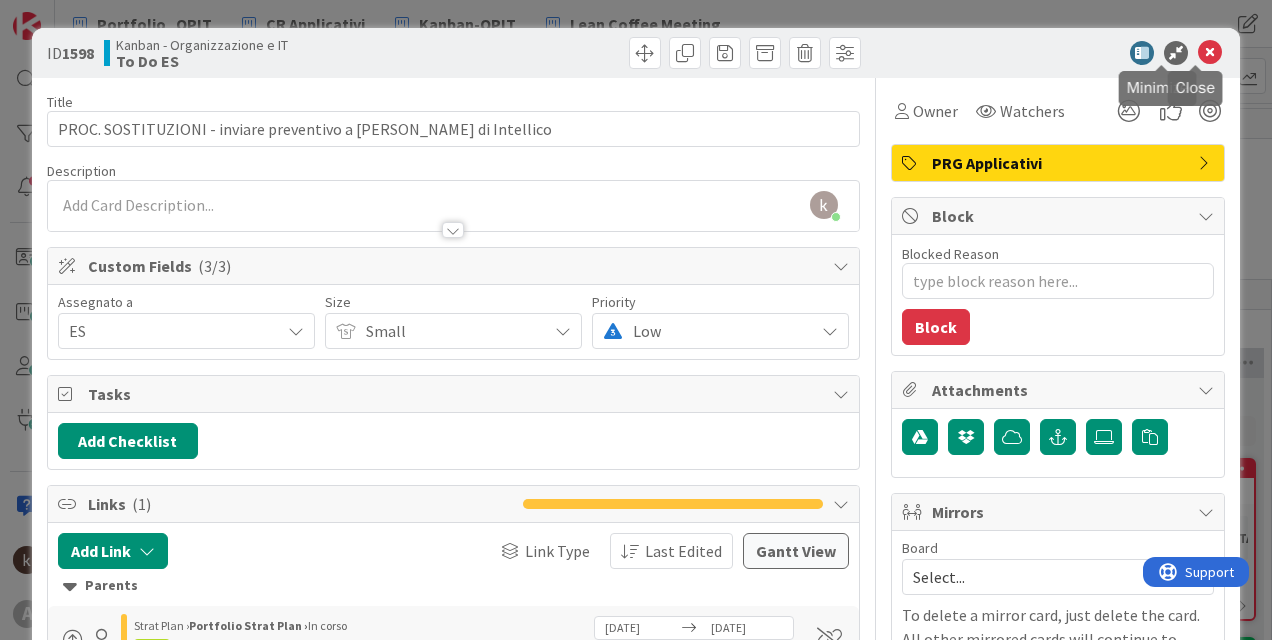 click at bounding box center [1210, 53] 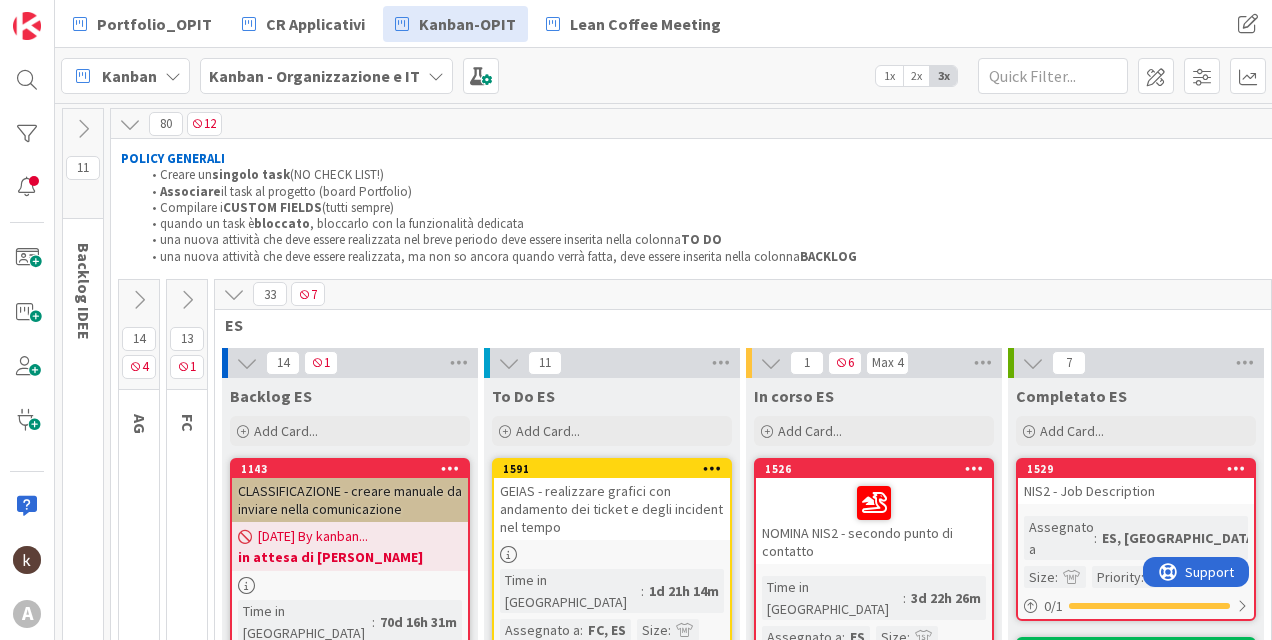 scroll, scrollTop: 0, scrollLeft: 0, axis: both 